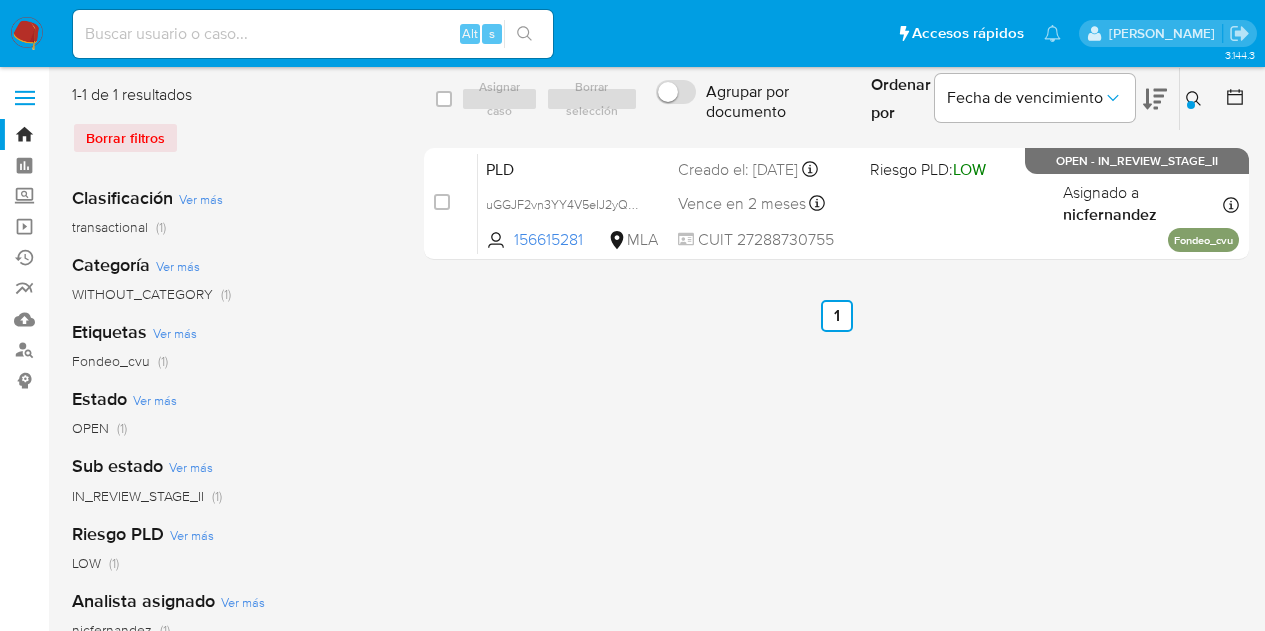 scroll, scrollTop: 0, scrollLeft: 0, axis: both 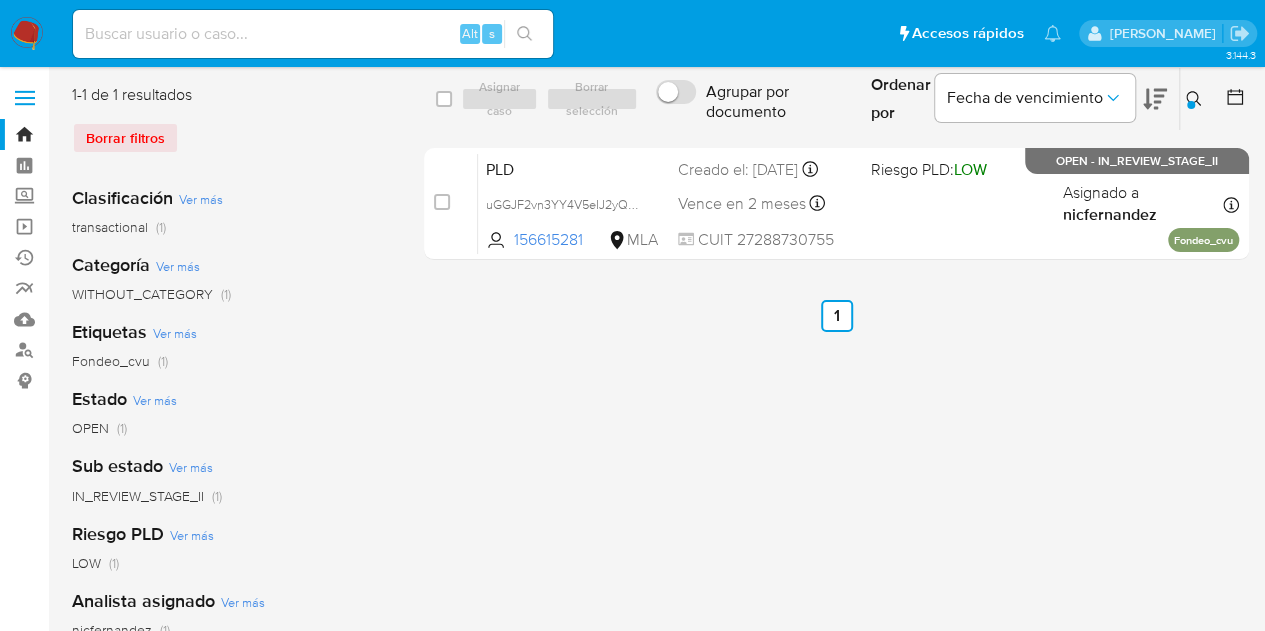 drag, startPoint x: 537, startPoint y: 409, endPoint x: 672, endPoint y: 321, distance: 161.149 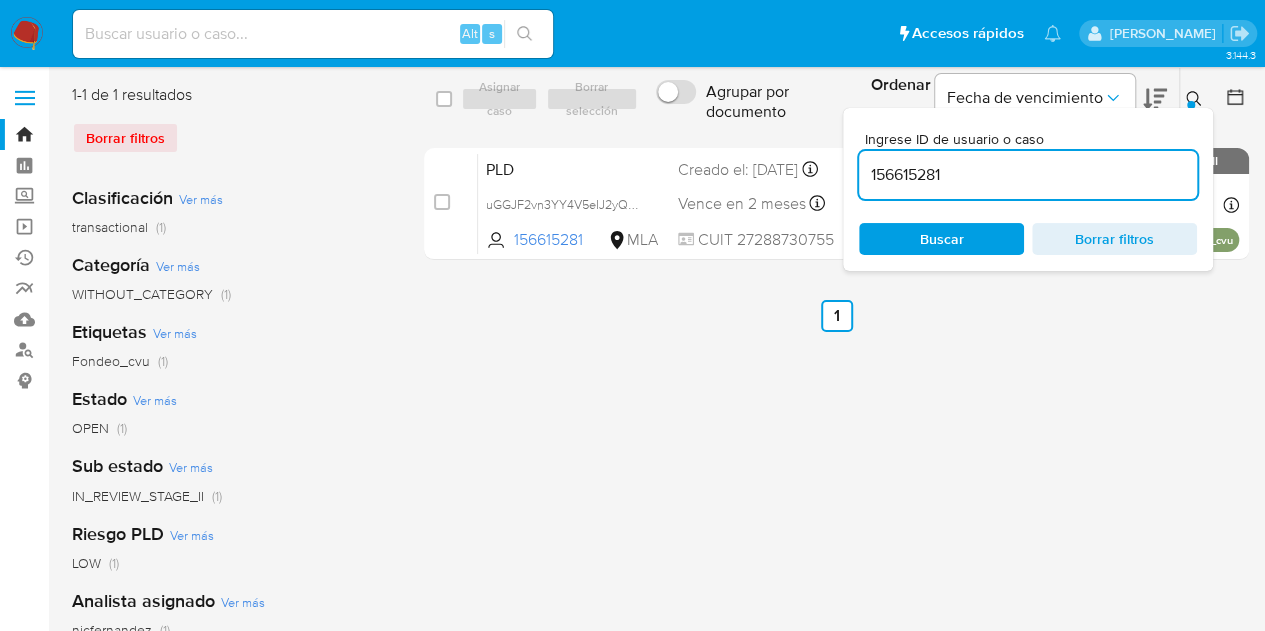 drag, startPoint x: 1038, startPoint y: 177, endPoint x: 747, endPoint y: 125, distance: 295.60953 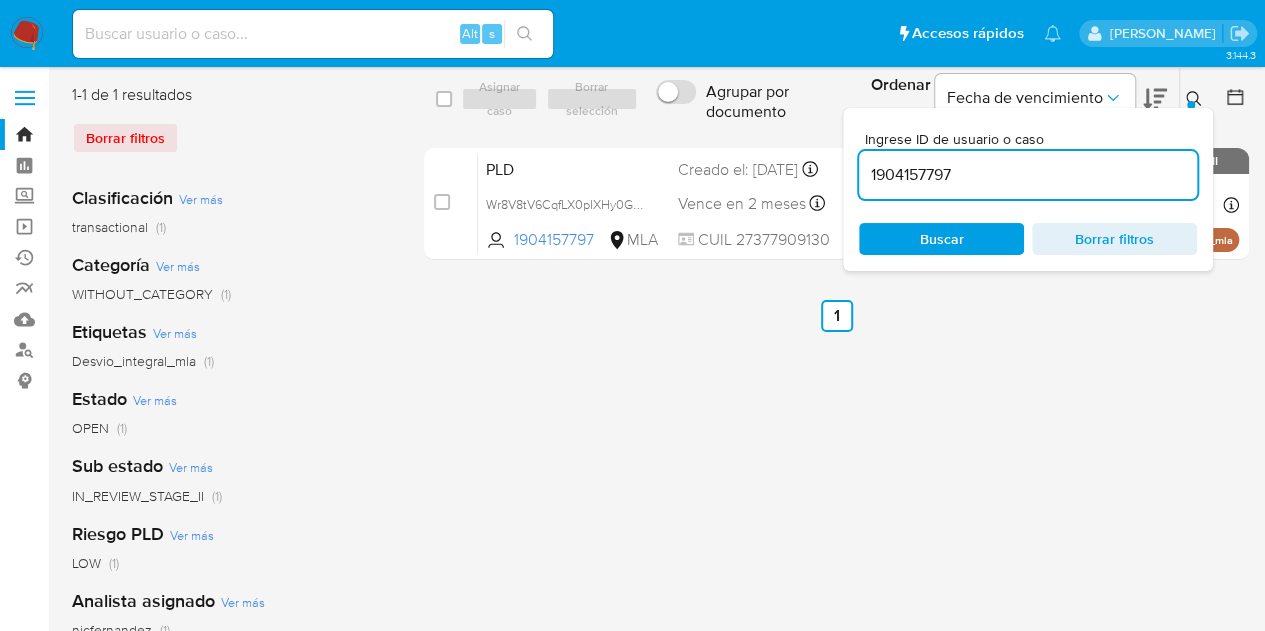 click 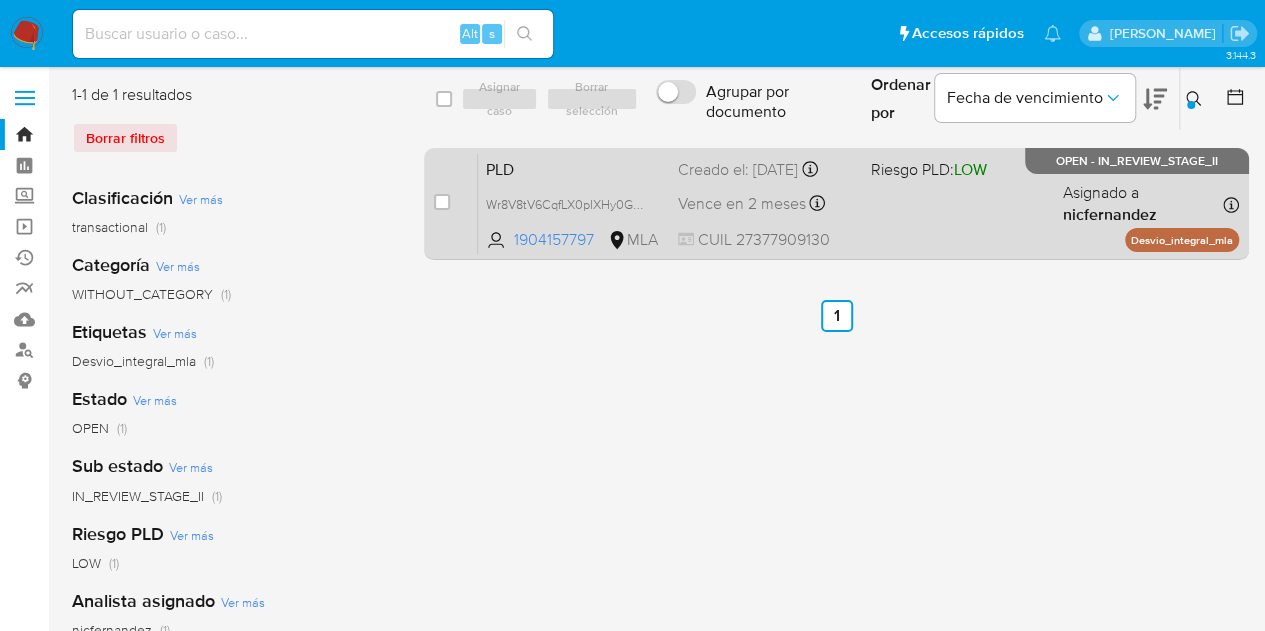 click on "PLD" at bounding box center (574, 168) 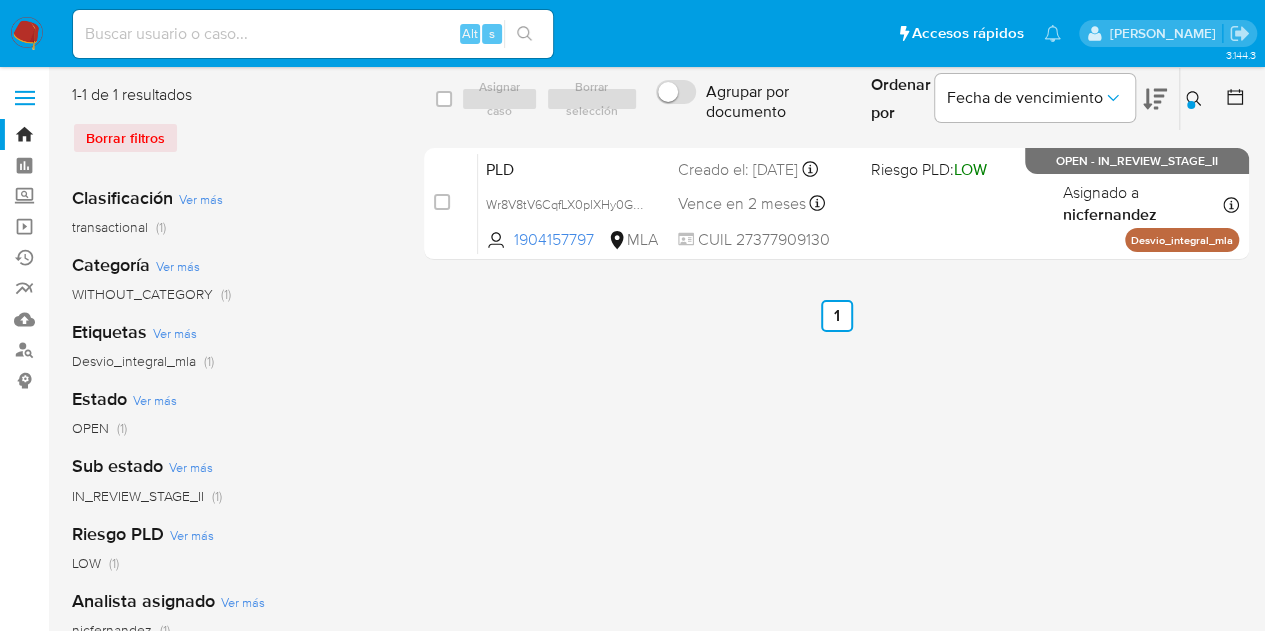 click at bounding box center [1196, 99] 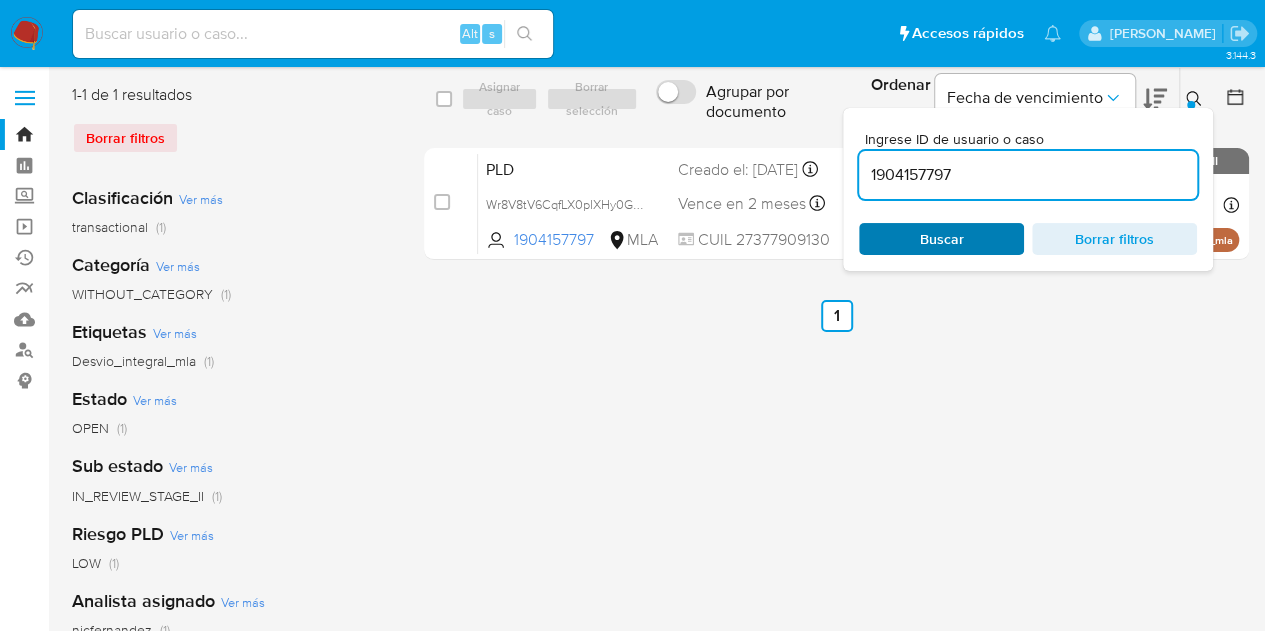 click on "Buscar" at bounding box center (941, 239) 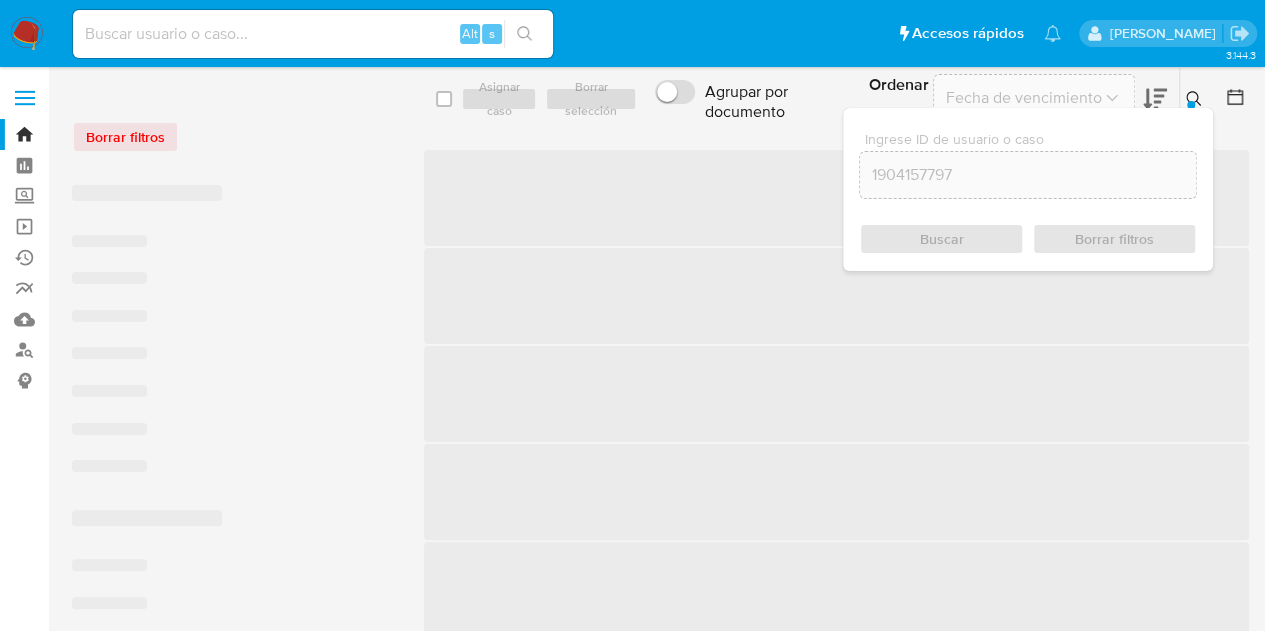 click 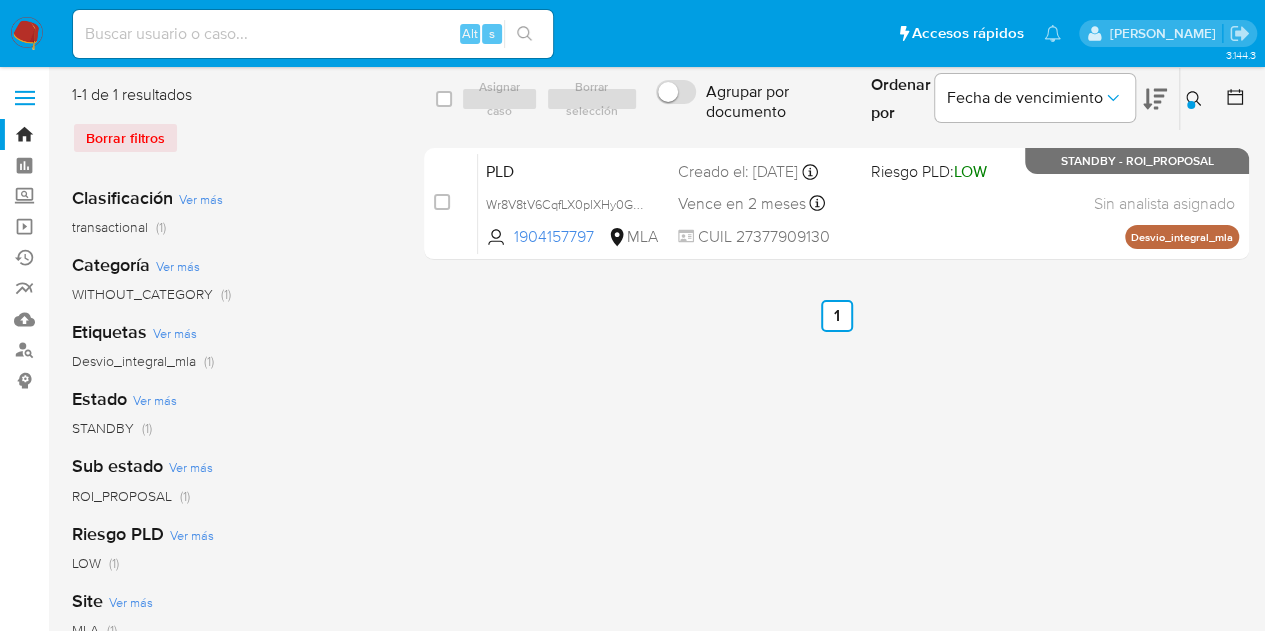 click at bounding box center (1191, 105) 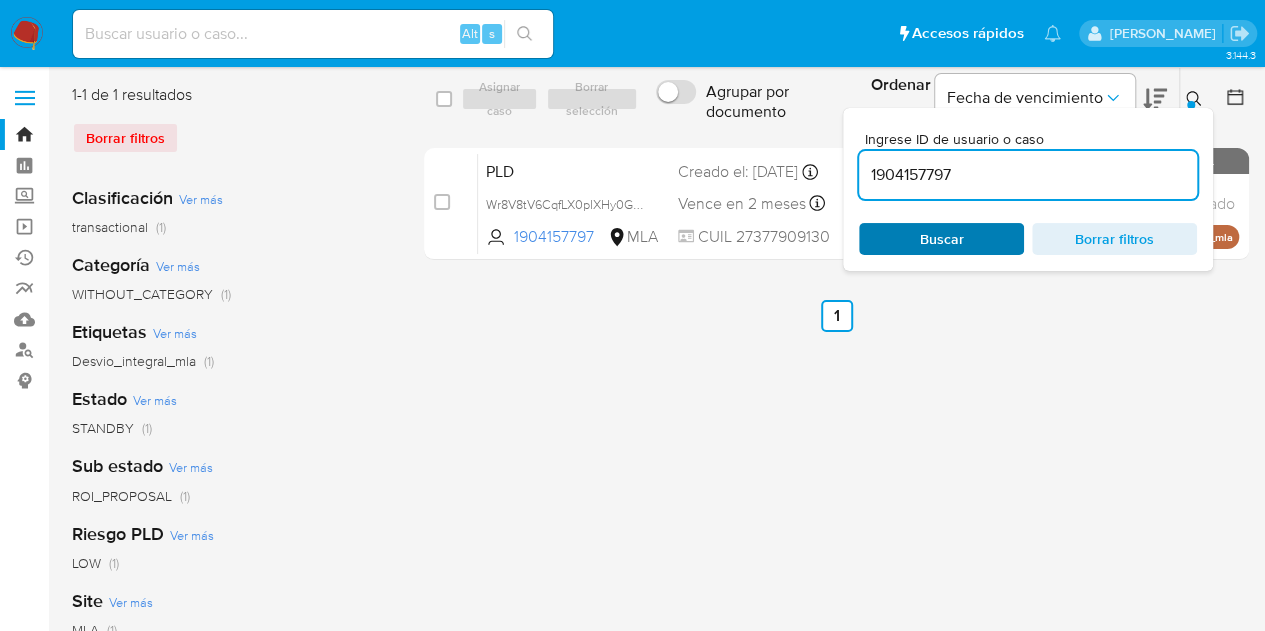 click on "Buscar" at bounding box center [941, 239] 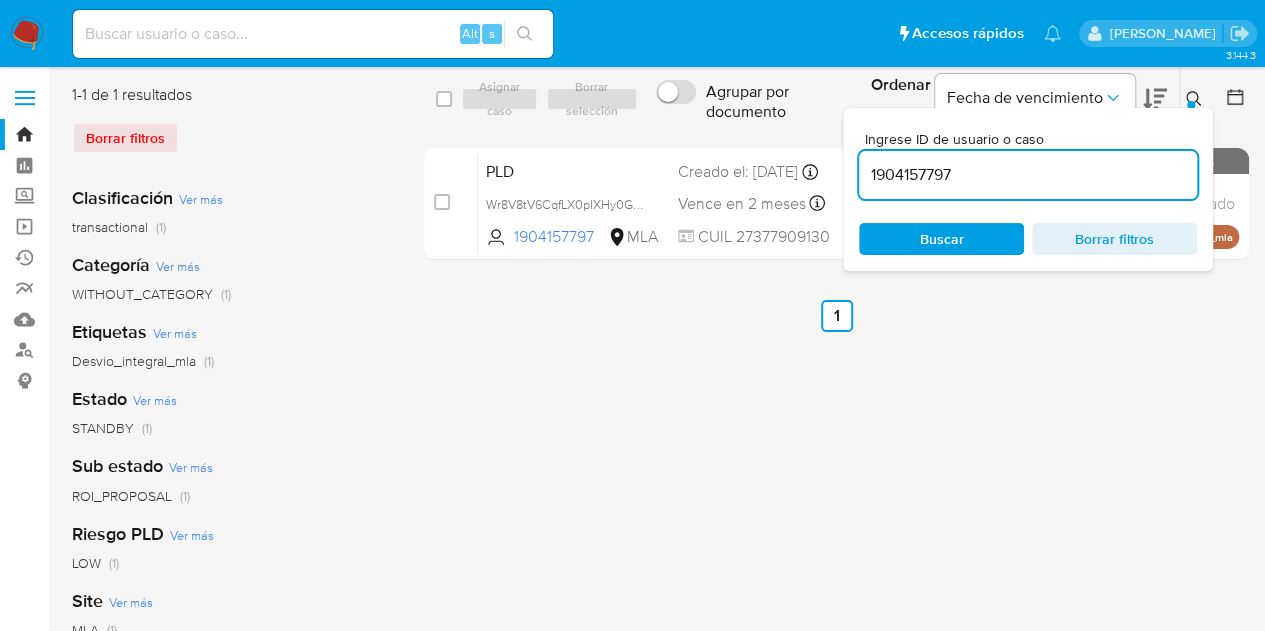 click 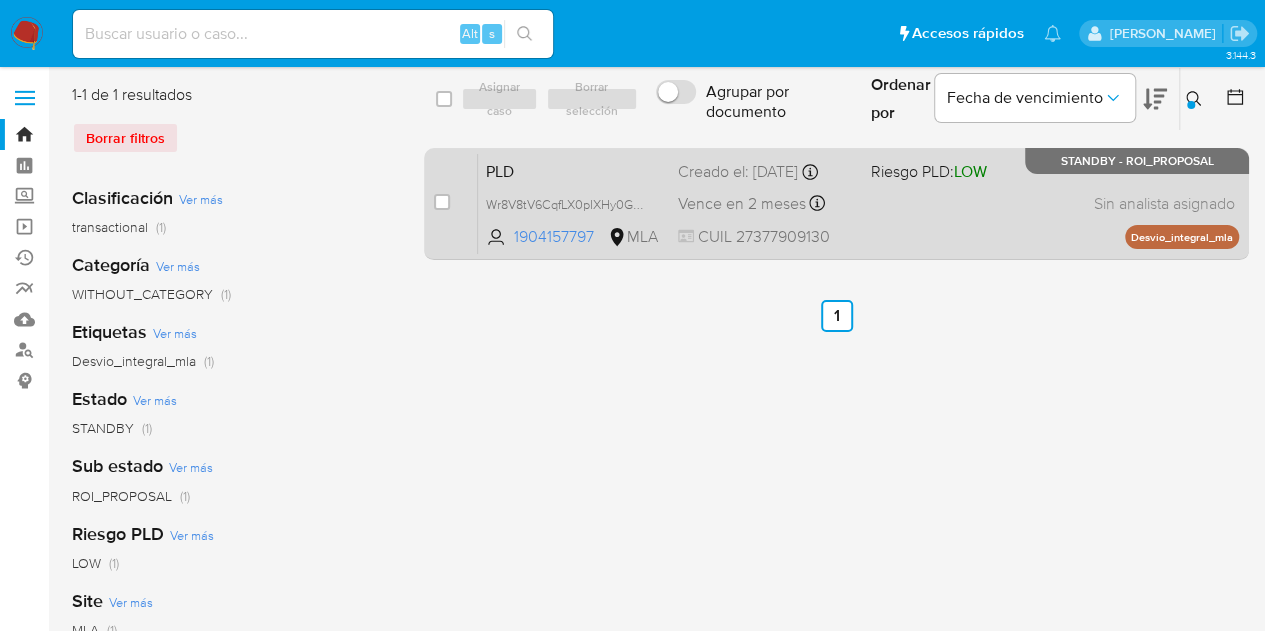 click on "PLD" at bounding box center [574, 170] 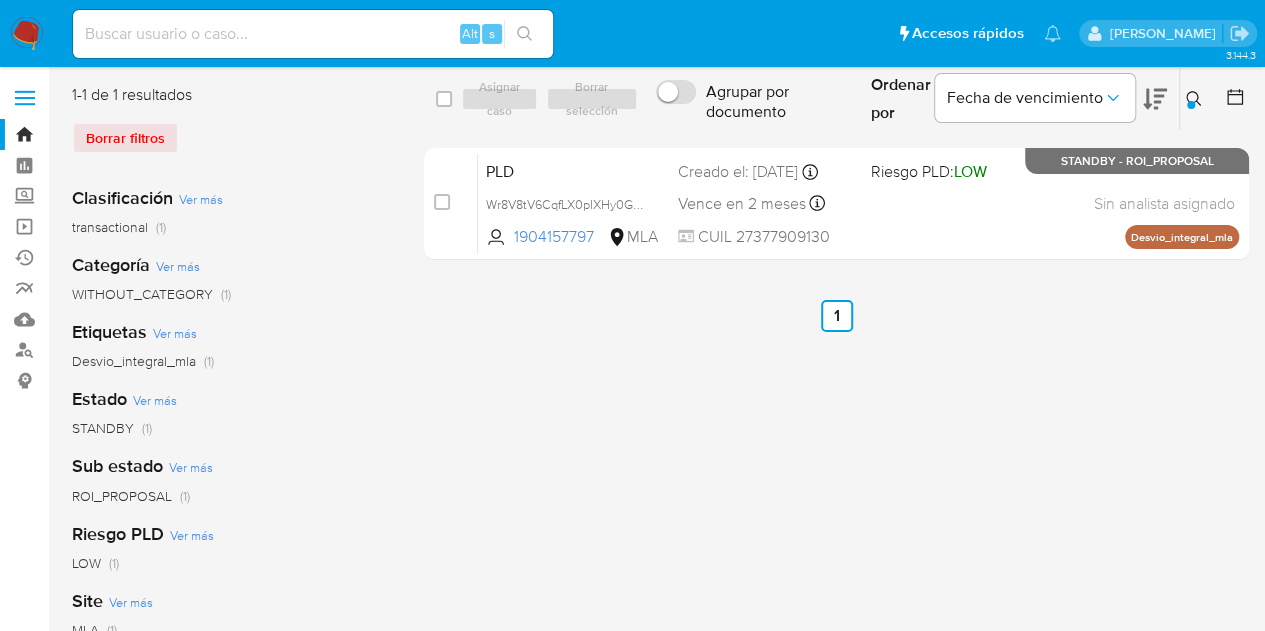 click 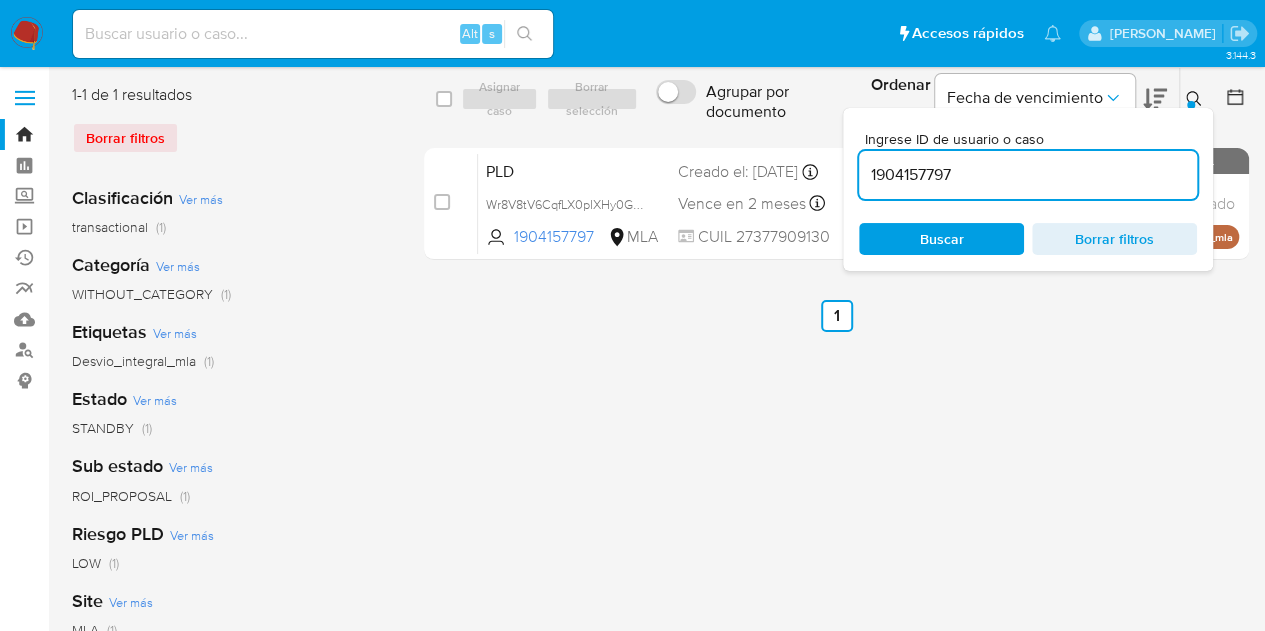 drag, startPoint x: 1014, startPoint y: 180, endPoint x: 773, endPoint y: 140, distance: 244.29695 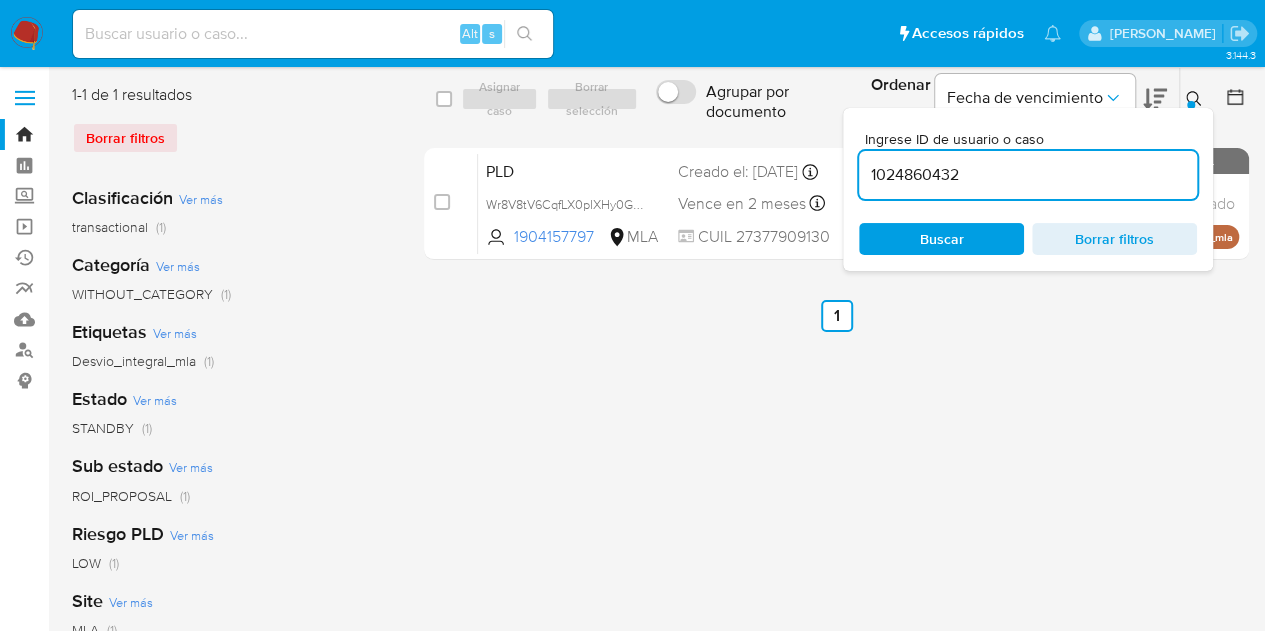 type on "1024860432" 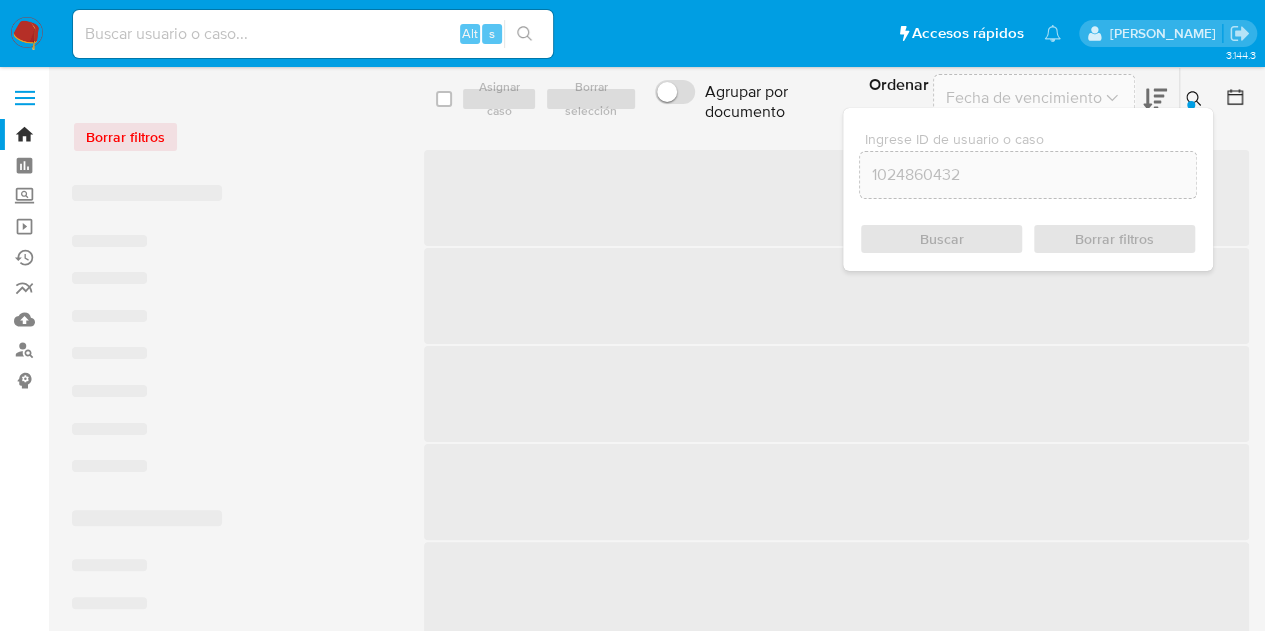 click 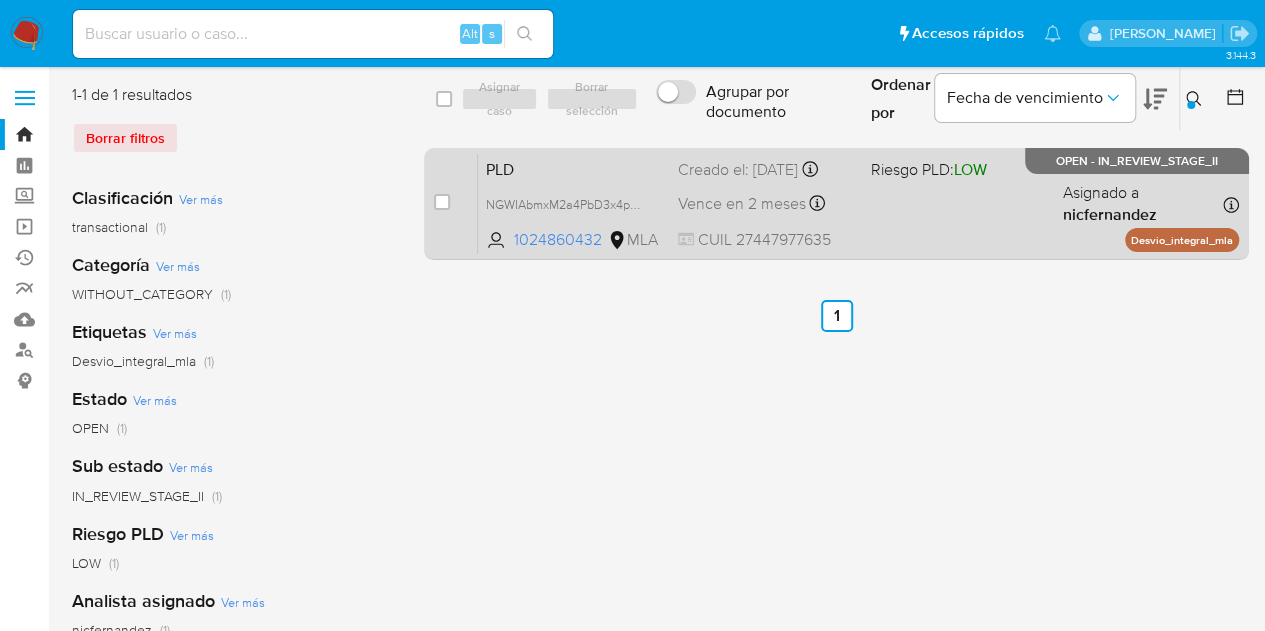 click on "PLD" at bounding box center (574, 168) 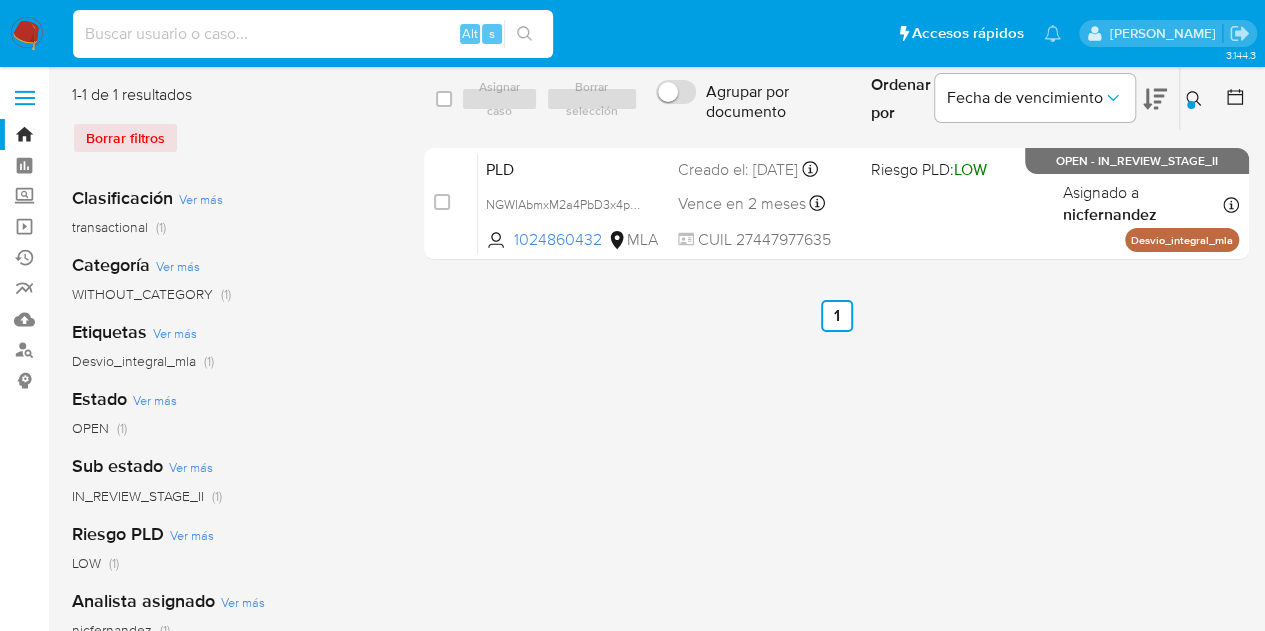 click at bounding box center [313, 34] 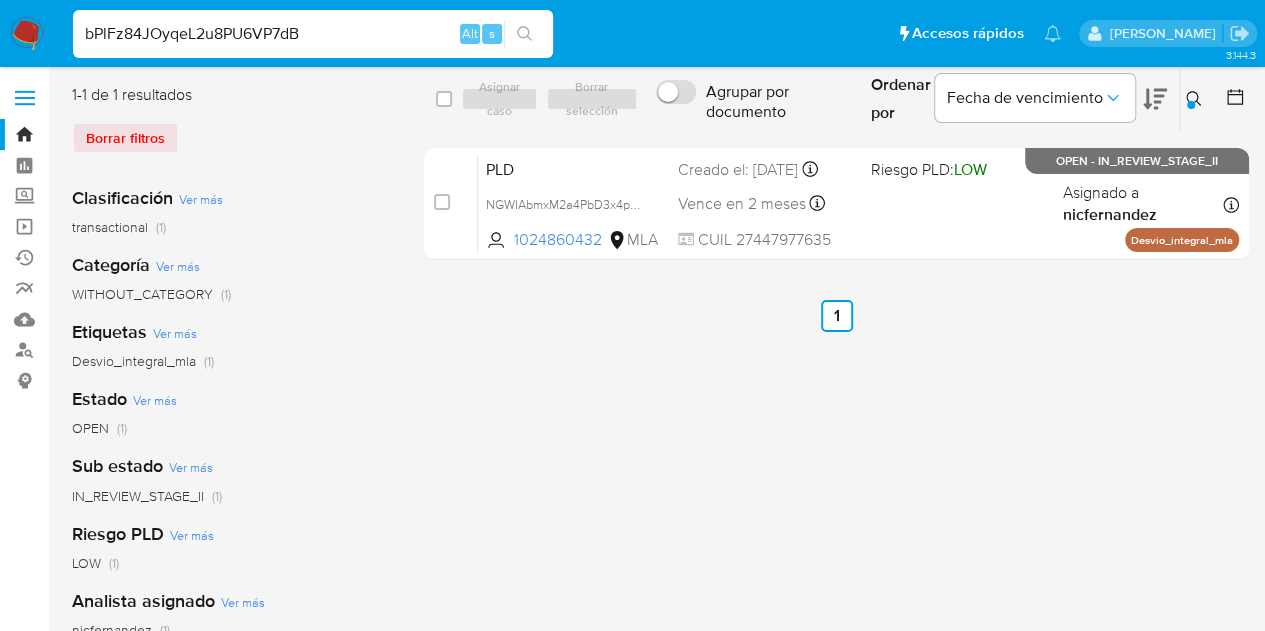 type on "bPlFz84JOyqeL2u8PU6VP7dB" 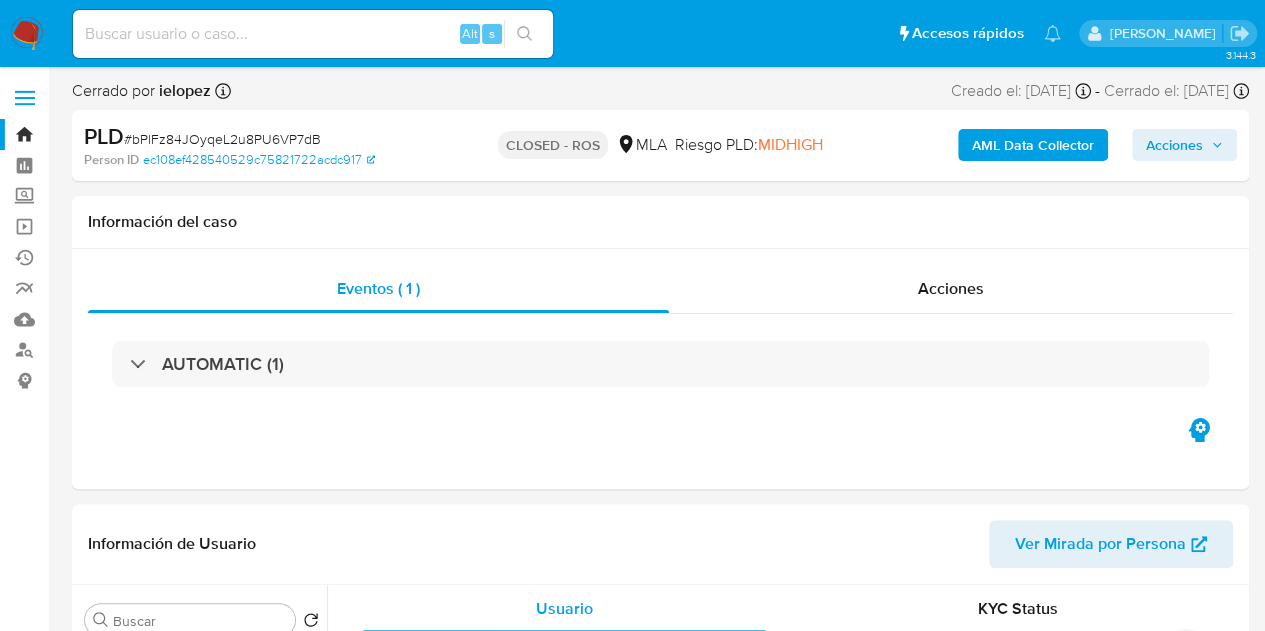 select on "10" 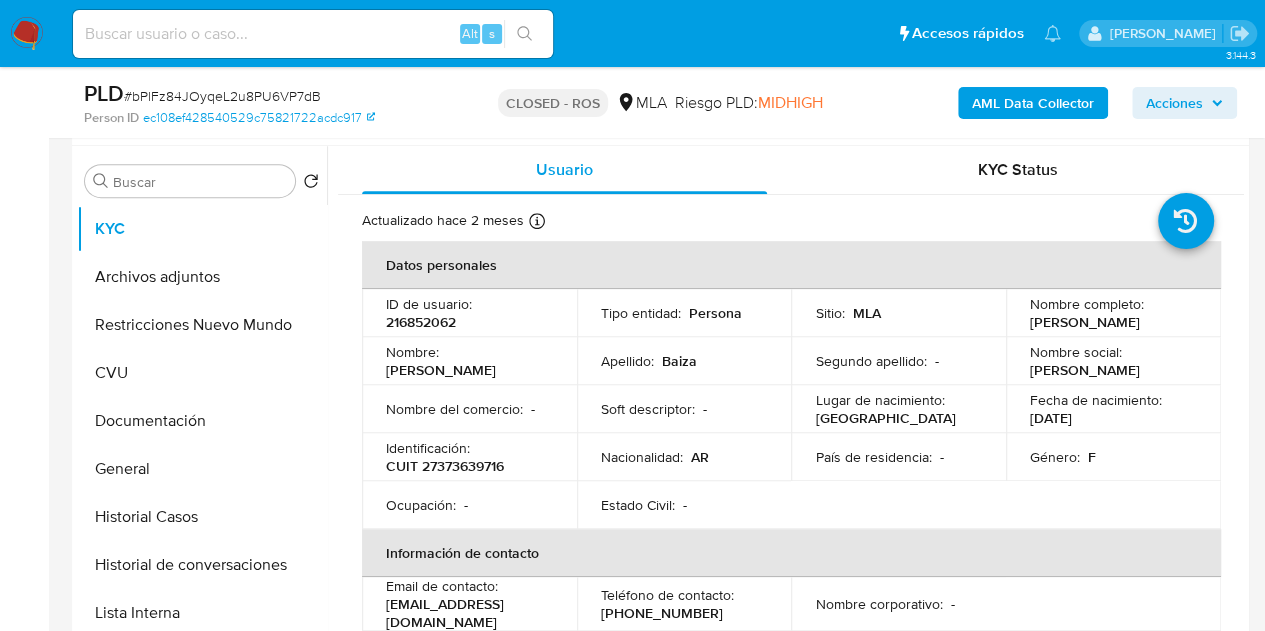 scroll, scrollTop: 352, scrollLeft: 0, axis: vertical 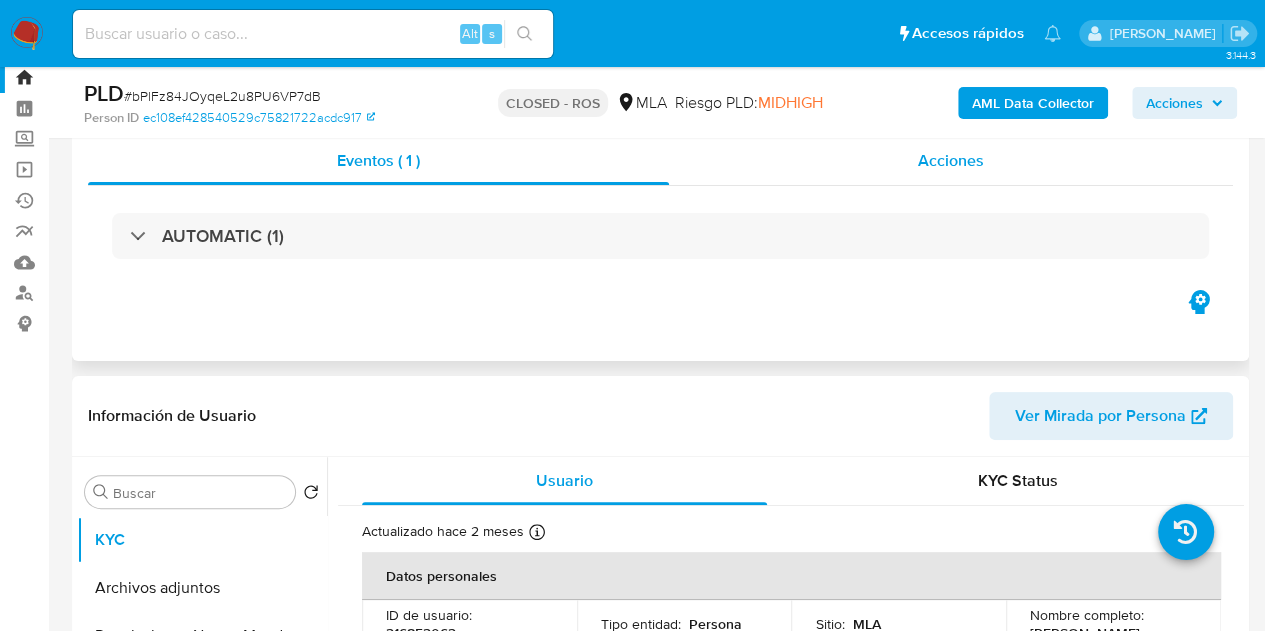 click on "Acciones" at bounding box center [951, 161] 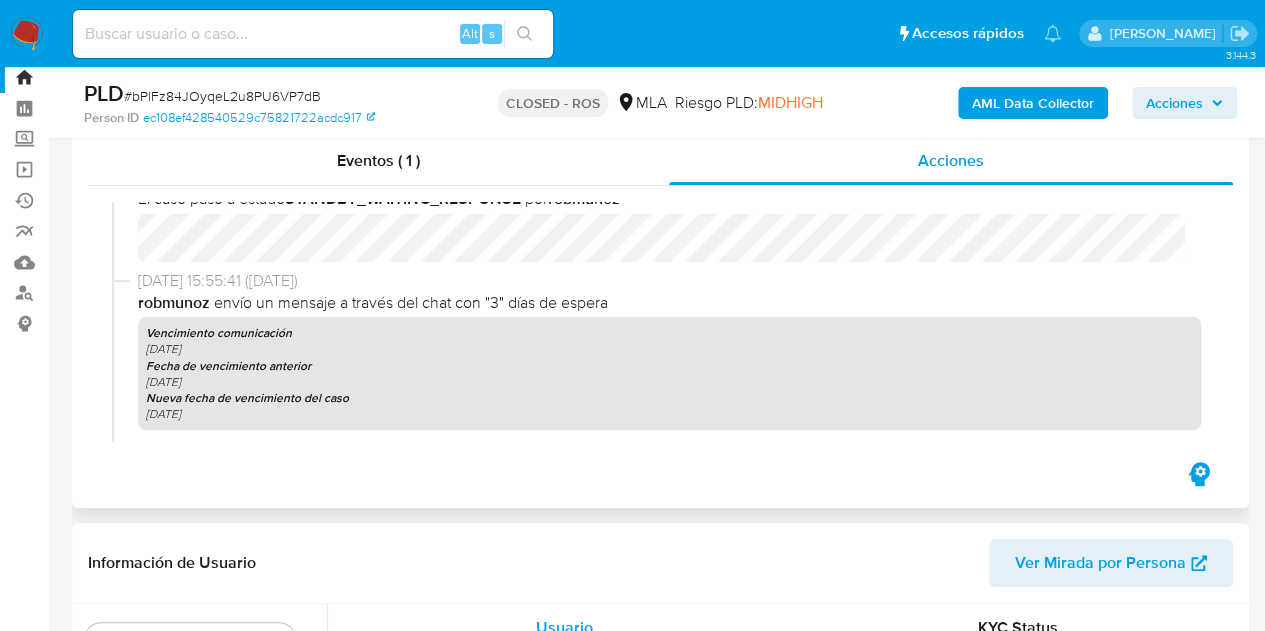 scroll, scrollTop: 4092, scrollLeft: 0, axis: vertical 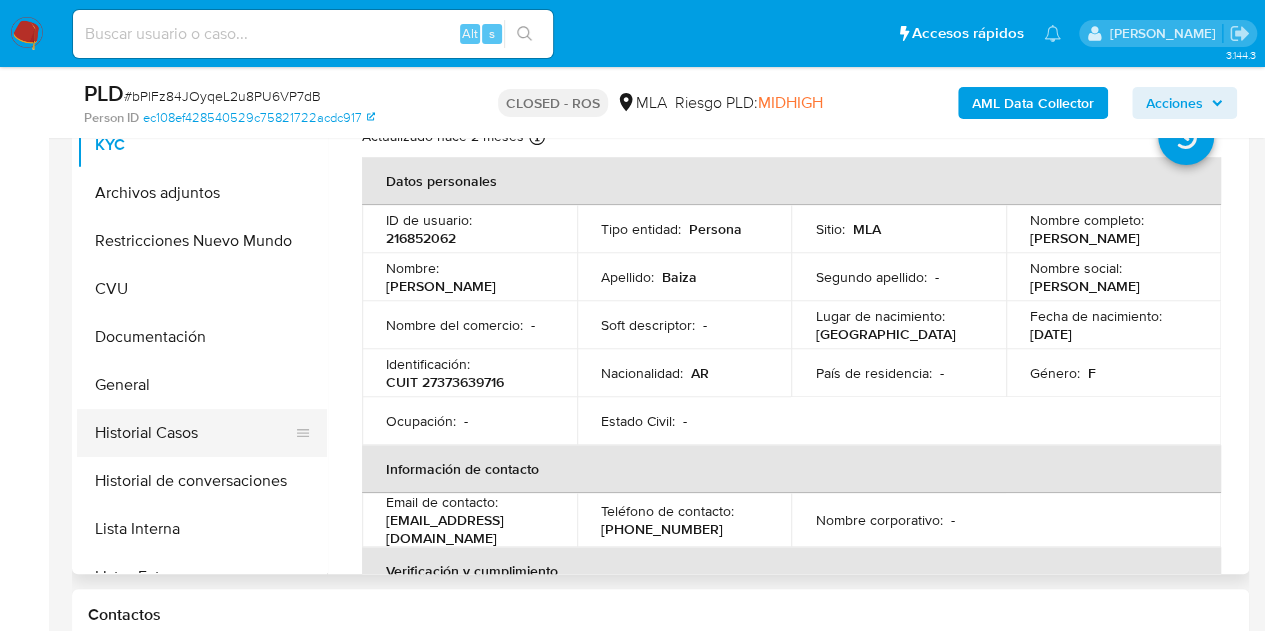 click on "Historial Casos" at bounding box center (194, 433) 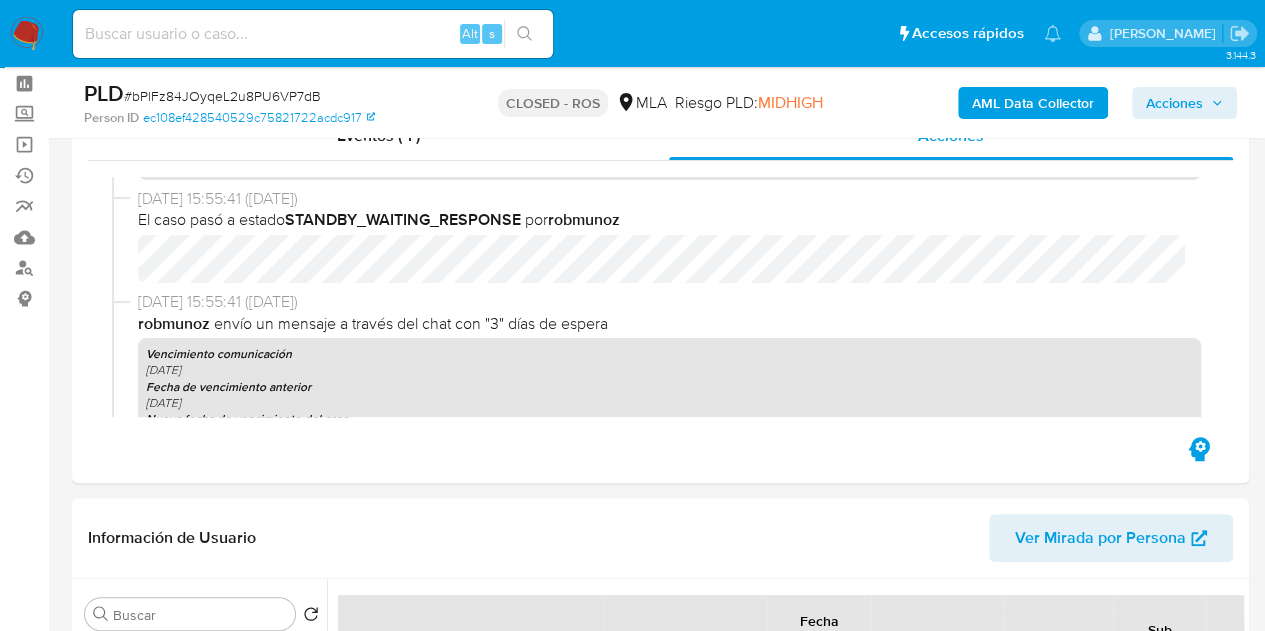 scroll, scrollTop: 74, scrollLeft: 0, axis: vertical 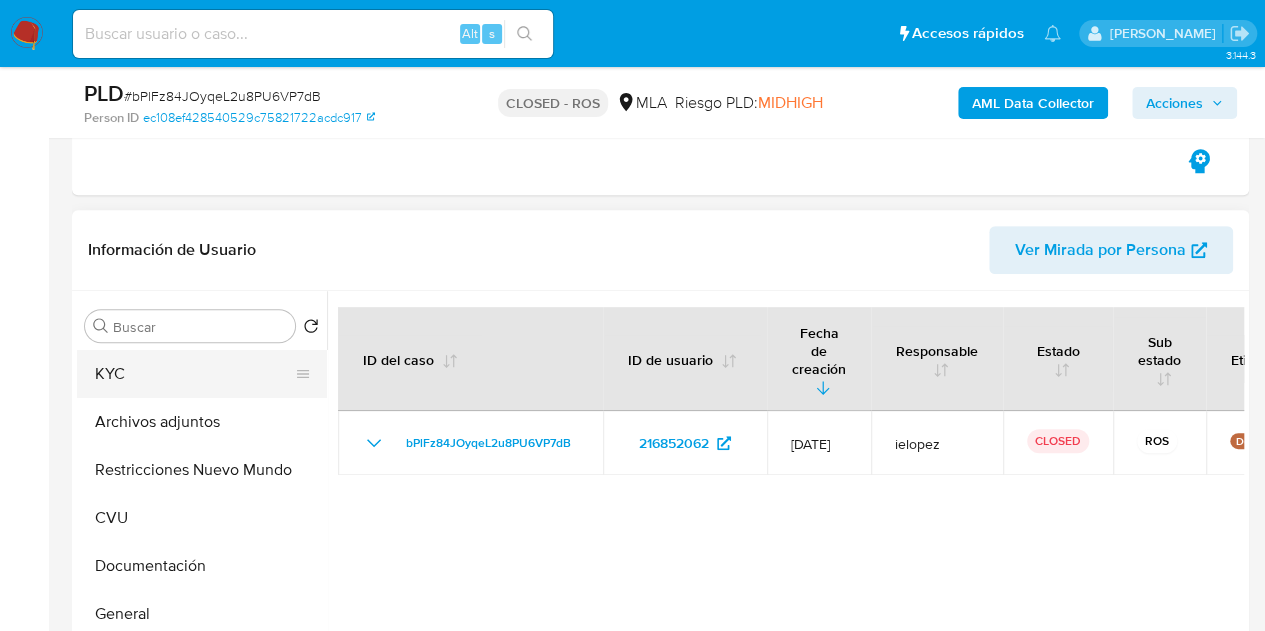 click on "KYC" at bounding box center [194, 374] 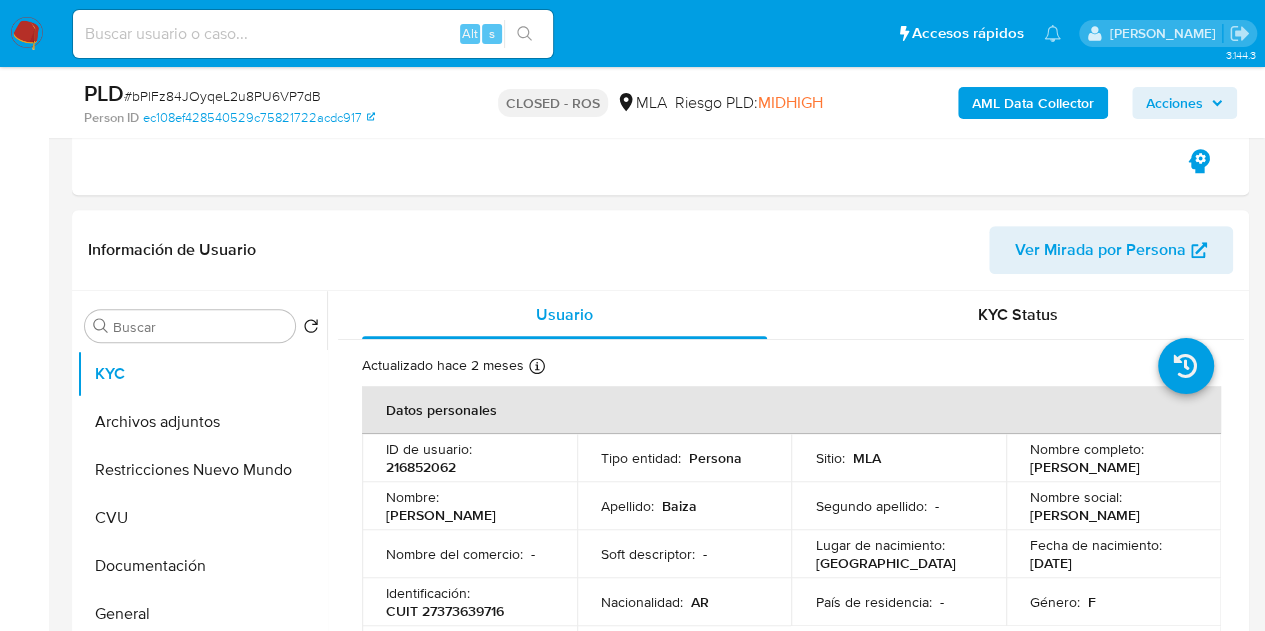 scroll, scrollTop: 454, scrollLeft: 0, axis: vertical 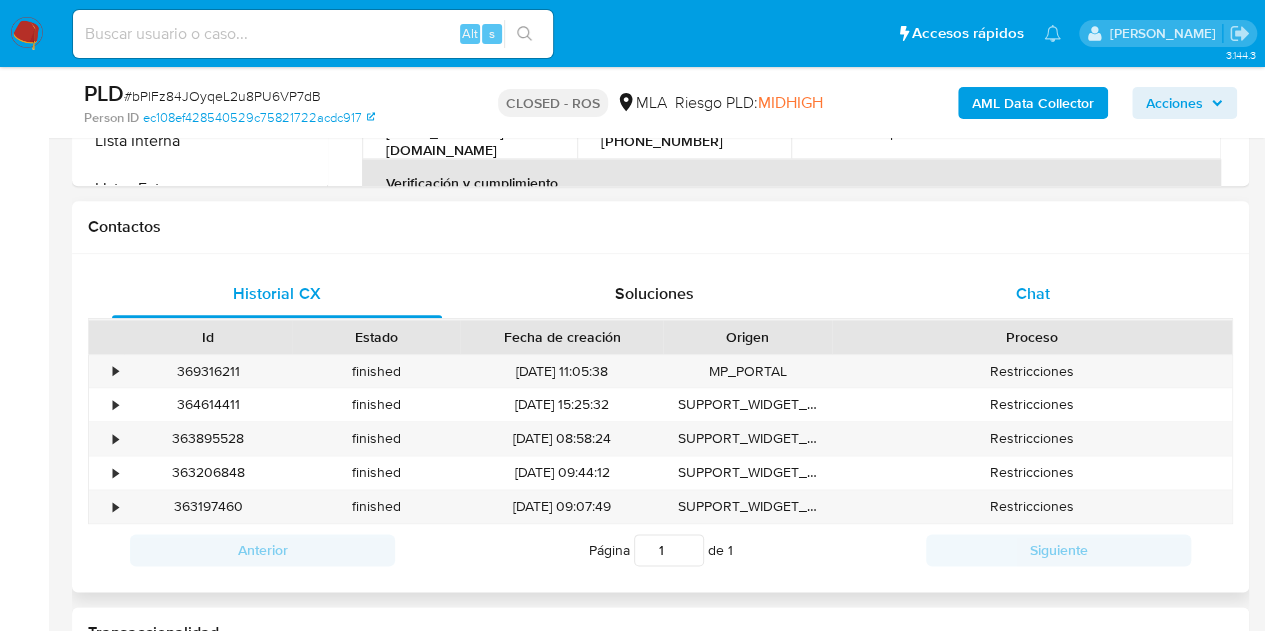 click on "Chat" at bounding box center [1033, 294] 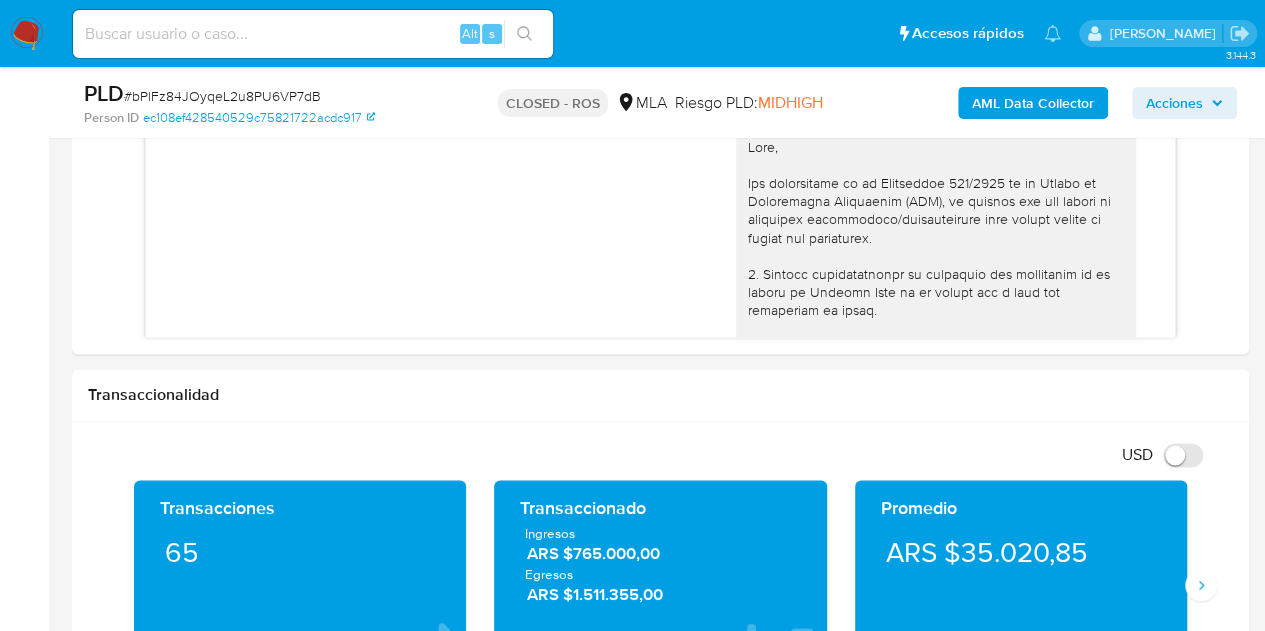 scroll, scrollTop: 1228, scrollLeft: 0, axis: vertical 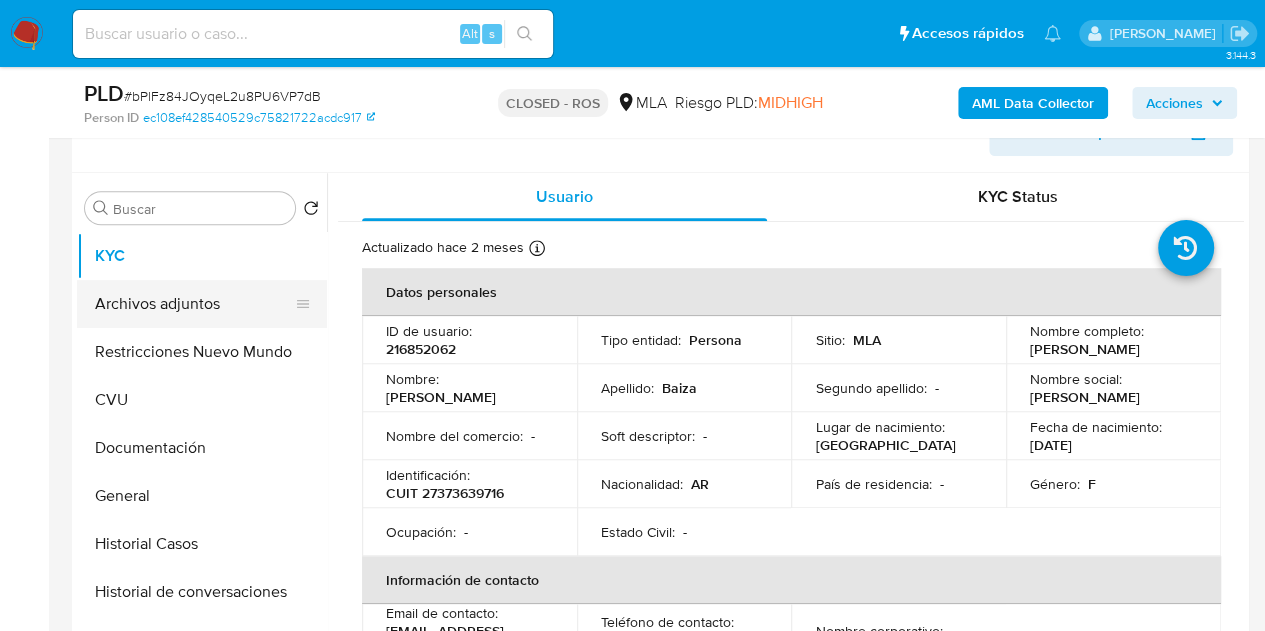 click on "Archivos adjuntos" at bounding box center (194, 304) 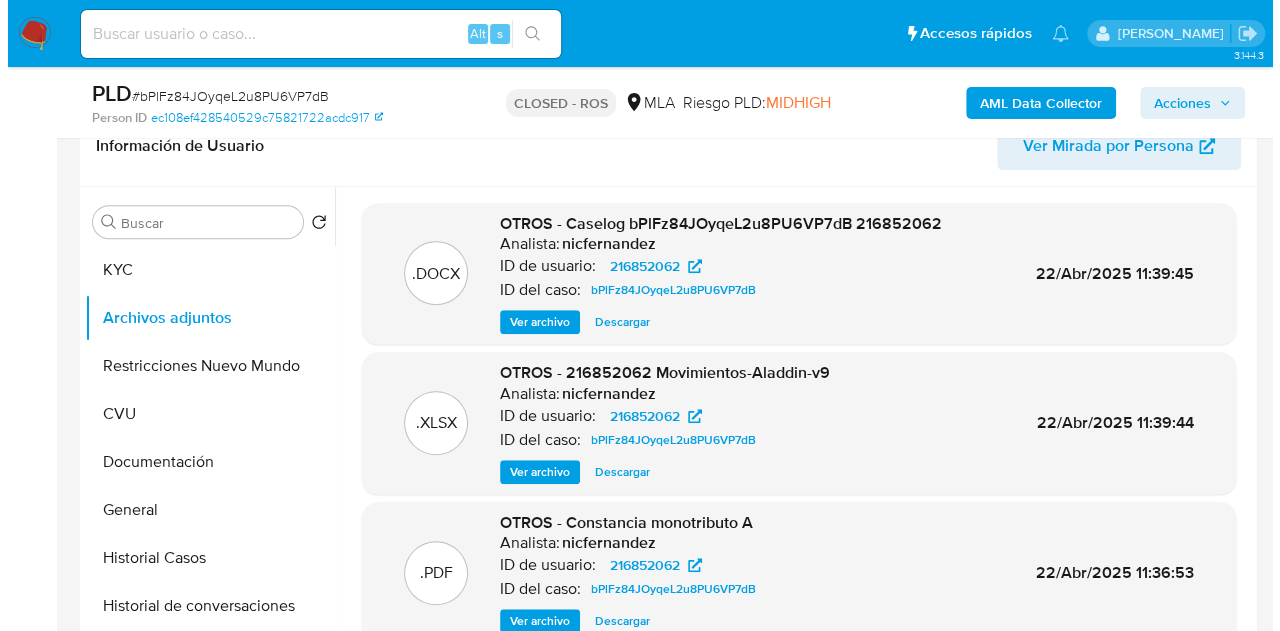 scroll, scrollTop: 486, scrollLeft: 0, axis: vertical 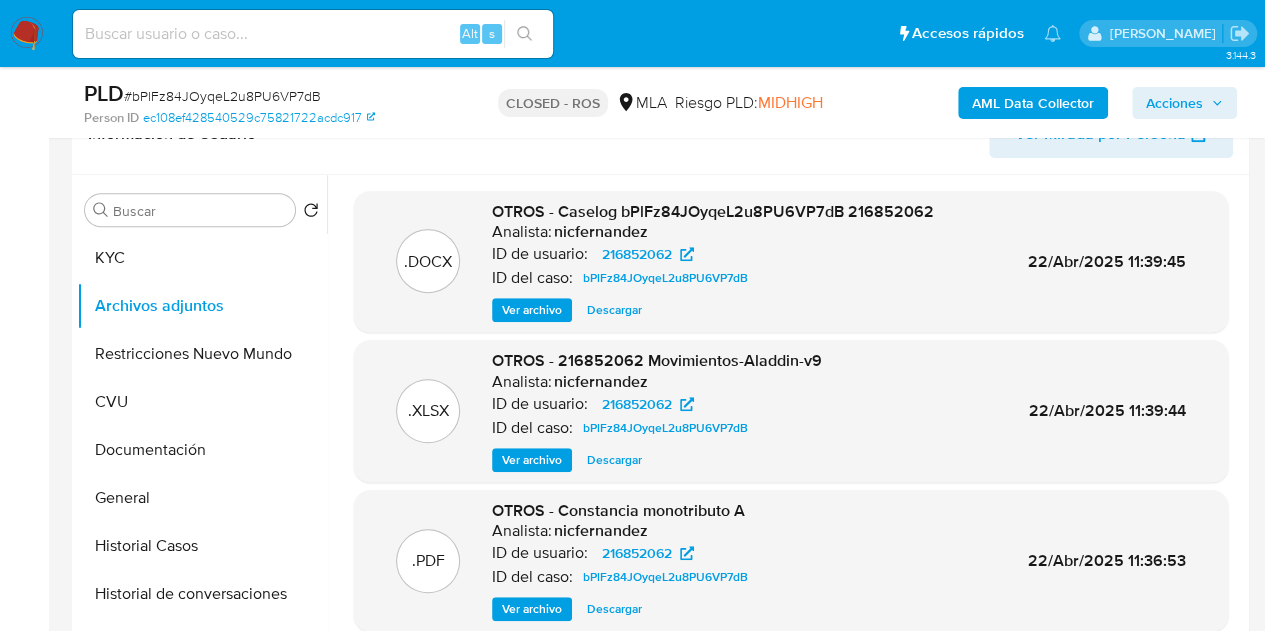 click on "Ver archivo" at bounding box center (532, 310) 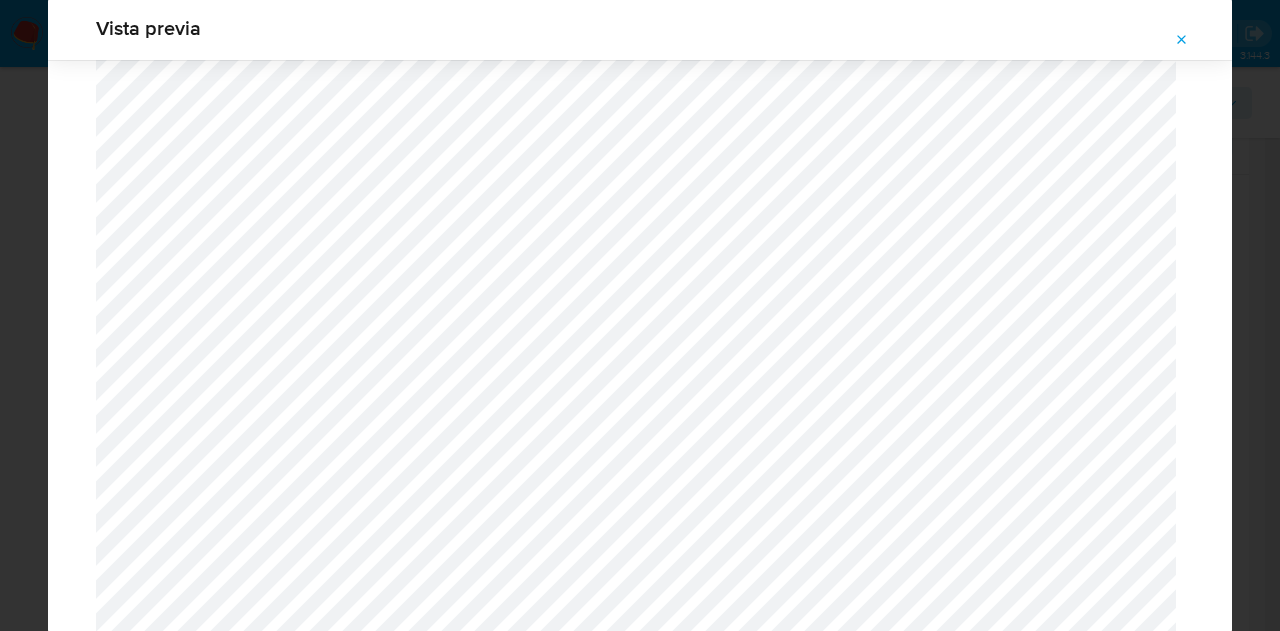 scroll, scrollTop: 769, scrollLeft: 0, axis: vertical 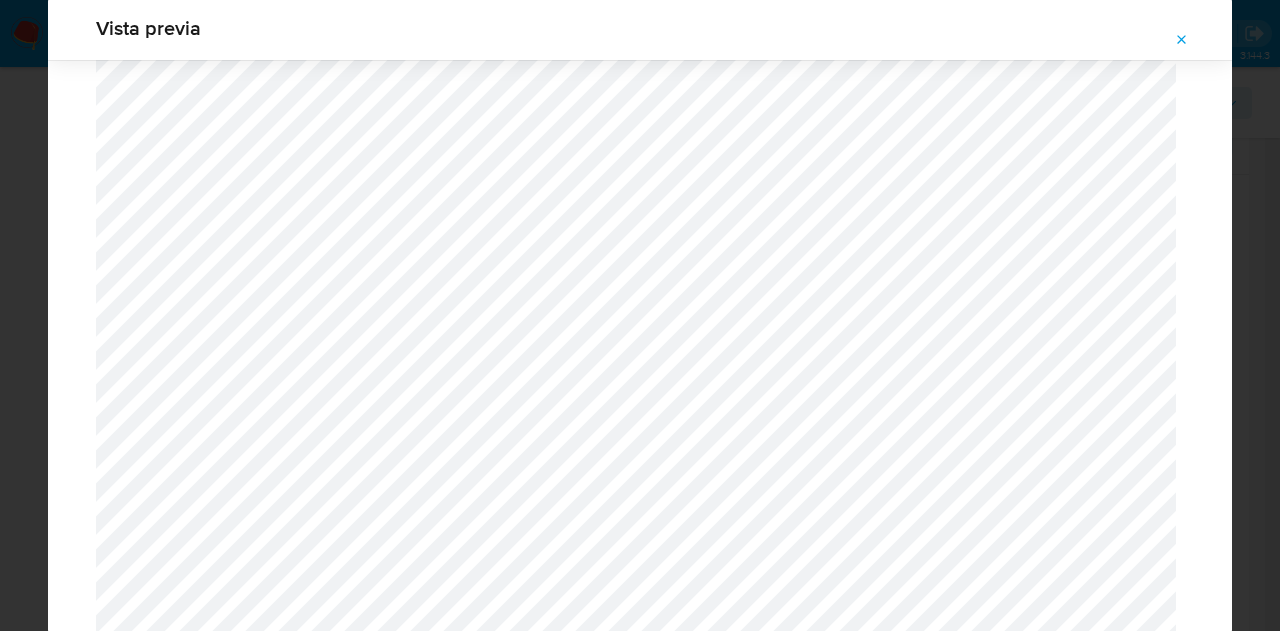 click at bounding box center (640, 3926) 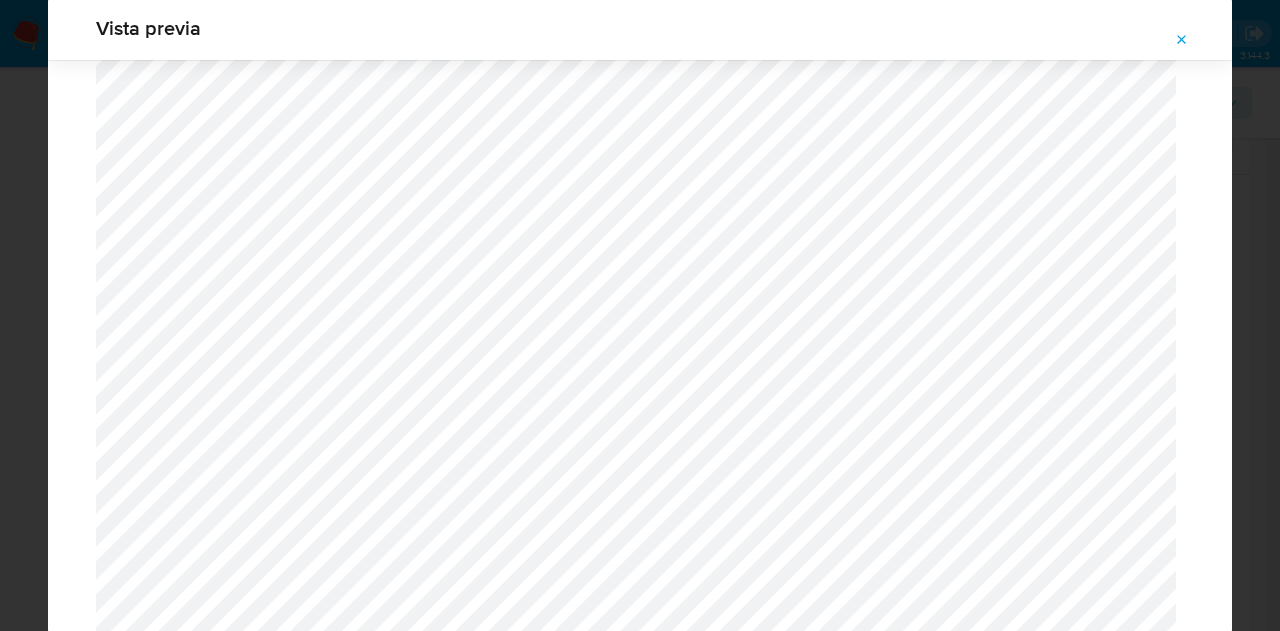 scroll, scrollTop: 1238, scrollLeft: 0, axis: vertical 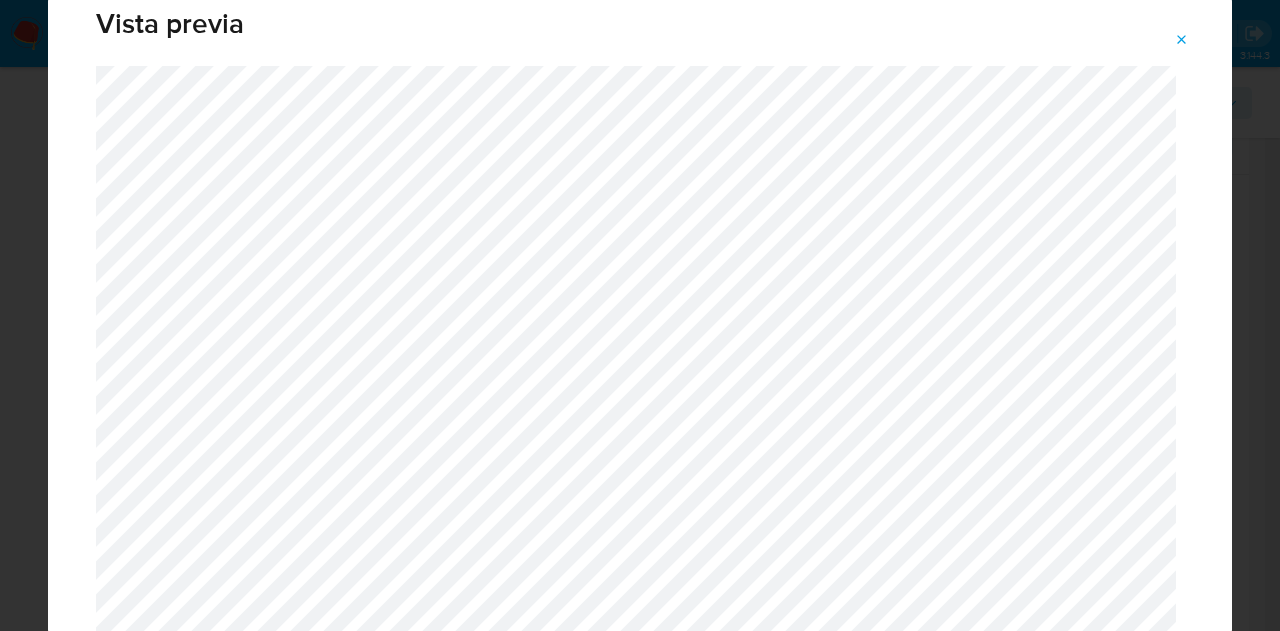 click at bounding box center (1182, 40) 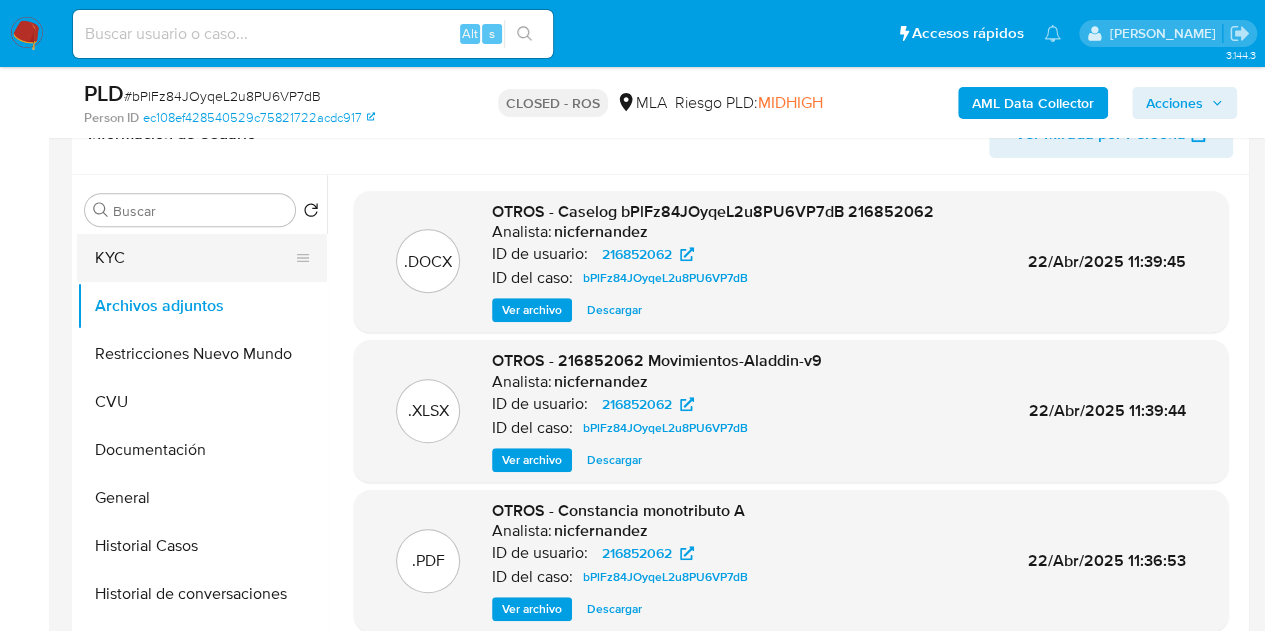 click on "KYC" at bounding box center [194, 258] 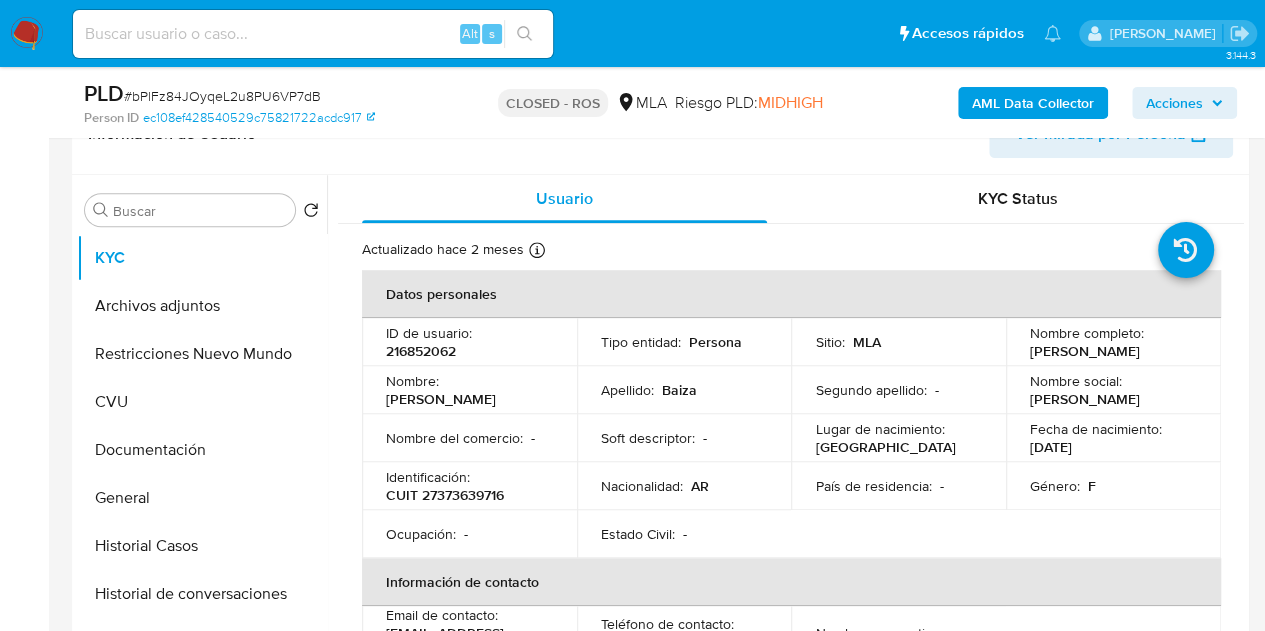 drag, startPoint x: 1044, startPoint y: 353, endPoint x: 1159, endPoint y: 352, distance: 115.00435 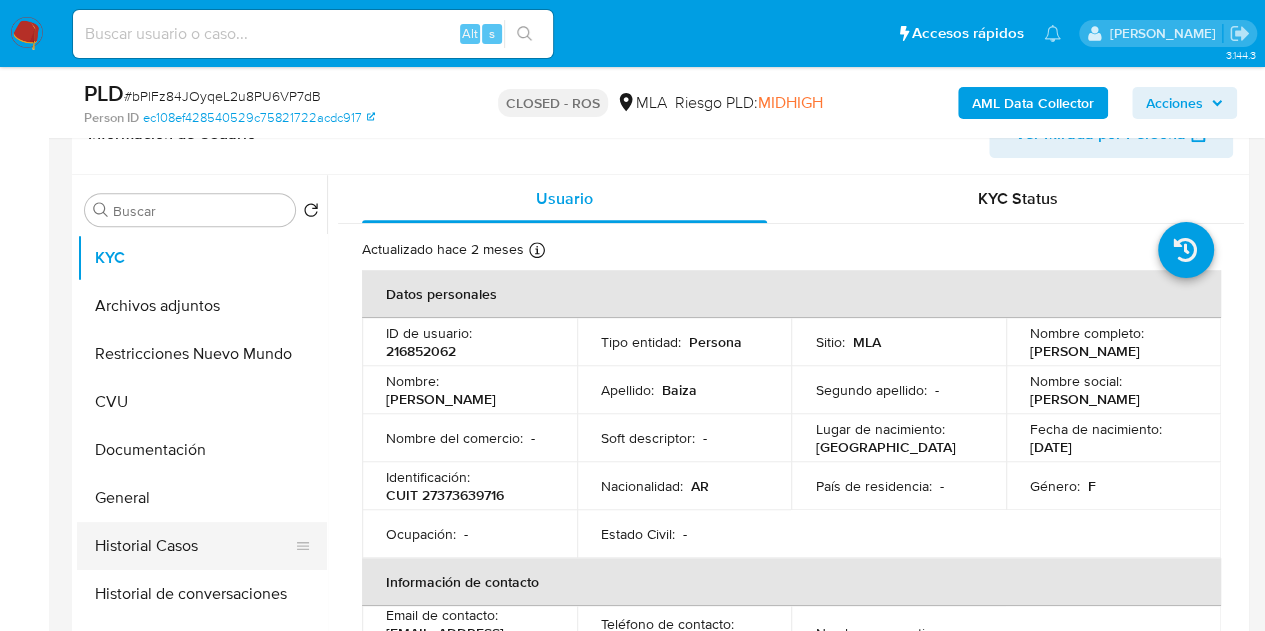 click on "Historial Casos" at bounding box center (194, 546) 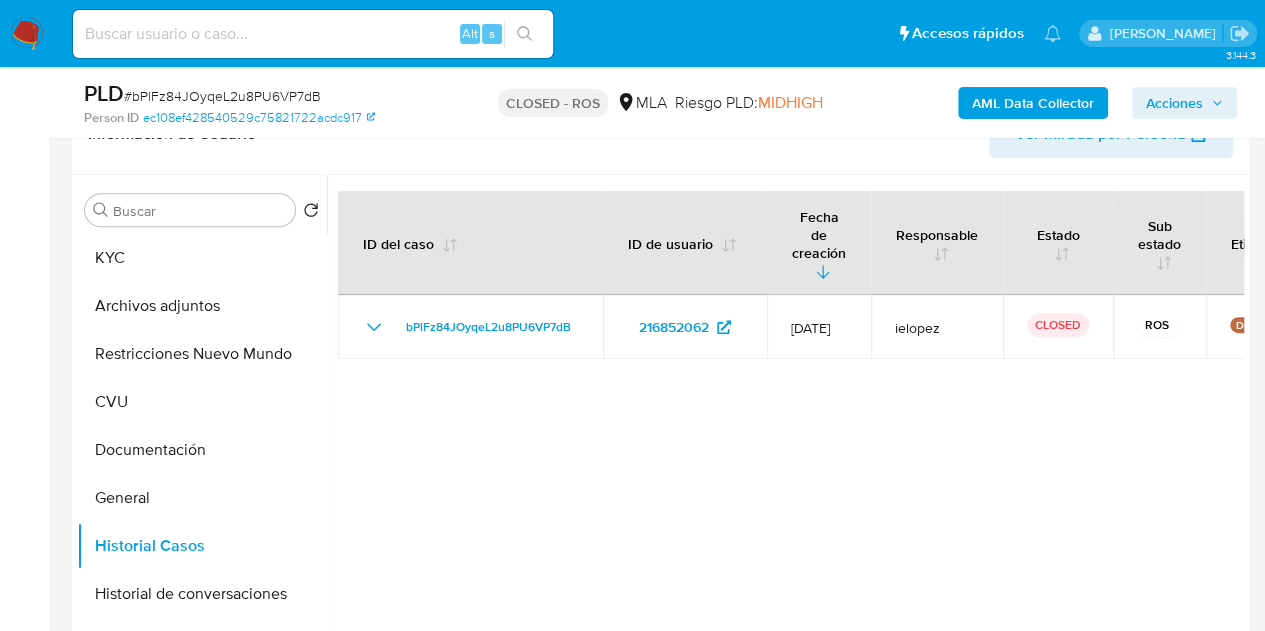 click at bounding box center (785, 431) 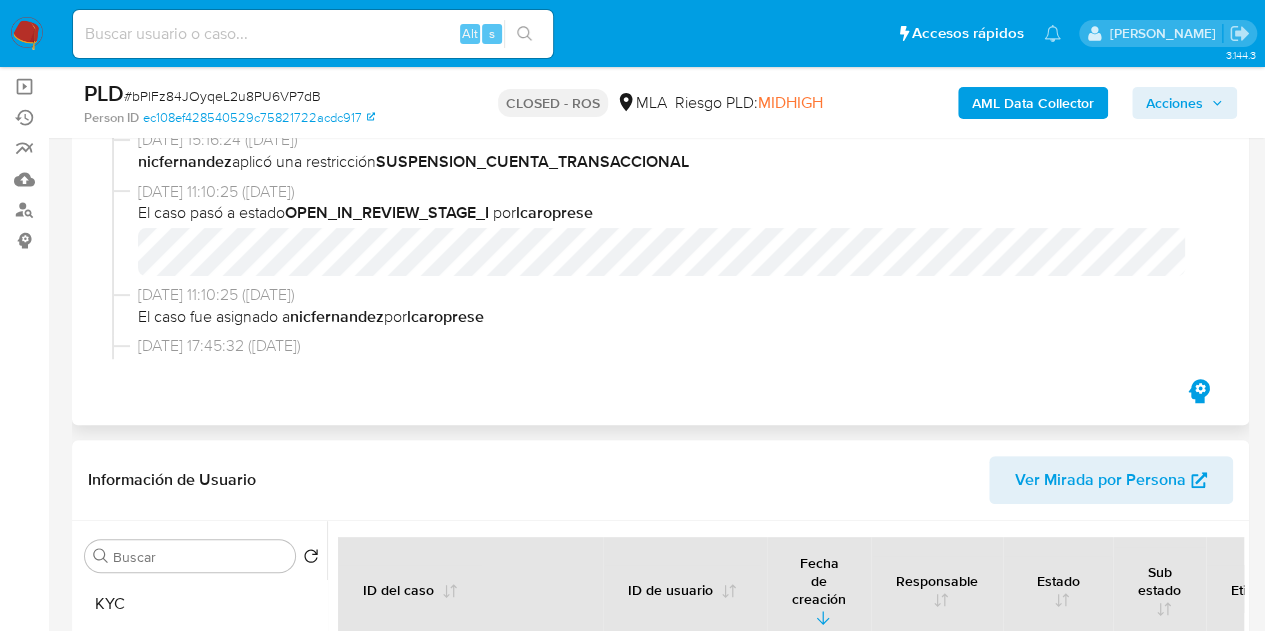 scroll, scrollTop: 173, scrollLeft: 0, axis: vertical 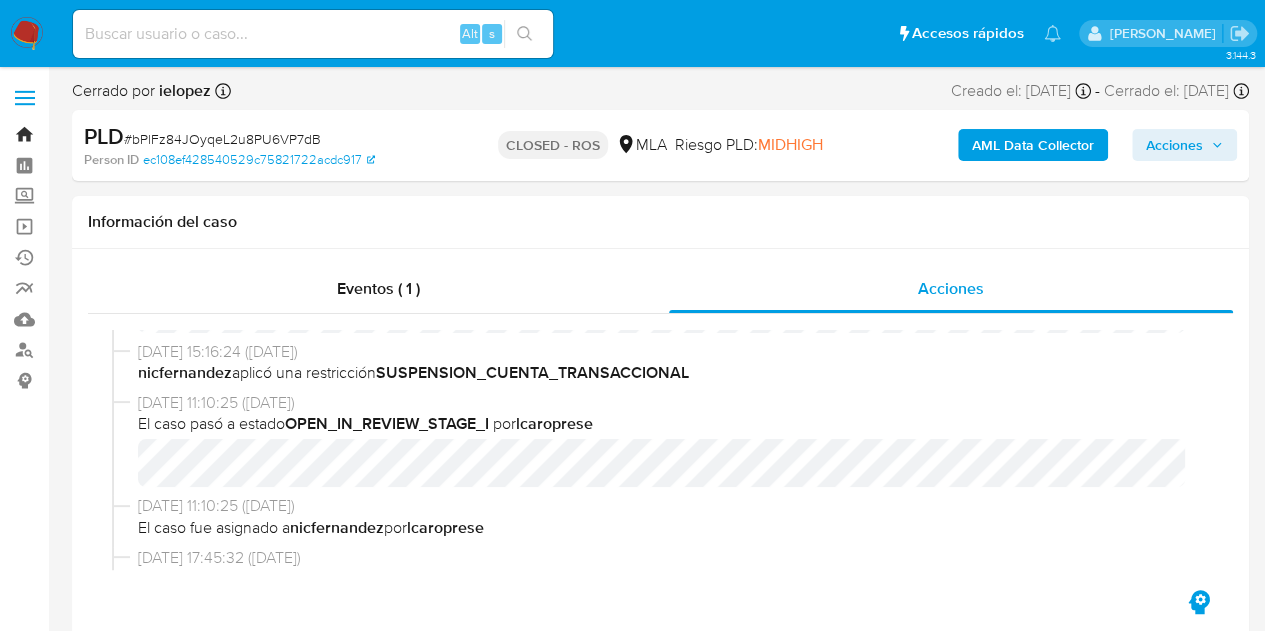click on "Bandeja" at bounding box center [119, 134] 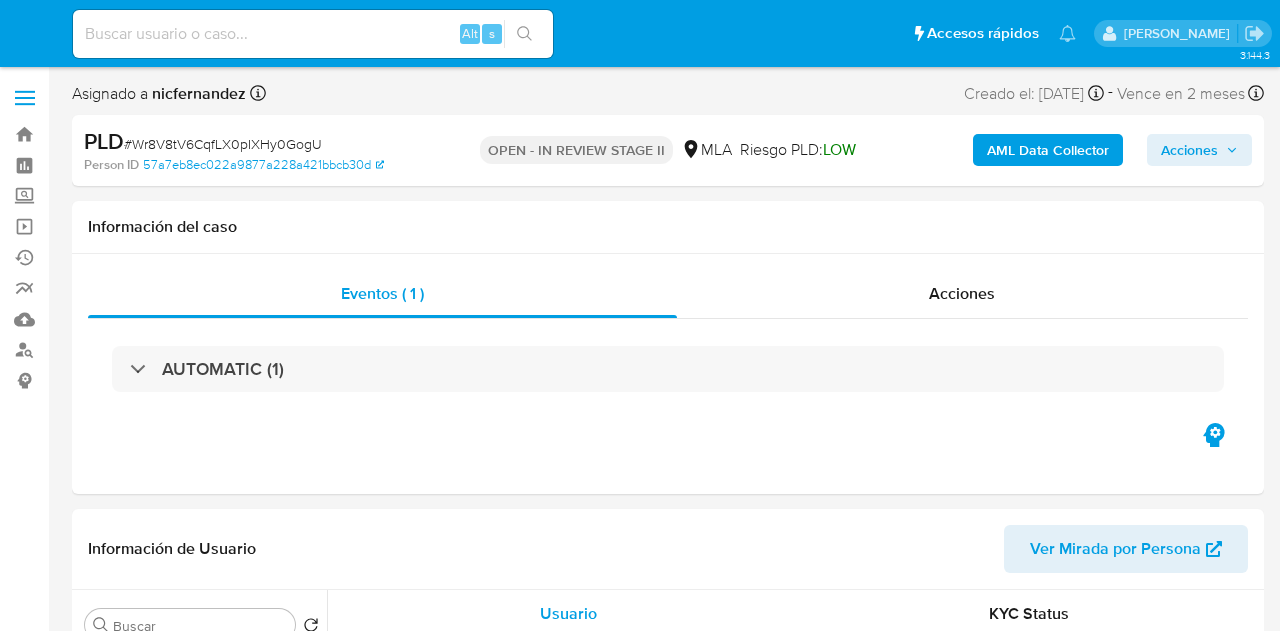 select on "10" 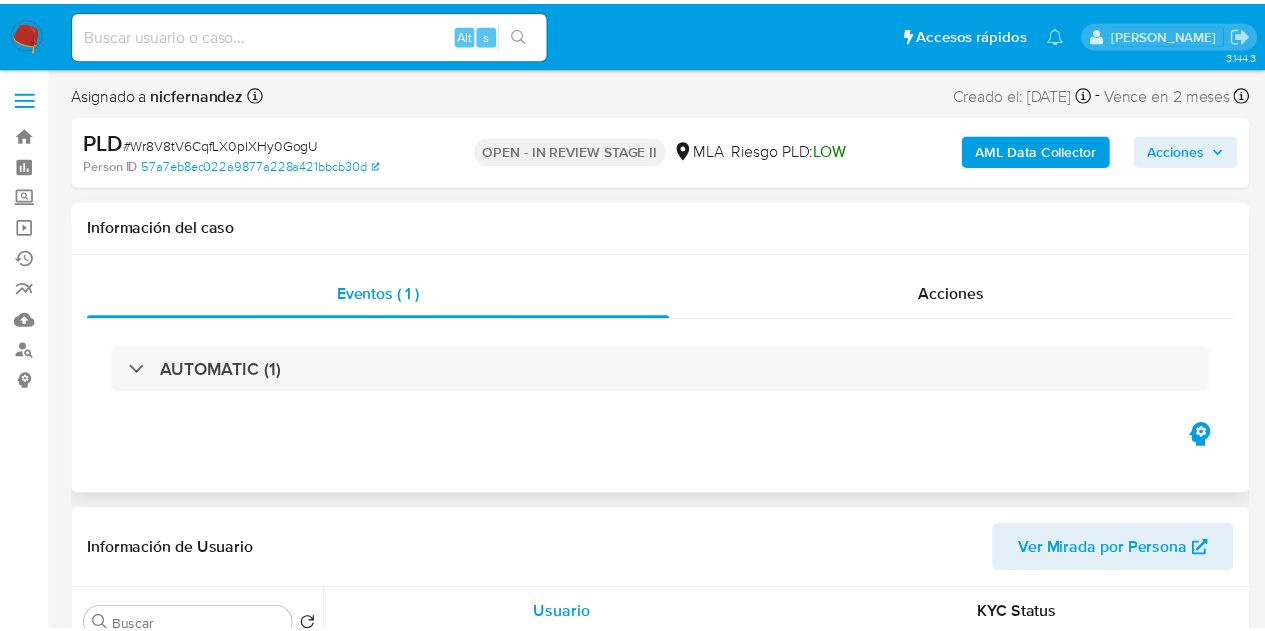 scroll, scrollTop: 0, scrollLeft: 0, axis: both 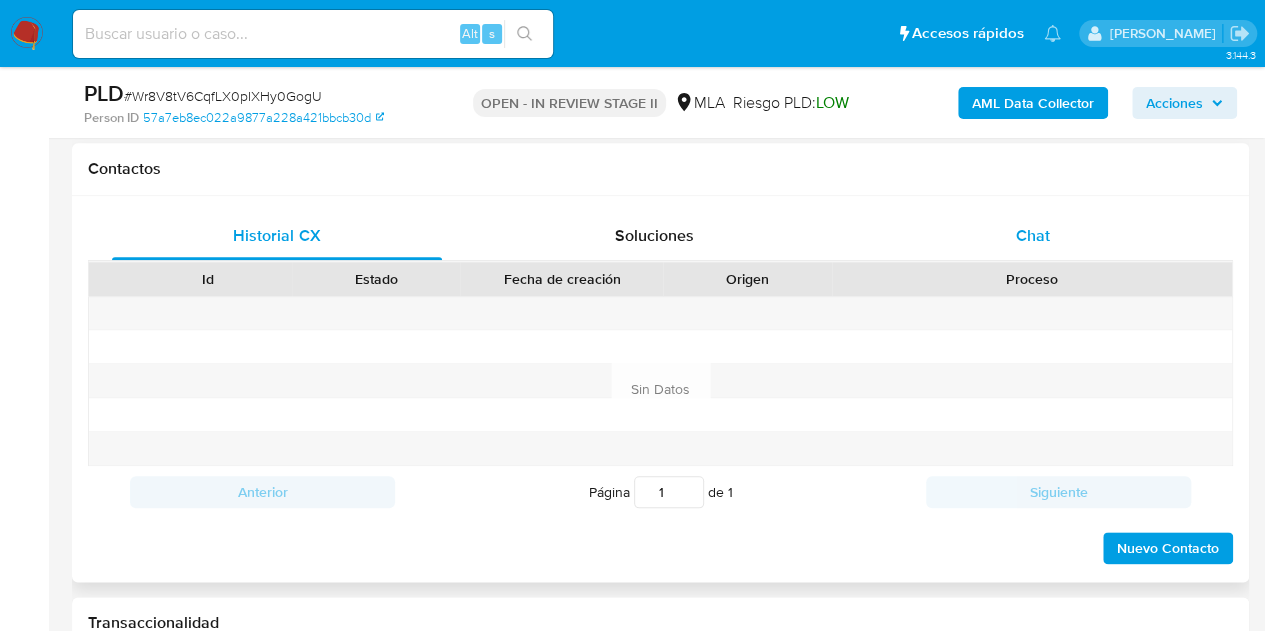 click on "Chat" at bounding box center (1033, 236) 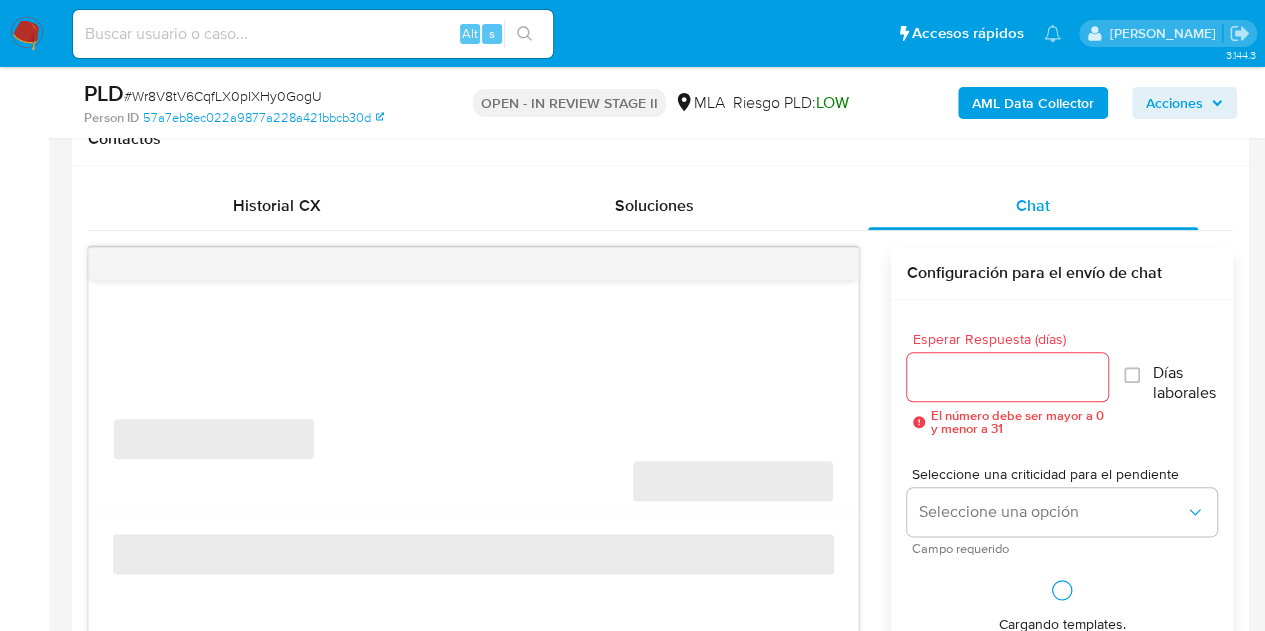 scroll, scrollTop: 612, scrollLeft: 0, axis: vertical 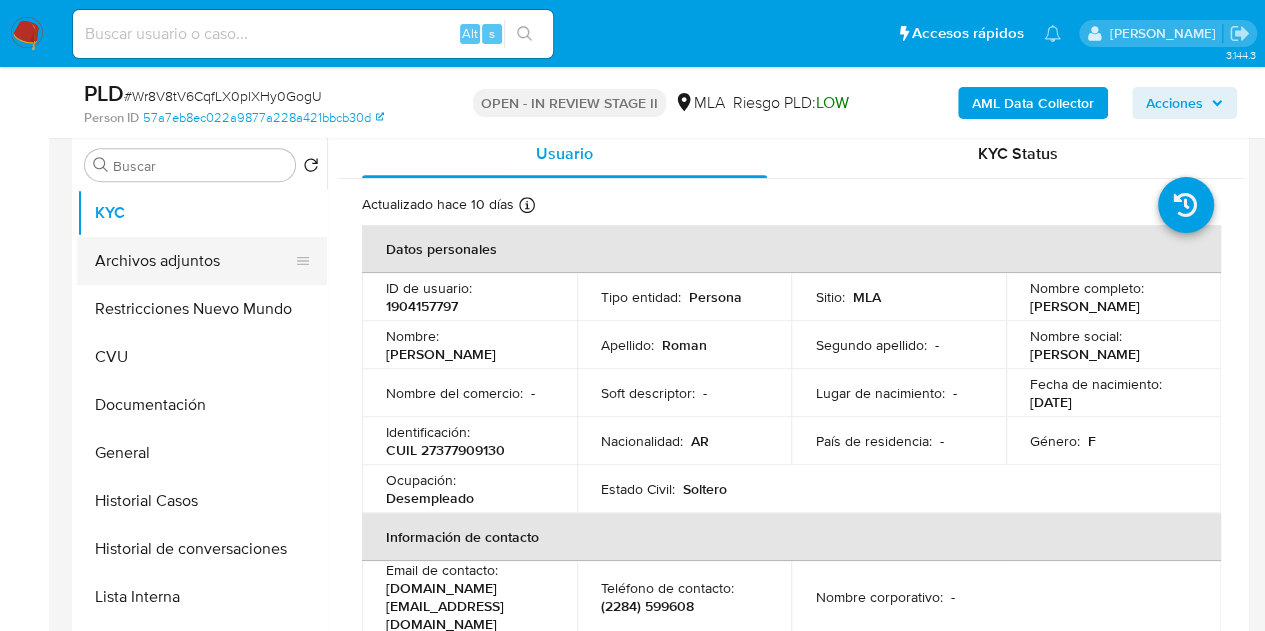 click on "Archivos adjuntos" at bounding box center [194, 261] 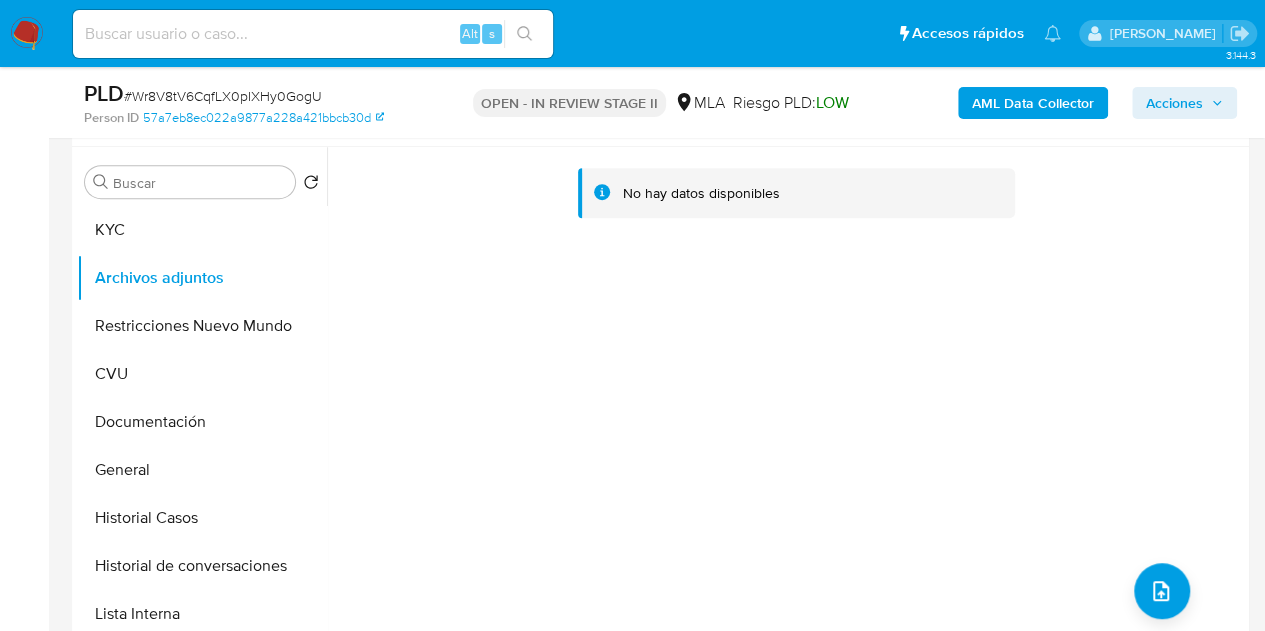 scroll, scrollTop: 362, scrollLeft: 0, axis: vertical 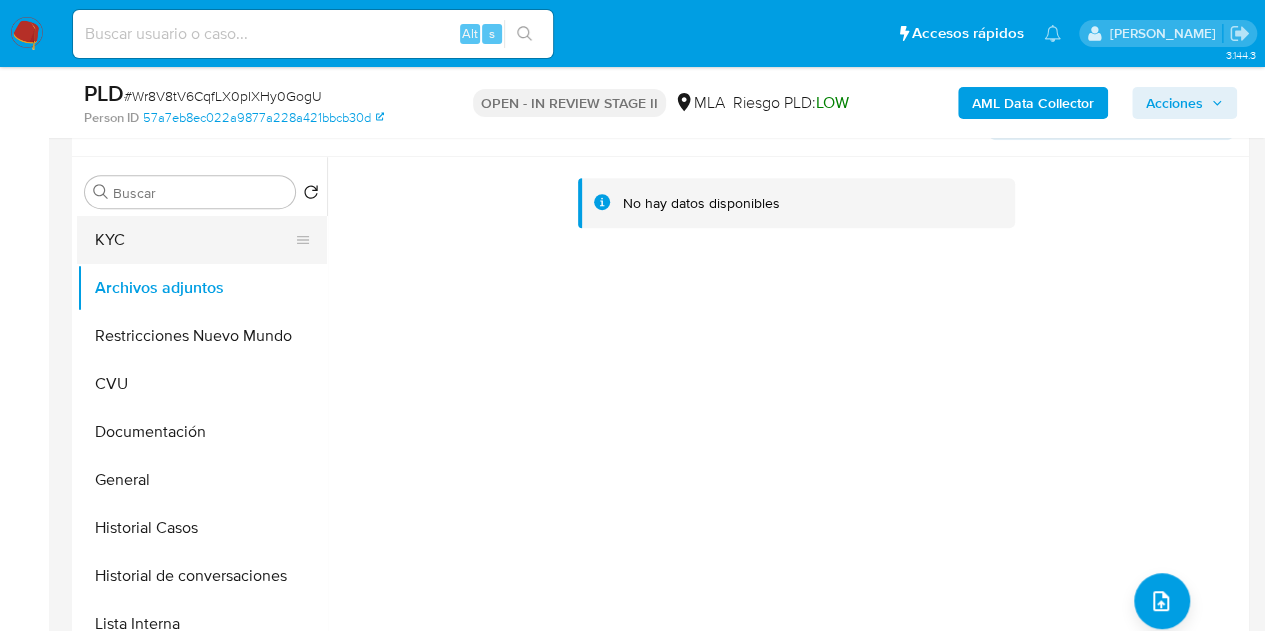 click on "KYC" at bounding box center (194, 240) 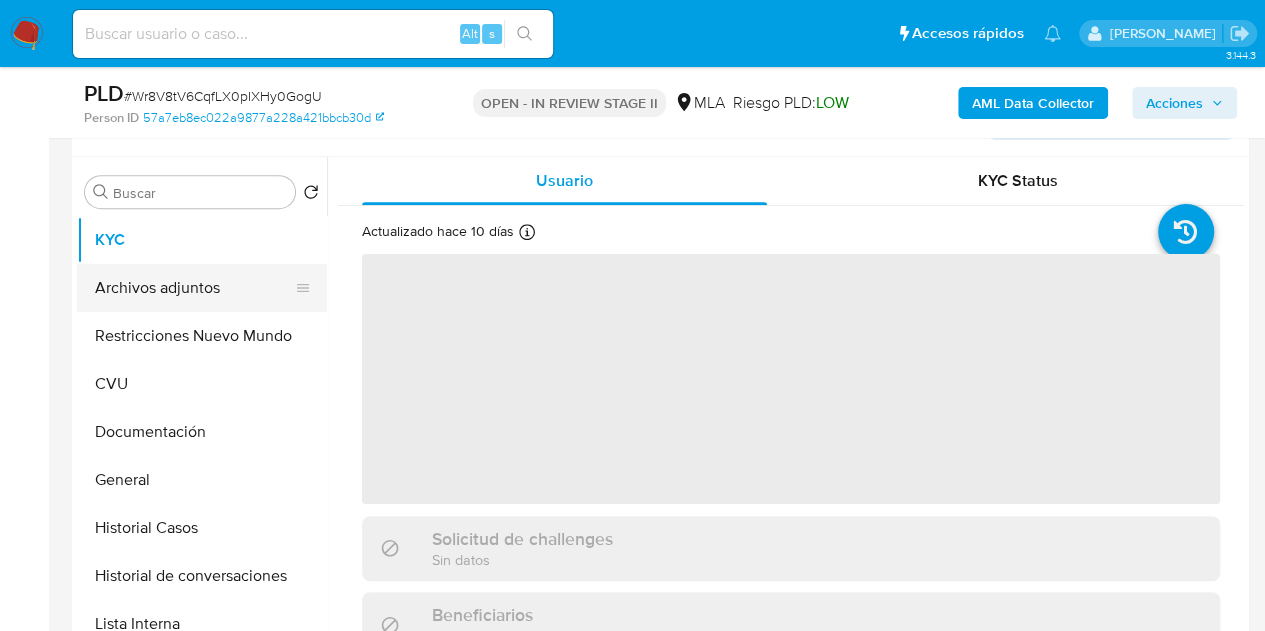 click on "Archivos adjuntos" at bounding box center (194, 288) 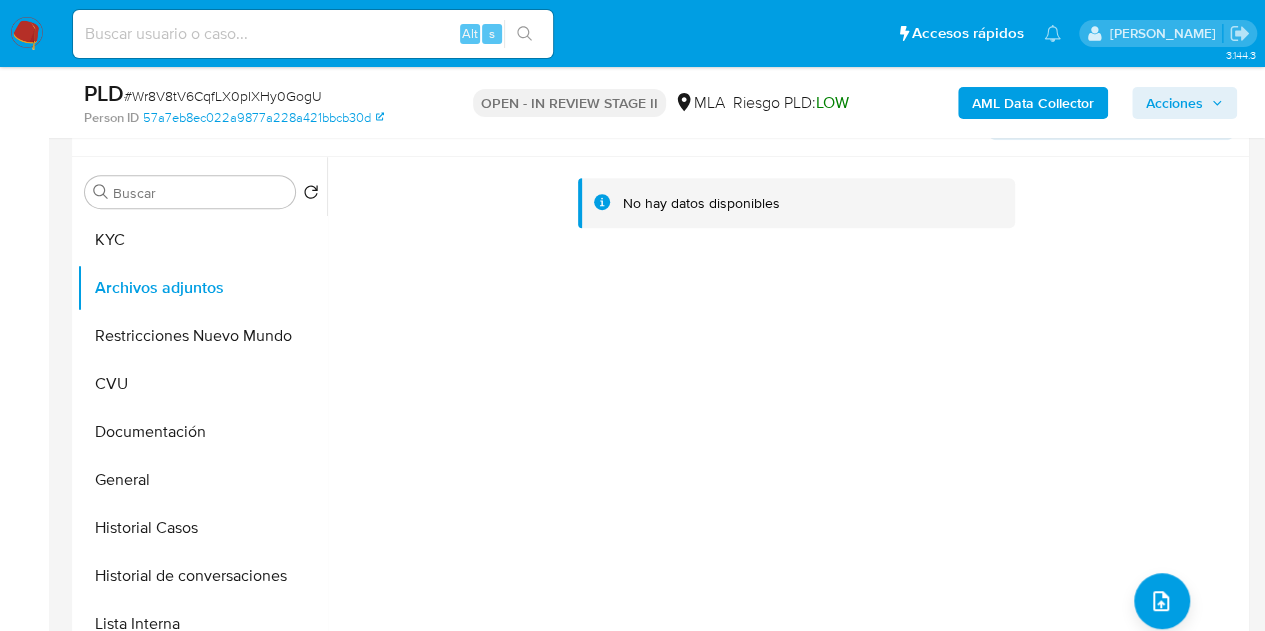 click on "AML Data Collector" at bounding box center [1033, 103] 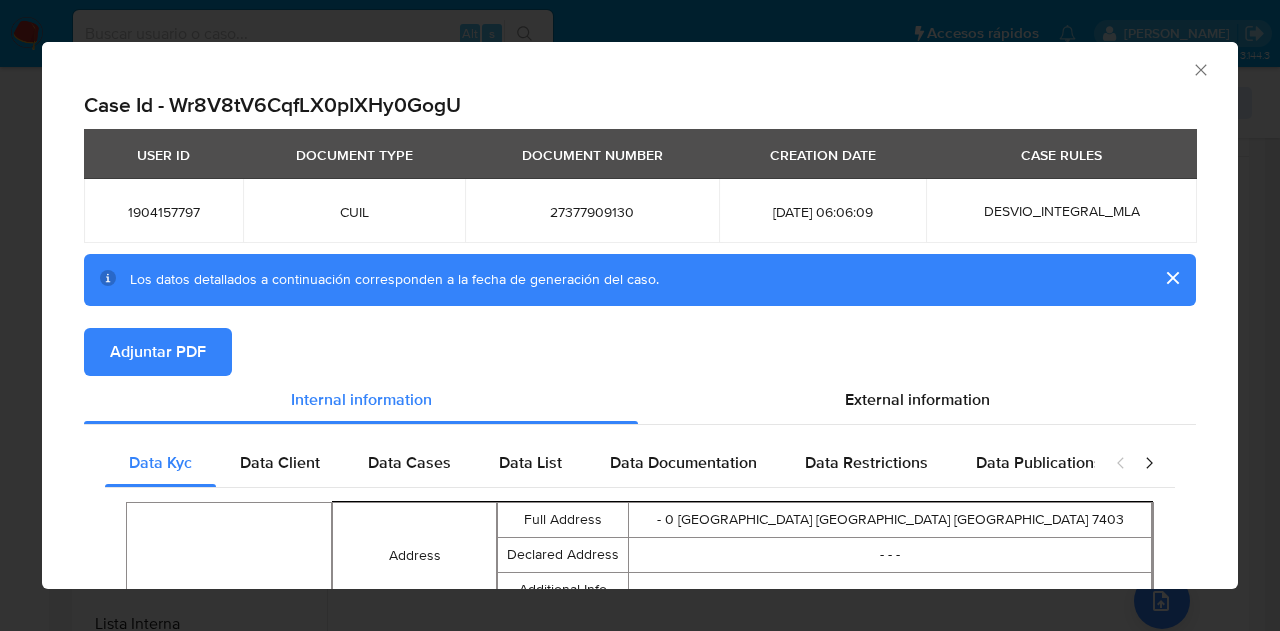 click on "Adjuntar PDF" at bounding box center [158, 352] 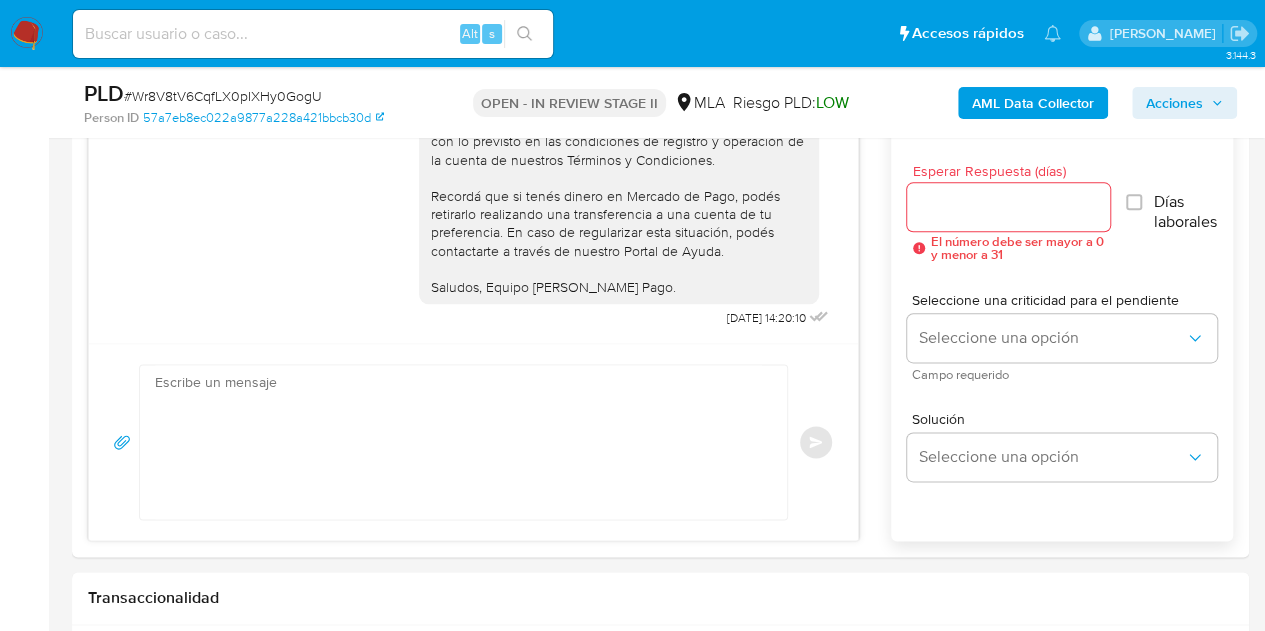 scroll, scrollTop: 1092, scrollLeft: 0, axis: vertical 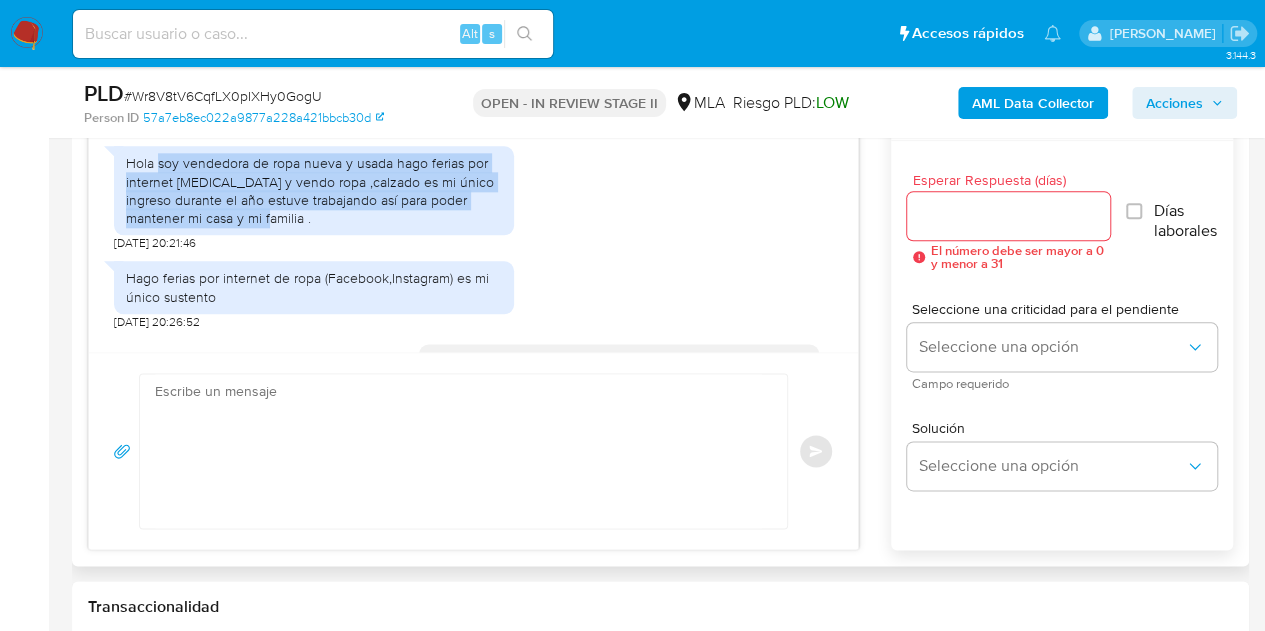 drag, startPoint x: 160, startPoint y: 200, endPoint x: 232, endPoint y: 261, distance: 94.36631 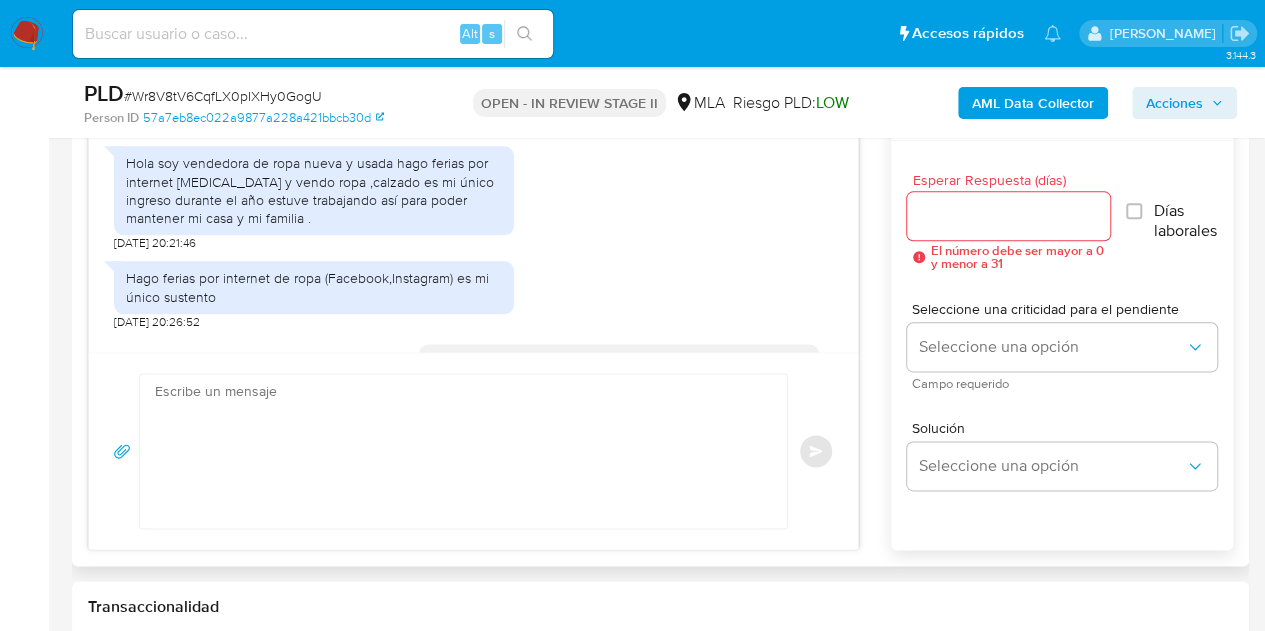 click on "Hago ferias por internet de ropa (Facebook,Instagram) es mi único sustento" at bounding box center [314, 287] 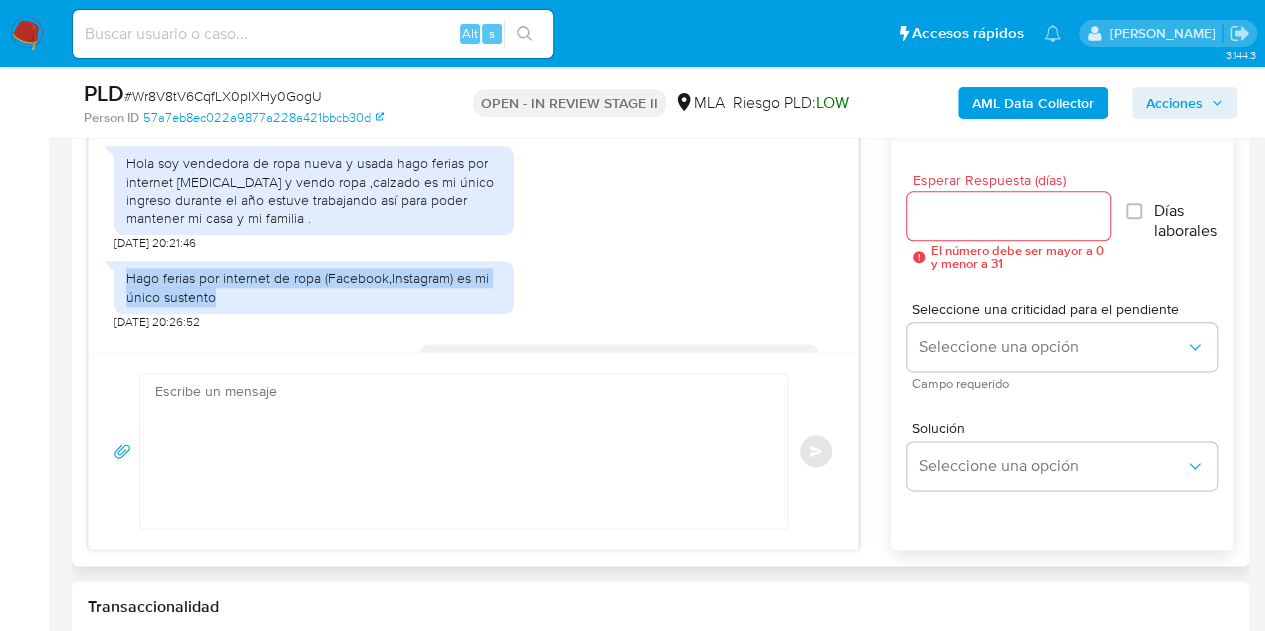 drag, startPoint x: 127, startPoint y: 314, endPoint x: 235, endPoint y: 328, distance: 108.903625 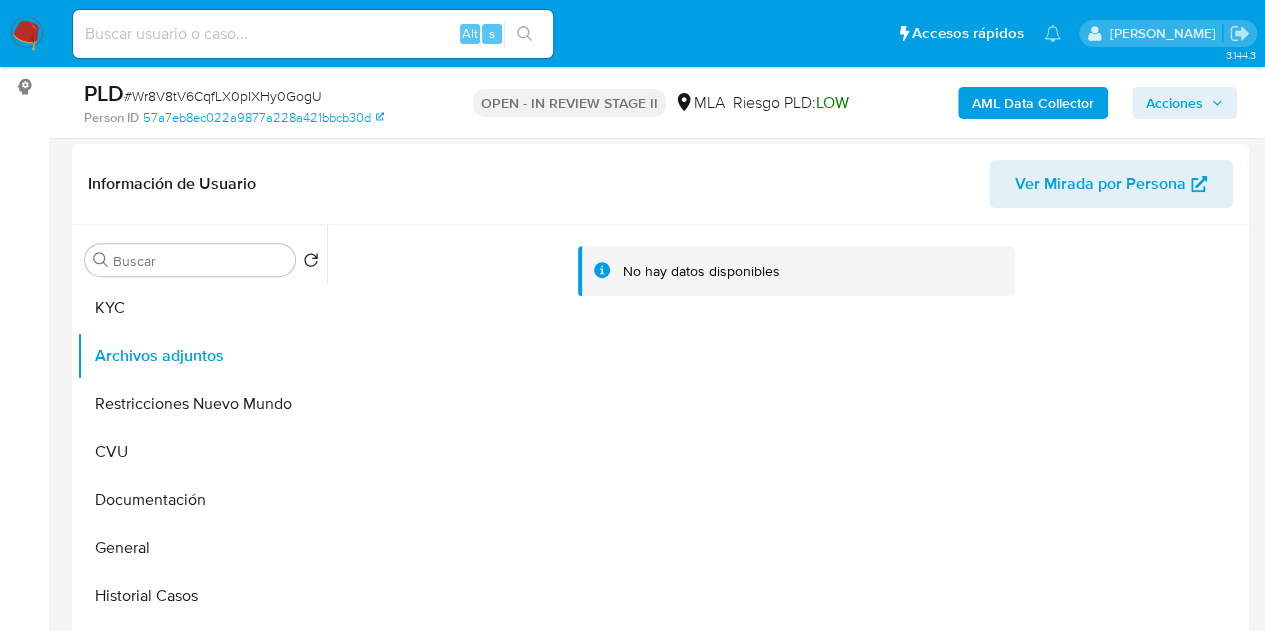 scroll, scrollTop: 290, scrollLeft: 0, axis: vertical 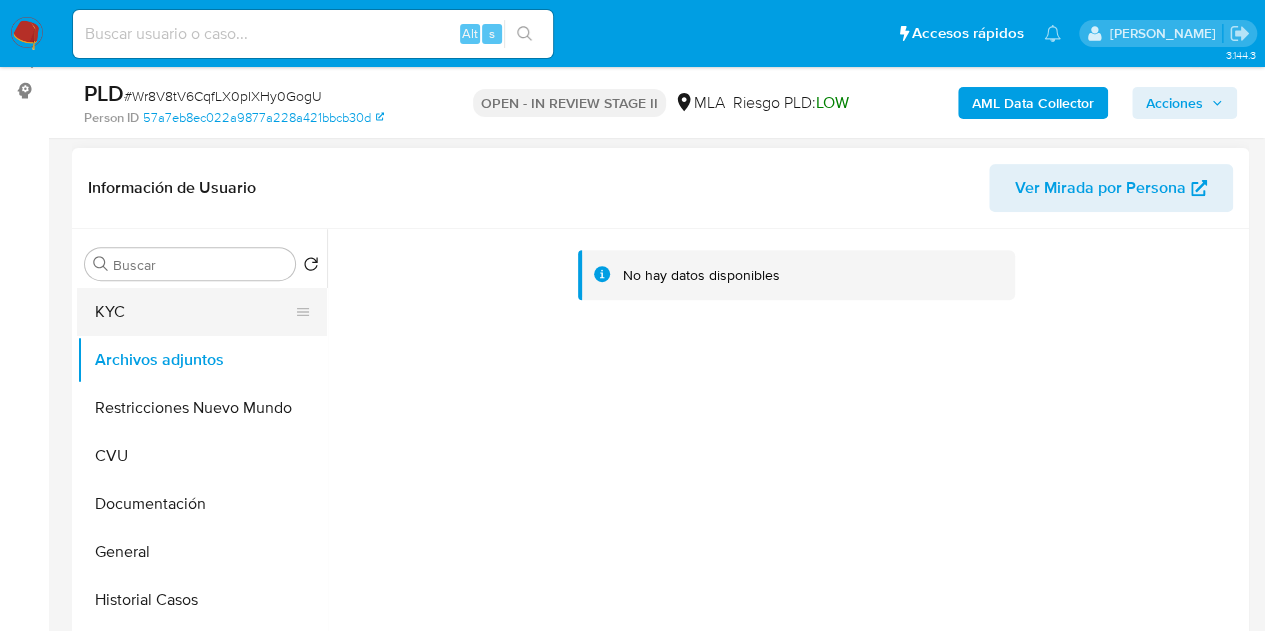 click on "KYC" at bounding box center [194, 312] 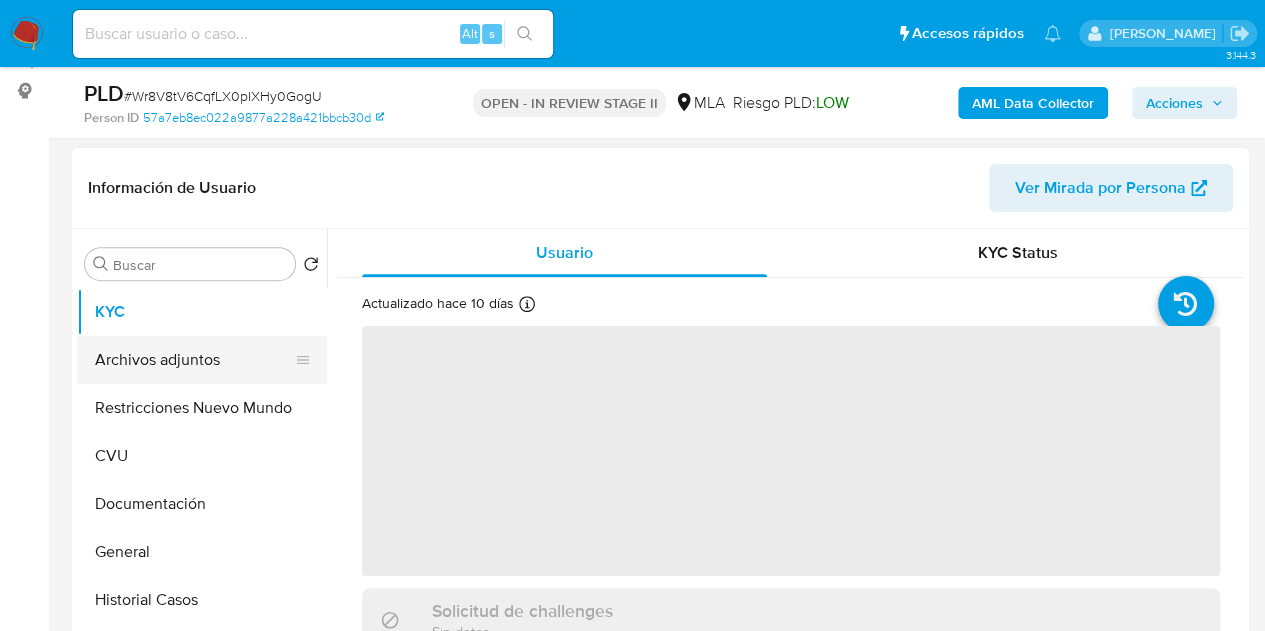 click on "Archivos adjuntos" at bounding box center [194, 360] 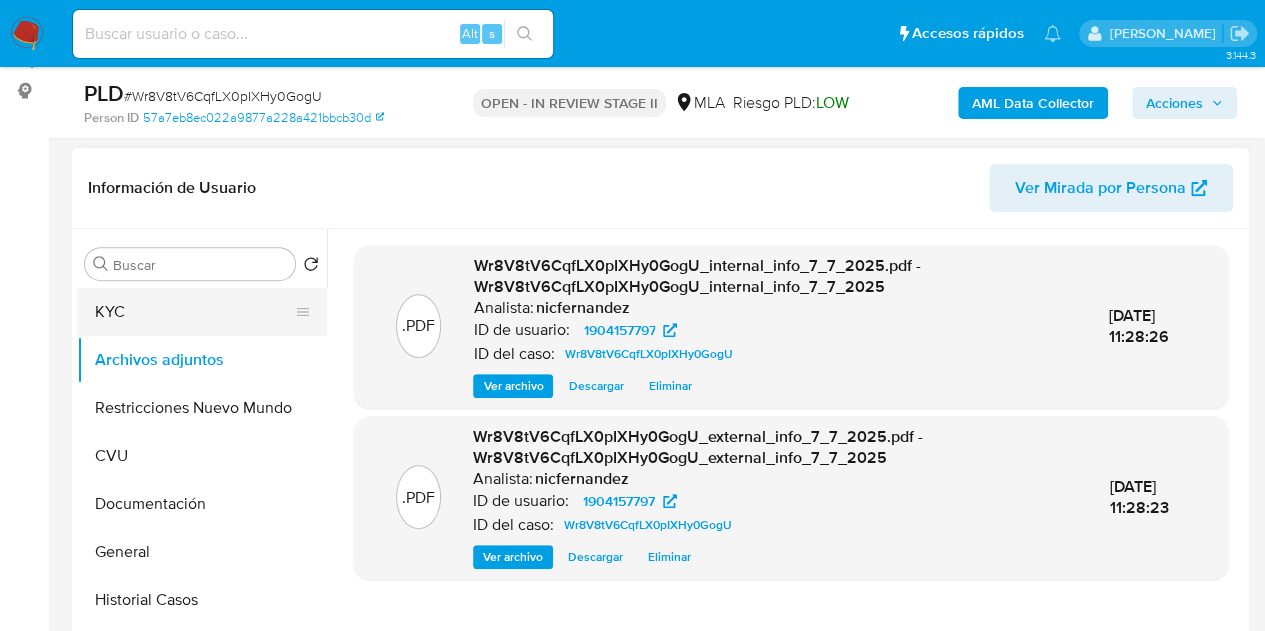 click on "KYC" at bounding box center (194, 312) 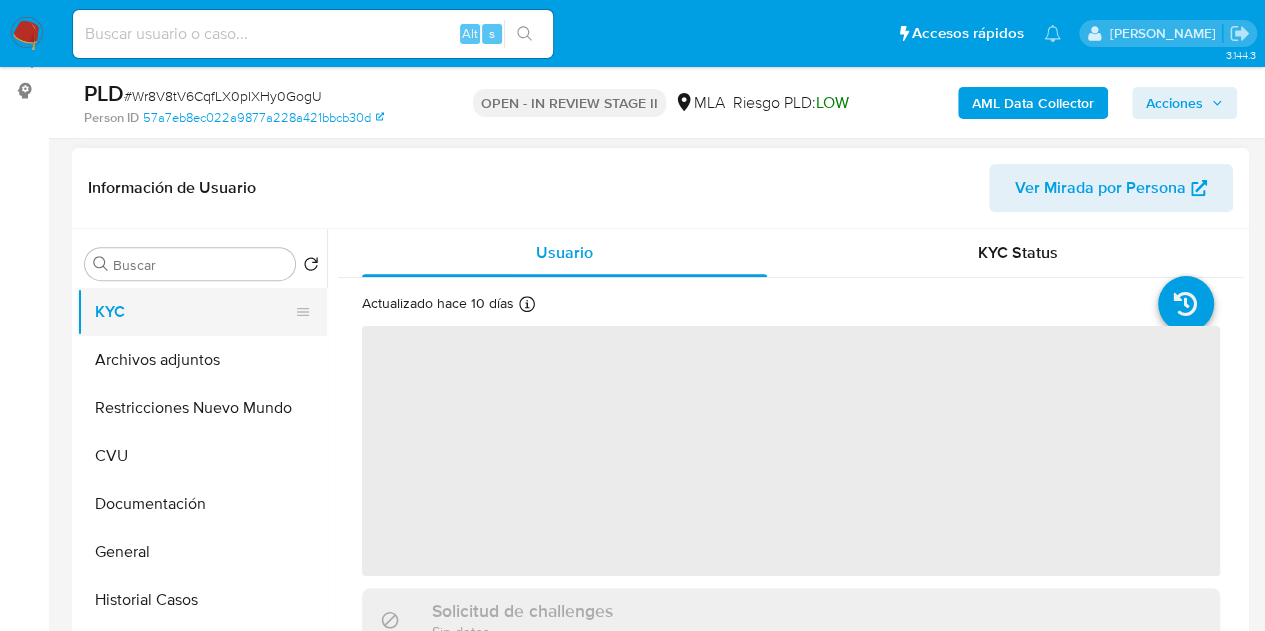 click on "KYC" at bounding box center [194, 312] 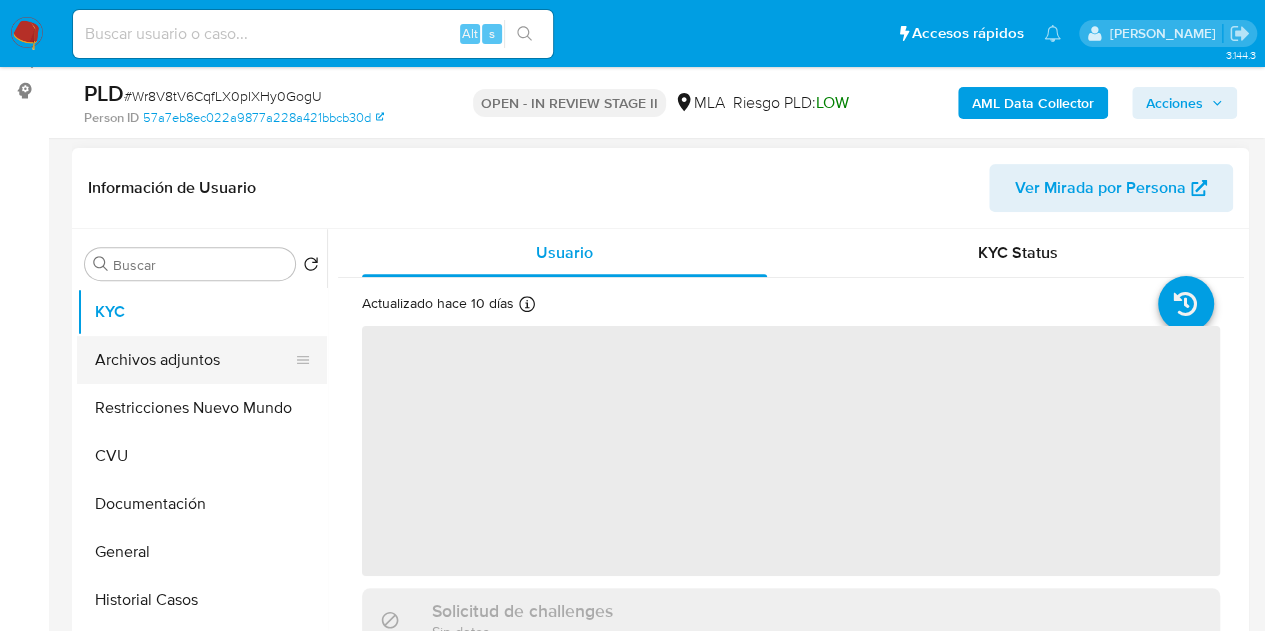 click on "Archivos adjuntos" at bounding box center [194, 360] 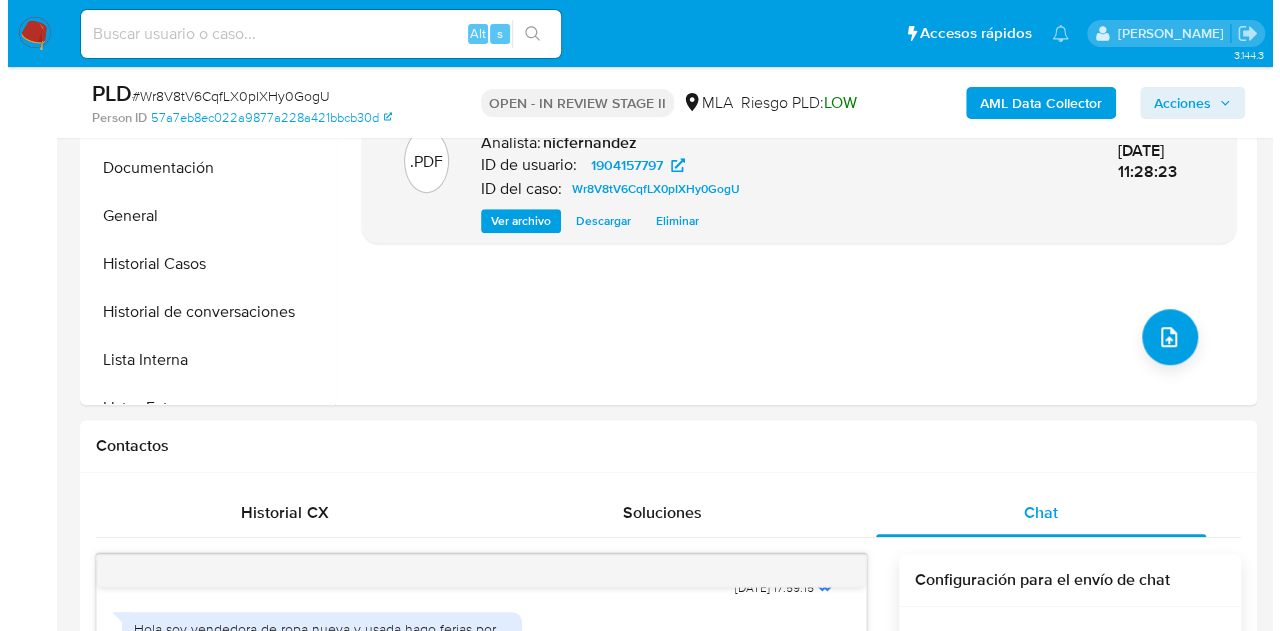 scroll, scrollTop: 742, scrollLeft: 0, axis: vertical 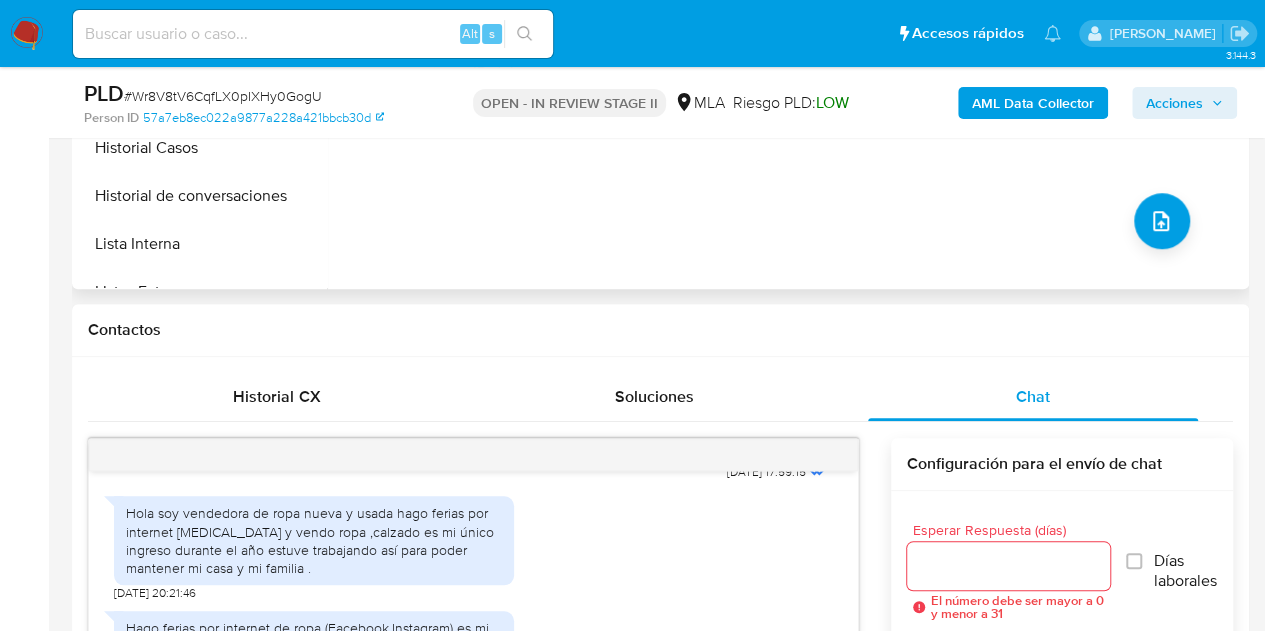 click on ".PDF Wr8V8tV6CqfLX0pIXHy0GogU_internal_info_7_7_2025.pdf - Wr8V8tV6CqfLX0pIXHy0GogU_internal_info_7_7_2025 Analista: nicfernandez ID de usuario: 1904157797 ID del caso: Wr8V8tV6CqfLX0pIXHy0GogU Ver archivo Descargar Eliminar 07/Jul/2025 11:28:26 .PDF Wr8V8tV6CqfLX0pIXHy0GogU_external_info_7_7_2025.pdf - Wr8V8tV6CqfLX0pIXHy0GogU_external_info_7_7_2025 Analista: nicfernandez ID de usuario: 1904157797 ID del caso: Wr8V8tV6CqfLX0pIXHy0GogU Ver archivo Descargar Eliminar 07/Jul/2025 11:28:23" at bounding box center [791, 33] 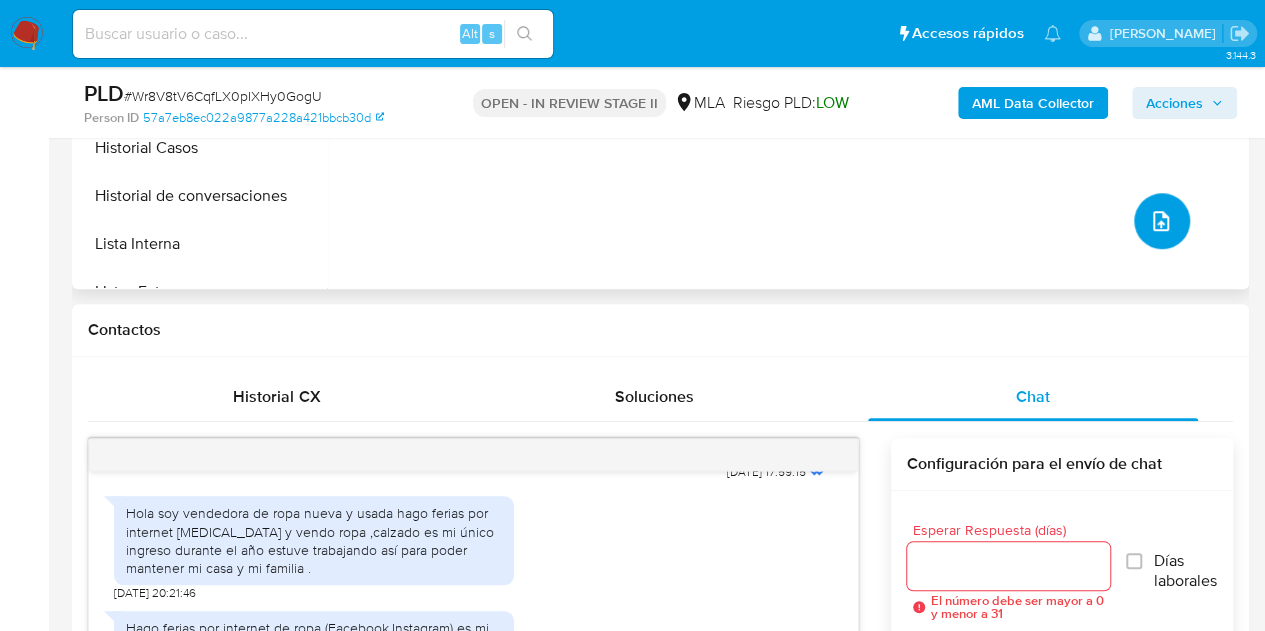 click at bounding box center [1162, 221] 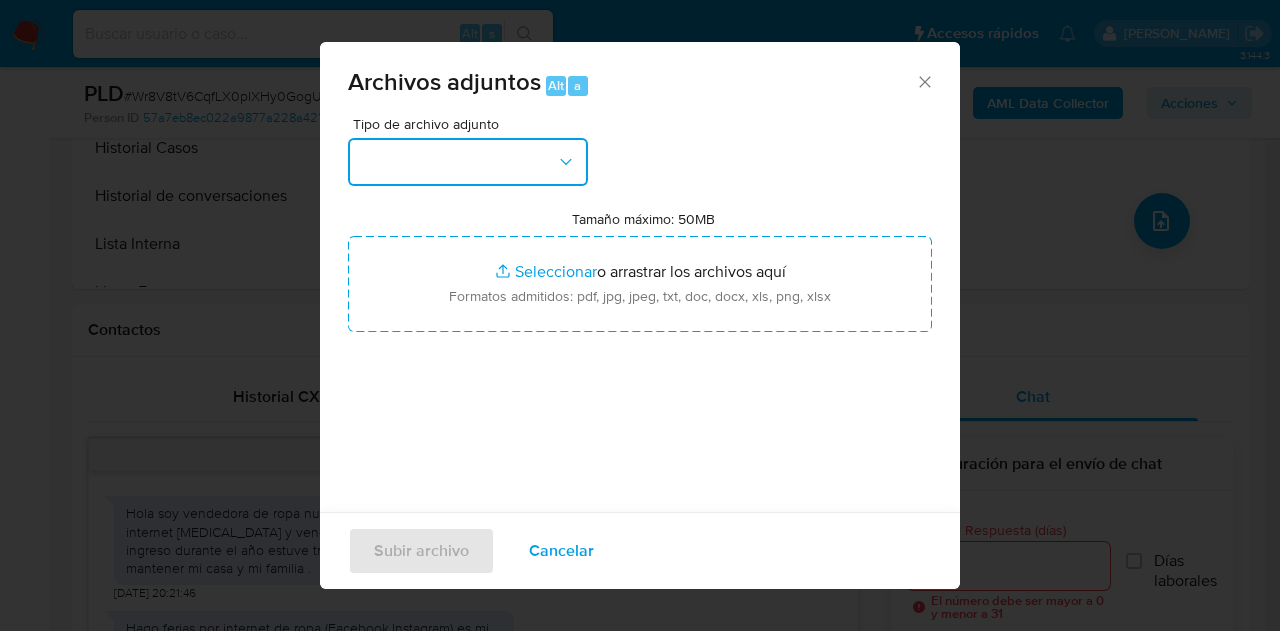 click at bounding box center [468, 162] 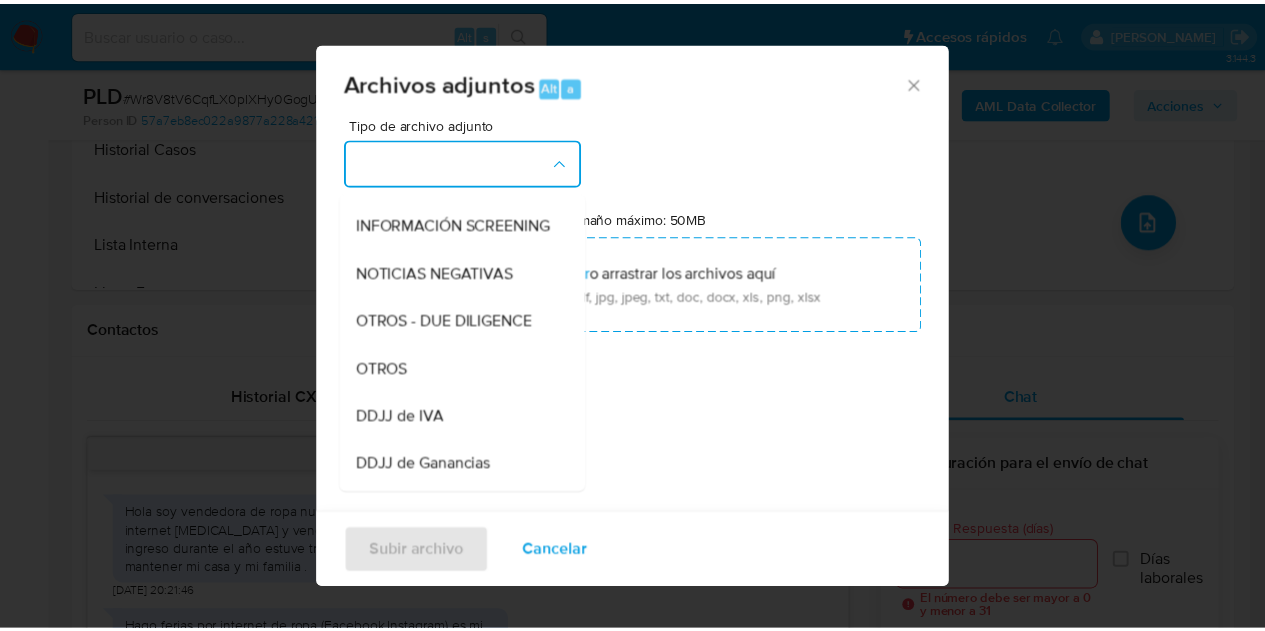 scroll, scrollTop: 314, scrollLeft: 0, axis: vertical 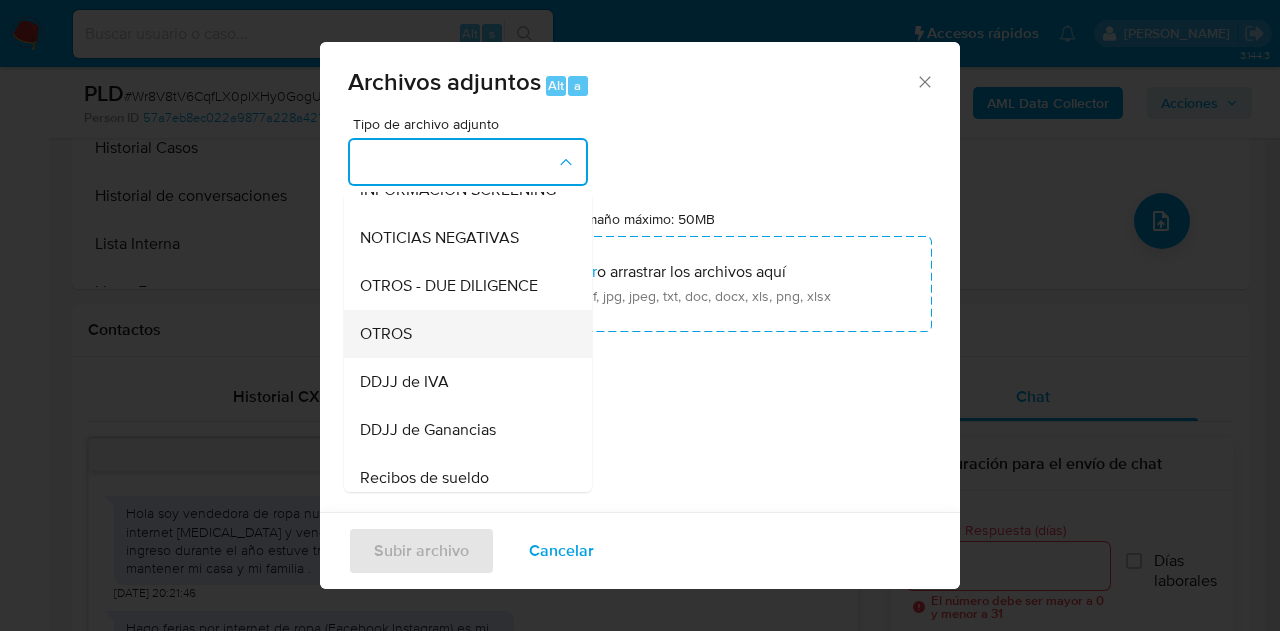 click on "OTROS" at bounding box center [462, 334] 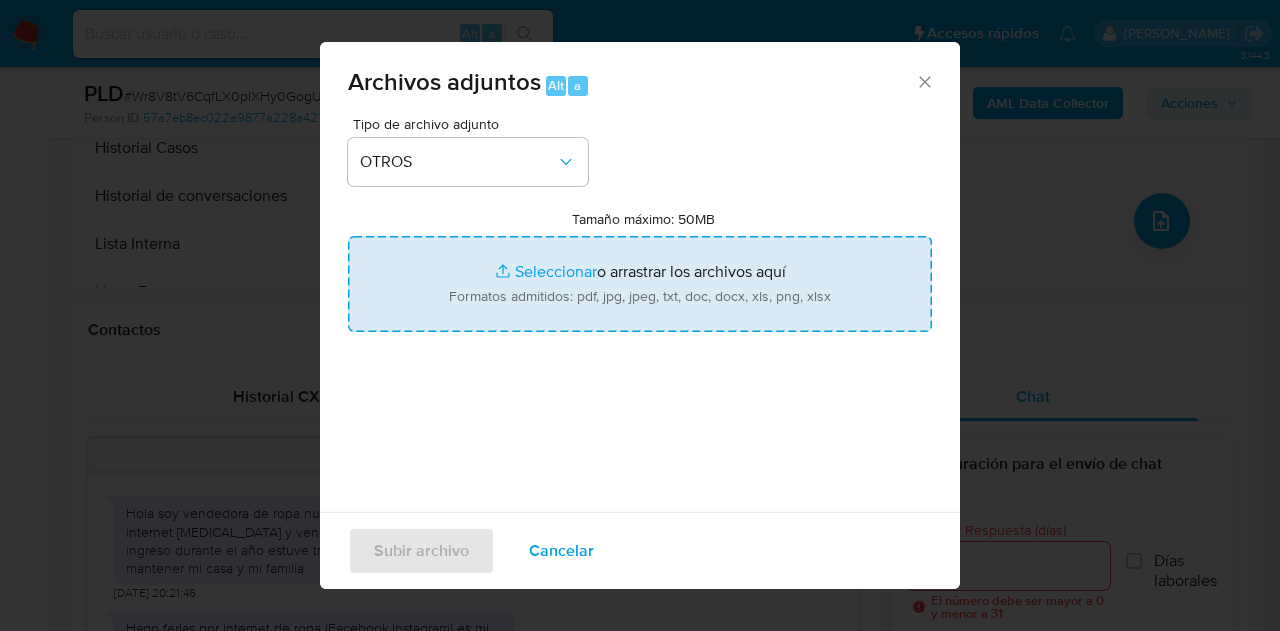 click on "Tamaño máximo: 50MB Seleccionar archivos" at bounding box center (640, 284) 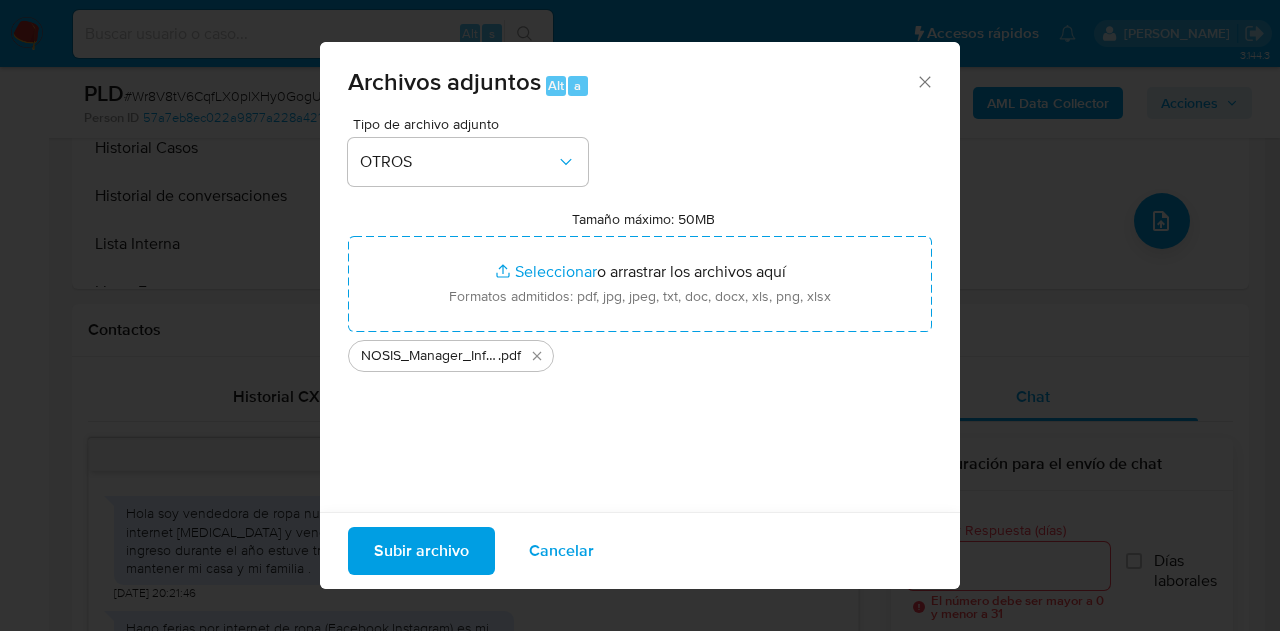 click on "Subir archivo" at bounding box center [421, 551] 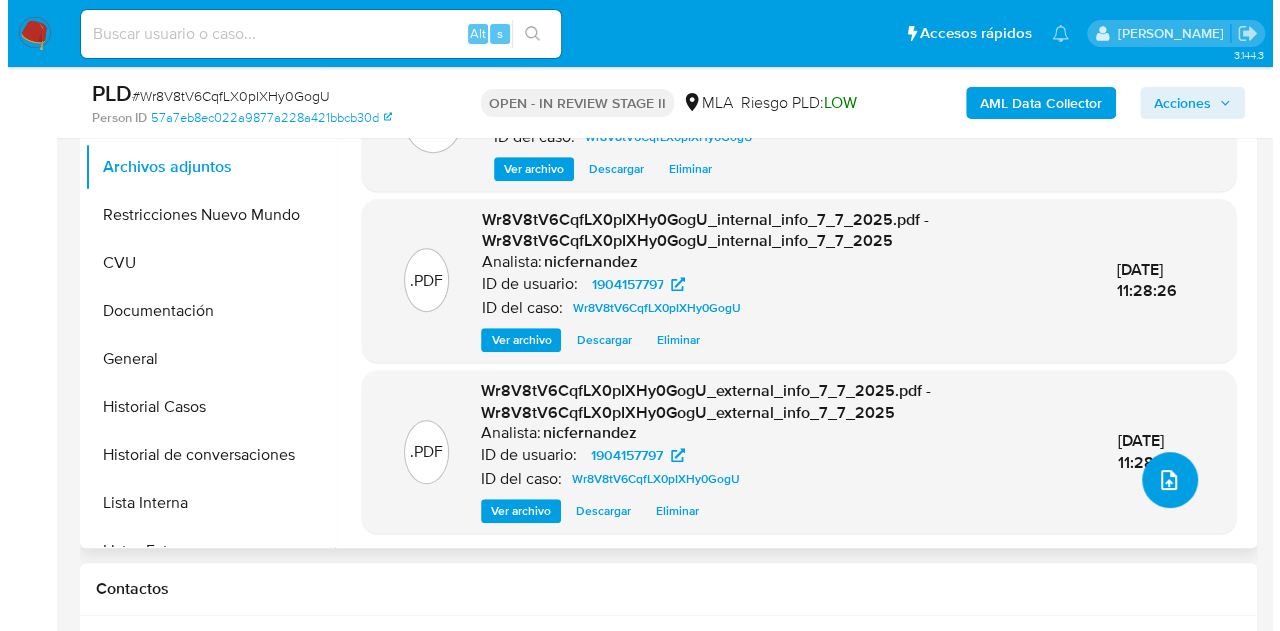 scroll, scrollTop: 488, scrollLeft: 0, axis: vertical 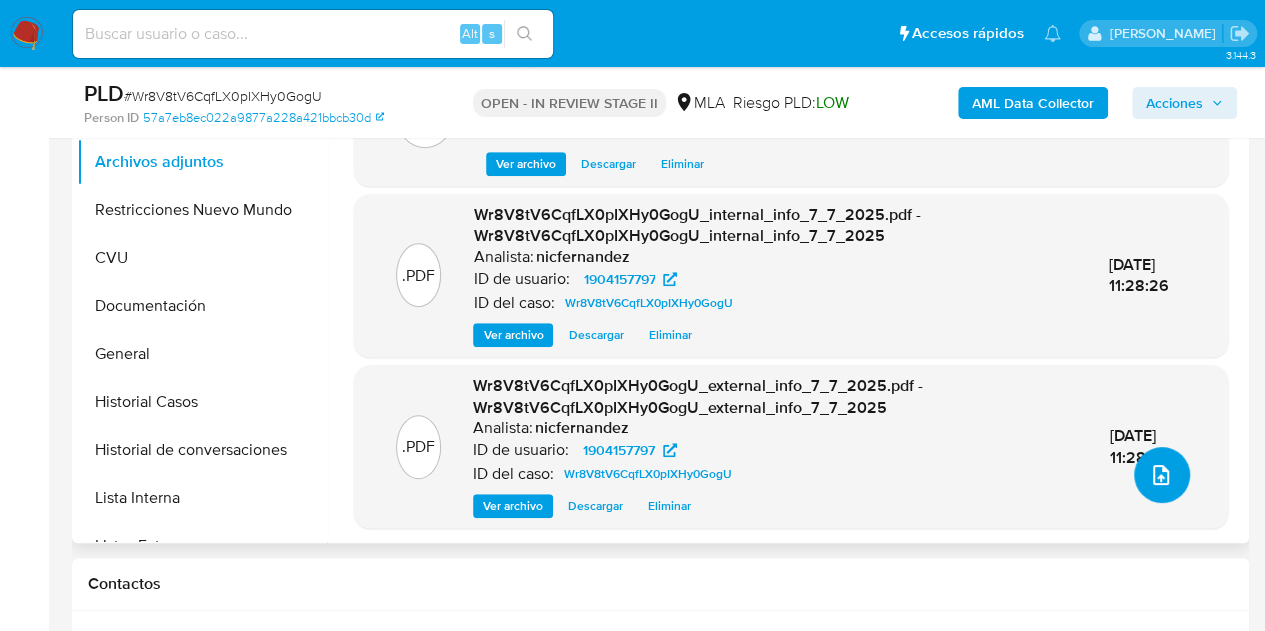 click 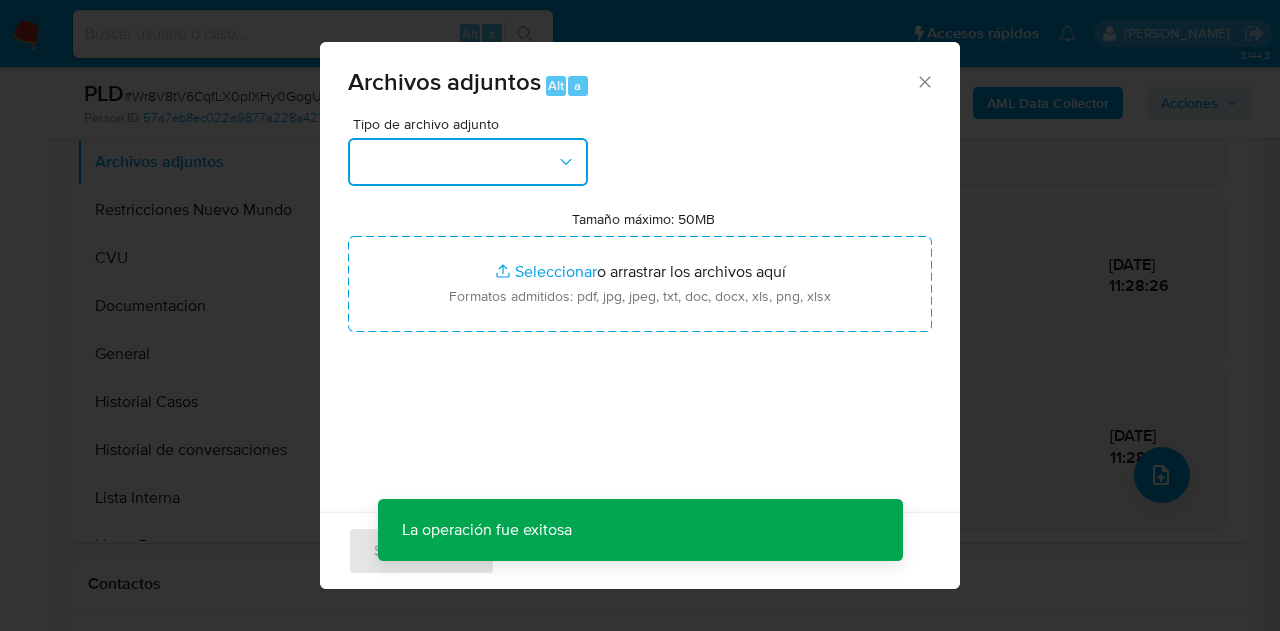 click at bounding box center [468, 162] 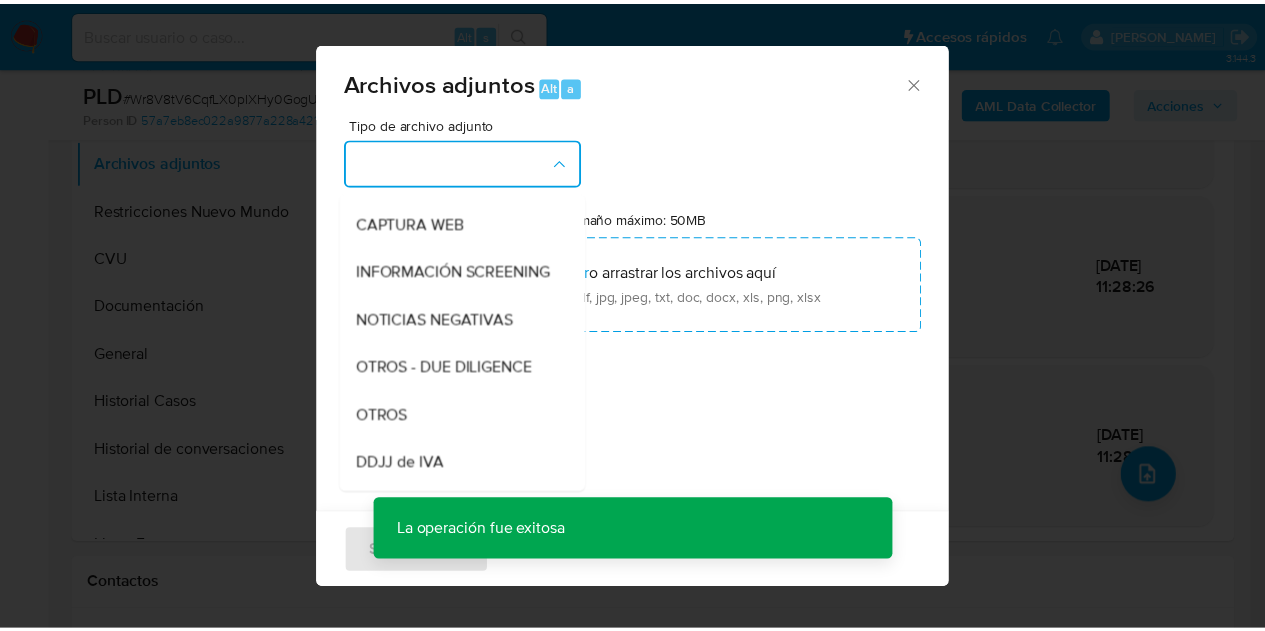 scroll, scrollTop: 275, scrollLeft: 0, axis: vertical 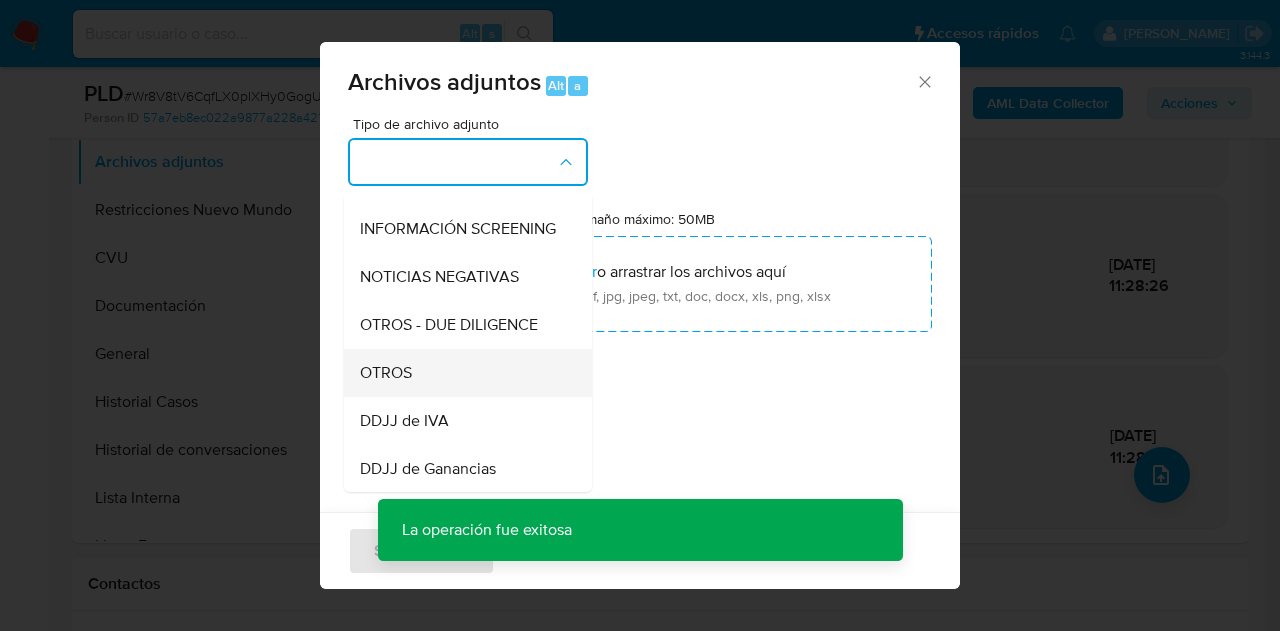 click on "OTROS" at bounding box center (462, 373) 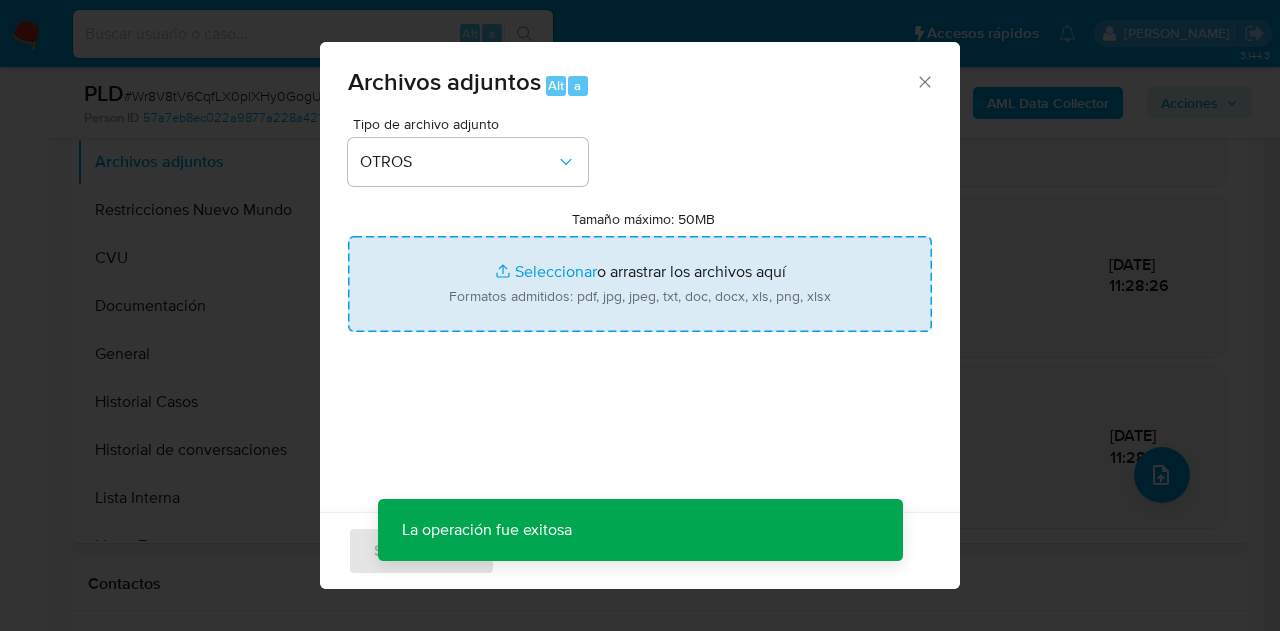 click on "Tamaño máximo: 50MB Seleccionar archivos" at bounding box center [640, 284] 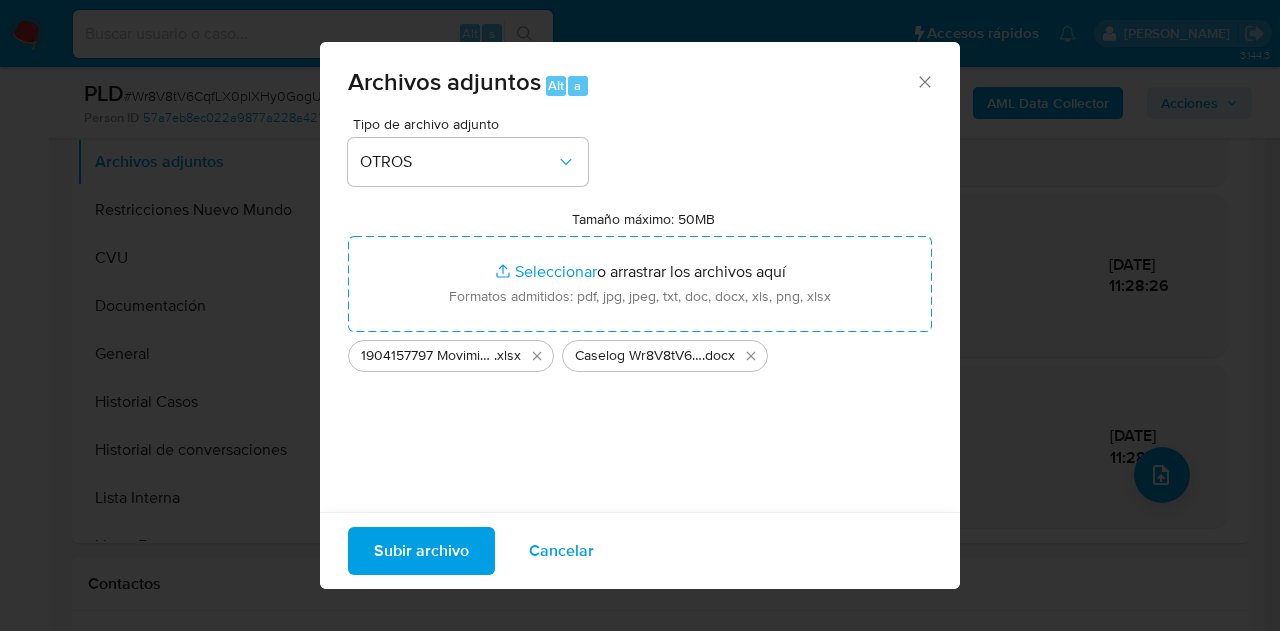 click on "Subir archivo" at bounding box center [421, 551] 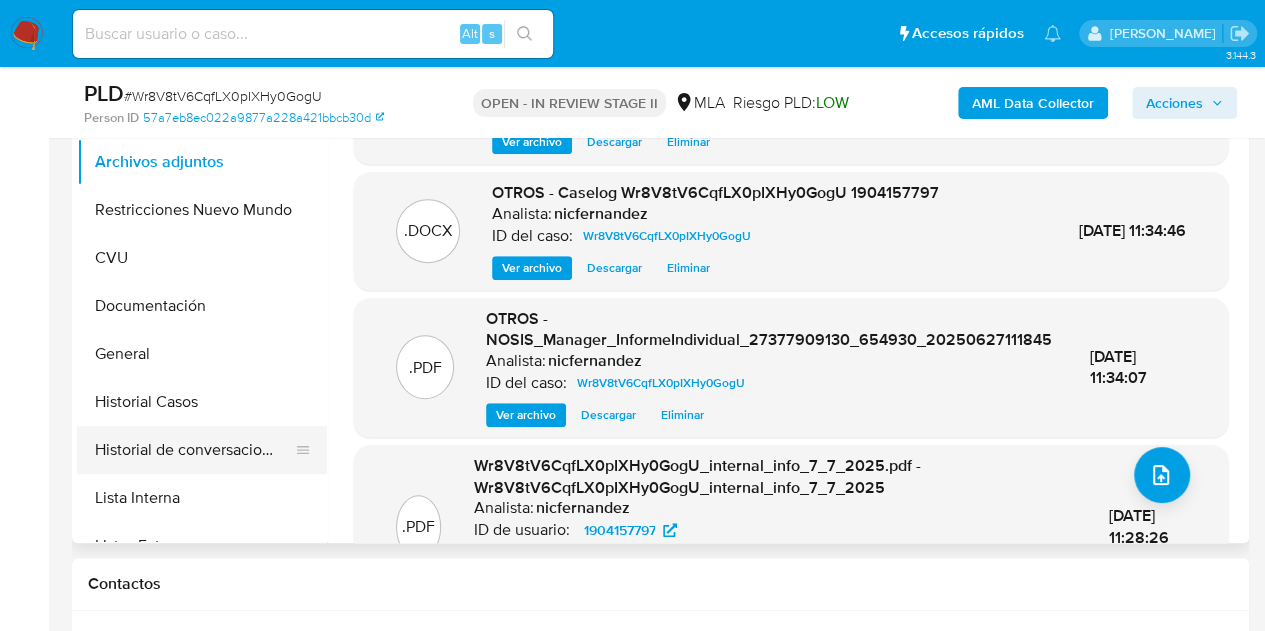 click on "Historial de conversaciones" at bounding box center (194, 450) 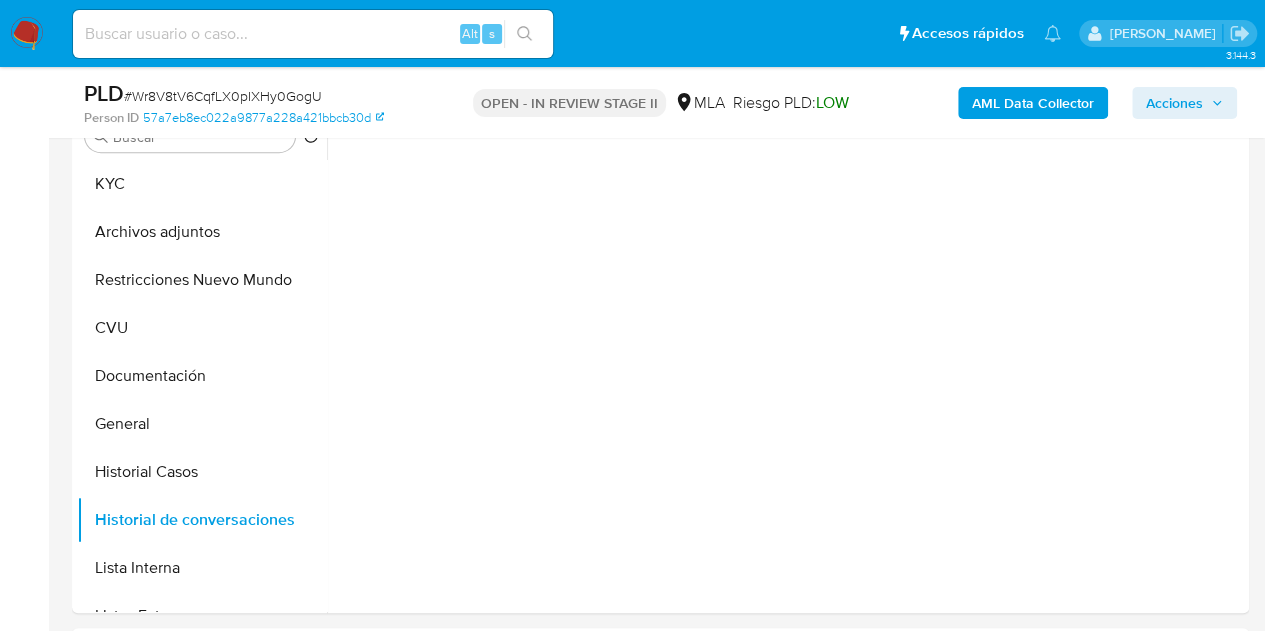 scroll, scrollTop: 350, scrollLeft: 0, axis: vertical 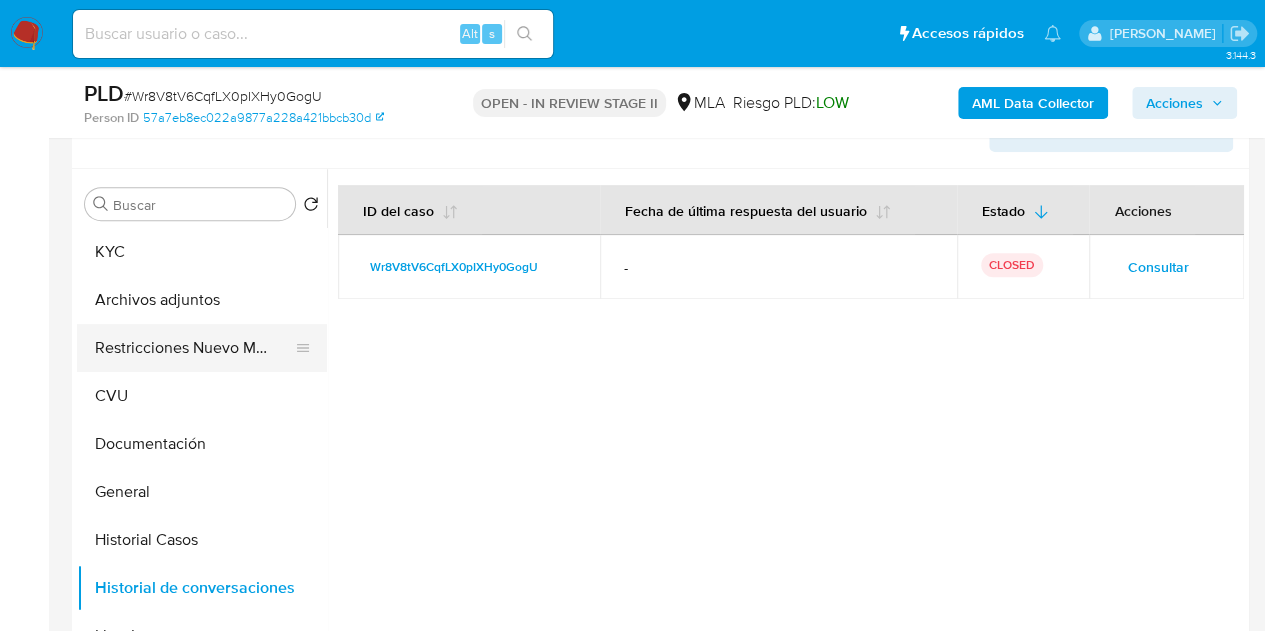 click on "Restricciones Nuevo Mundo" at bounding box center [194, 348] 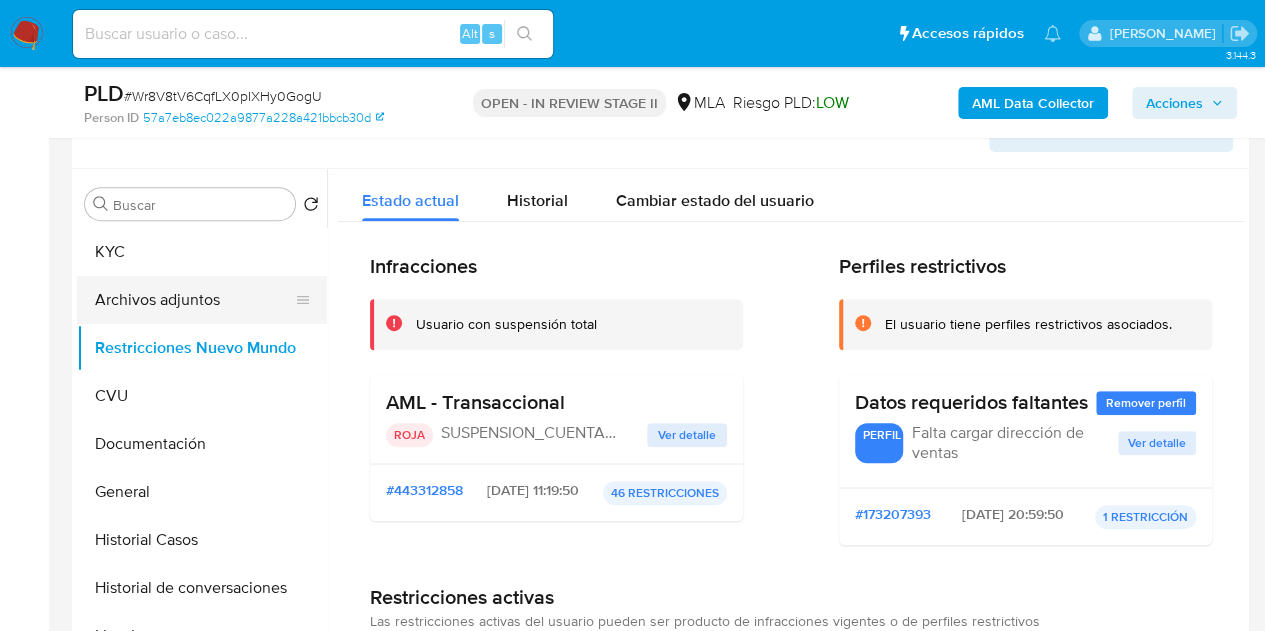 click on "Archivos adjuntos" at bounding box center [194, 300] 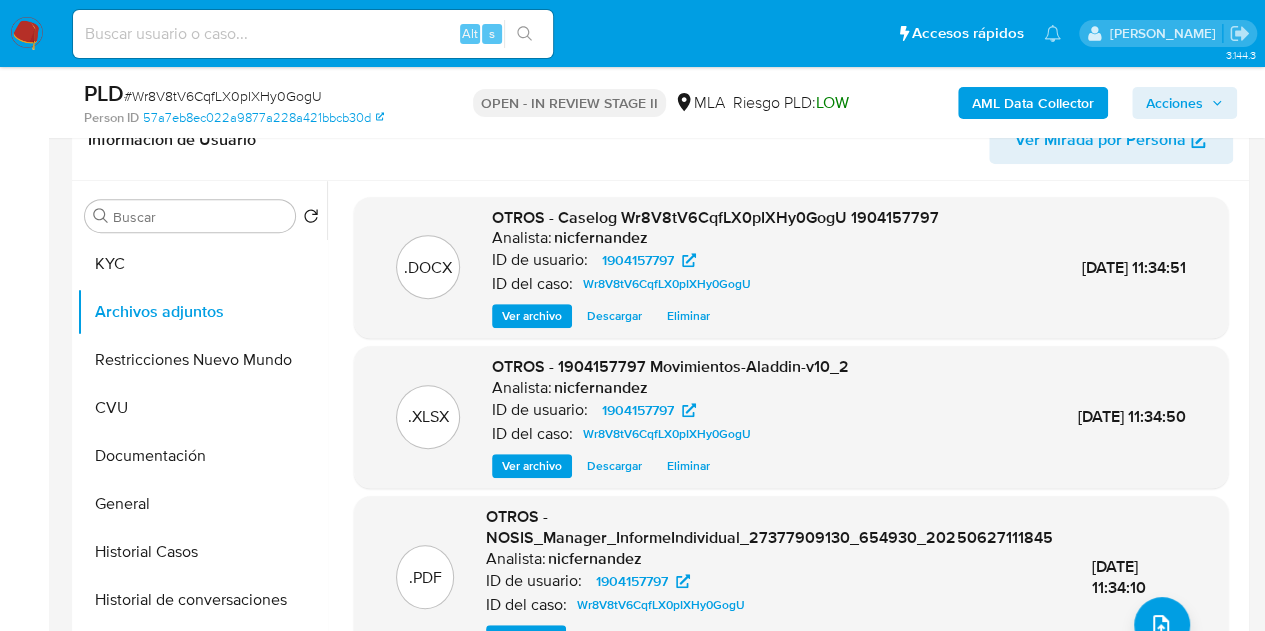scroll, scrollTop: 309, scrollLeft: 0, axis: vertical 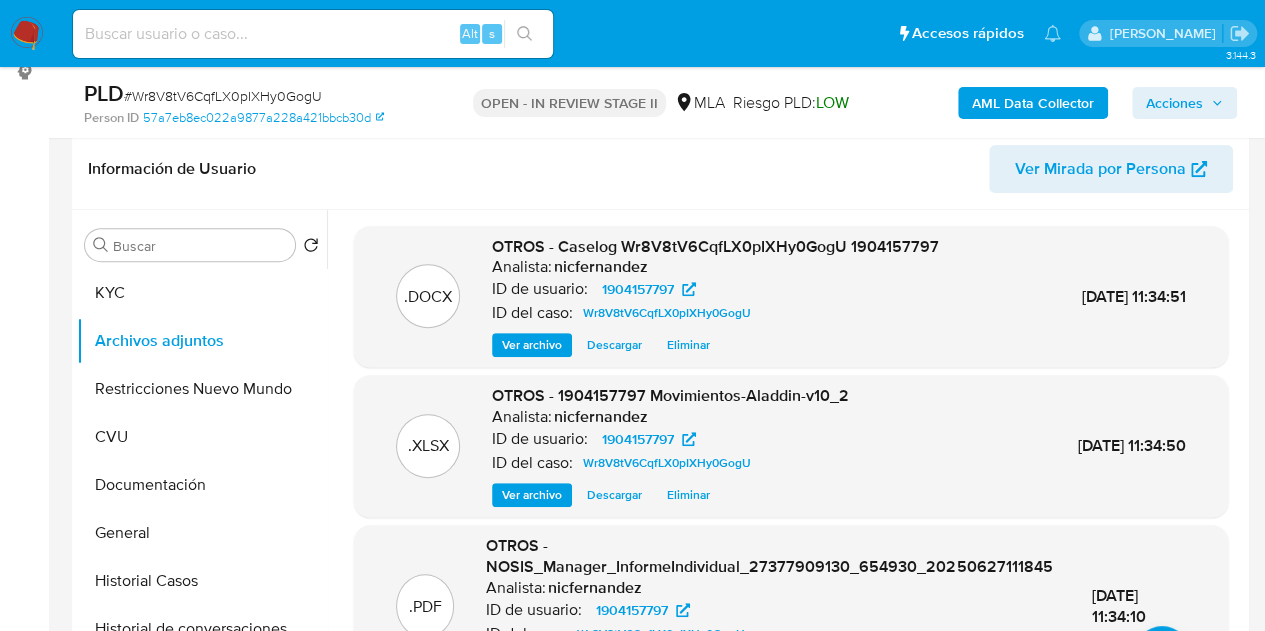 click on "Acciones" at bounding box center [1174, 103] 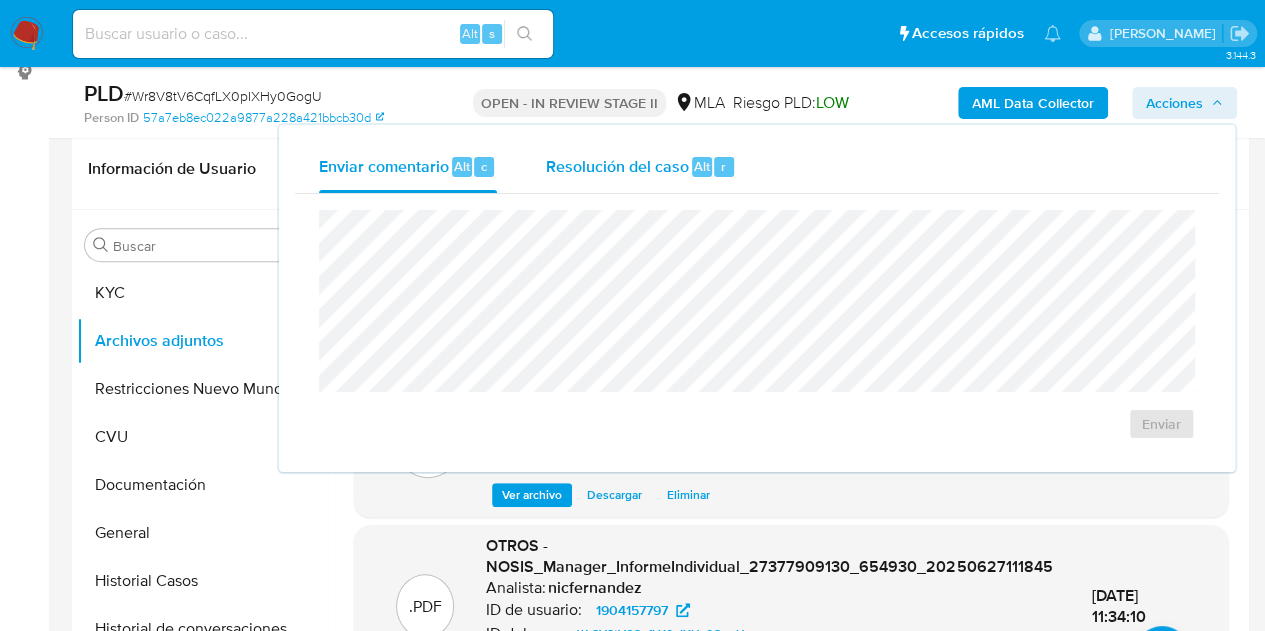 click on "Resolución del caso Alt r" at bounding box center (640, 167) 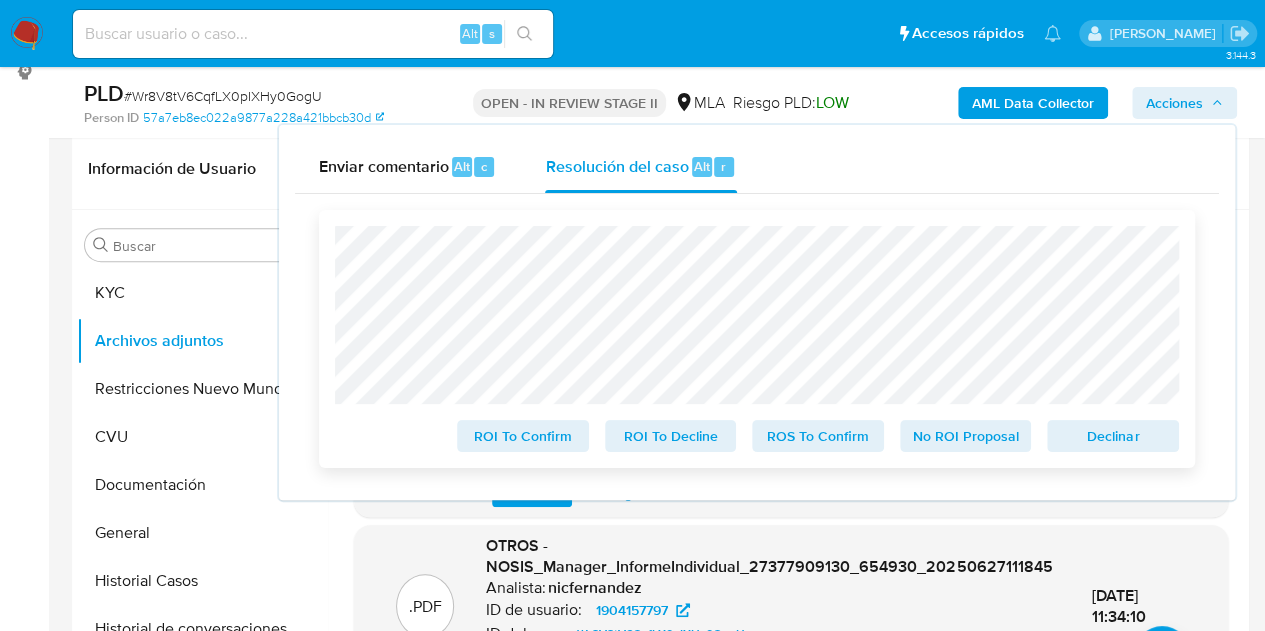 click on "Declinar" at bounding box center [1113, 436] 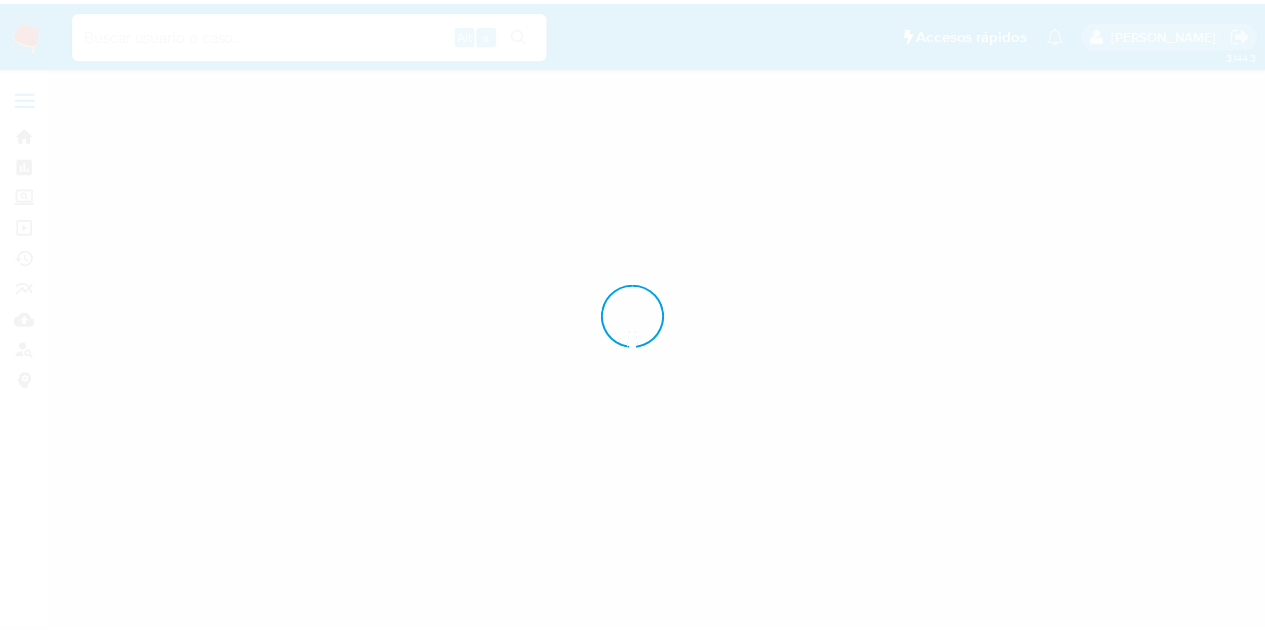 scroll, scrollTop: 0, scrollLeft: 0, axis: both 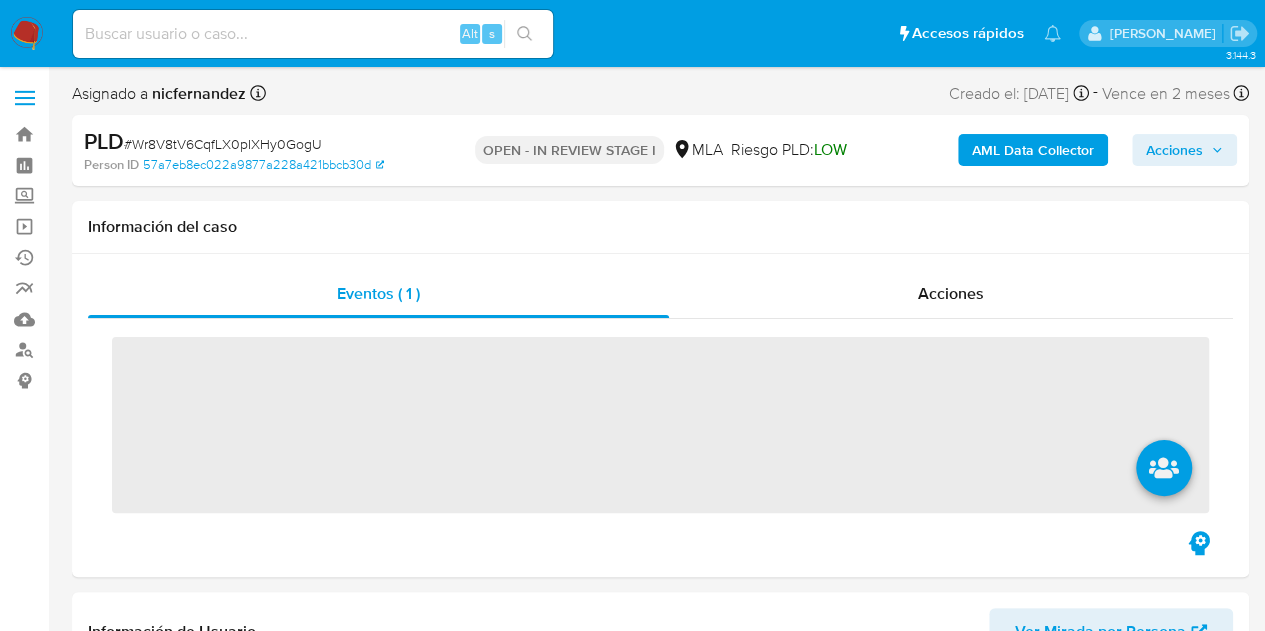 click on "Acciones" at bounding box center [1174, 150] 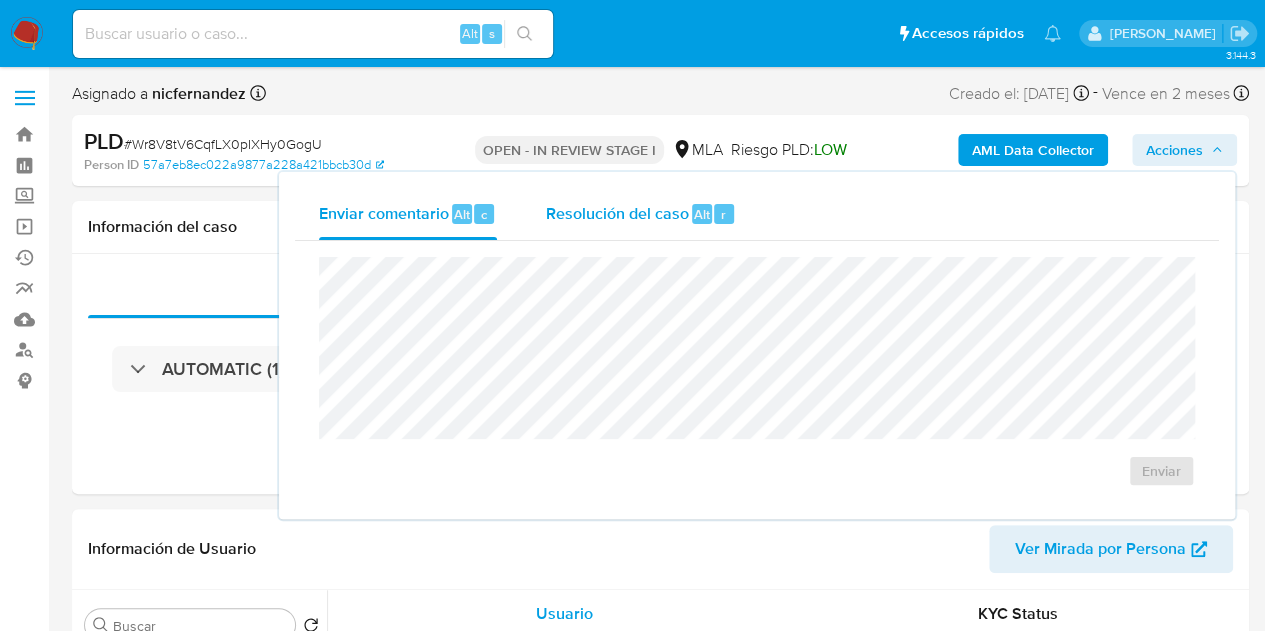 click on "Resolución del caso" at bounding box center [616, 213] 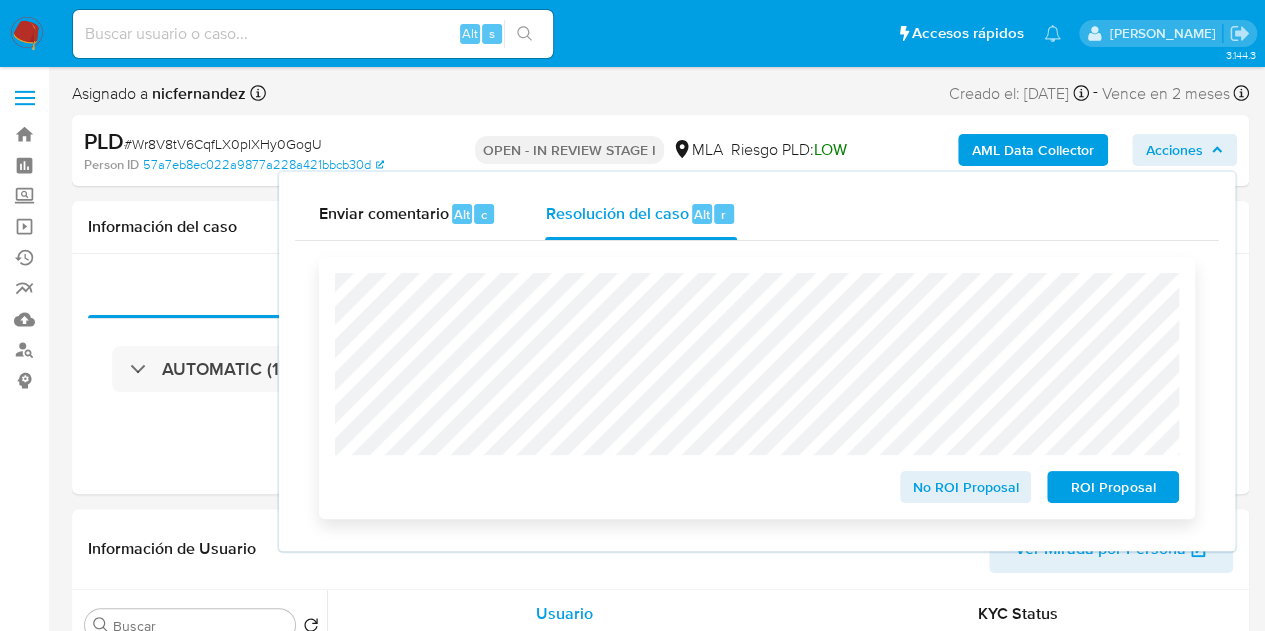 click on "ROI Proposal" at bounding box center (1113, 487) 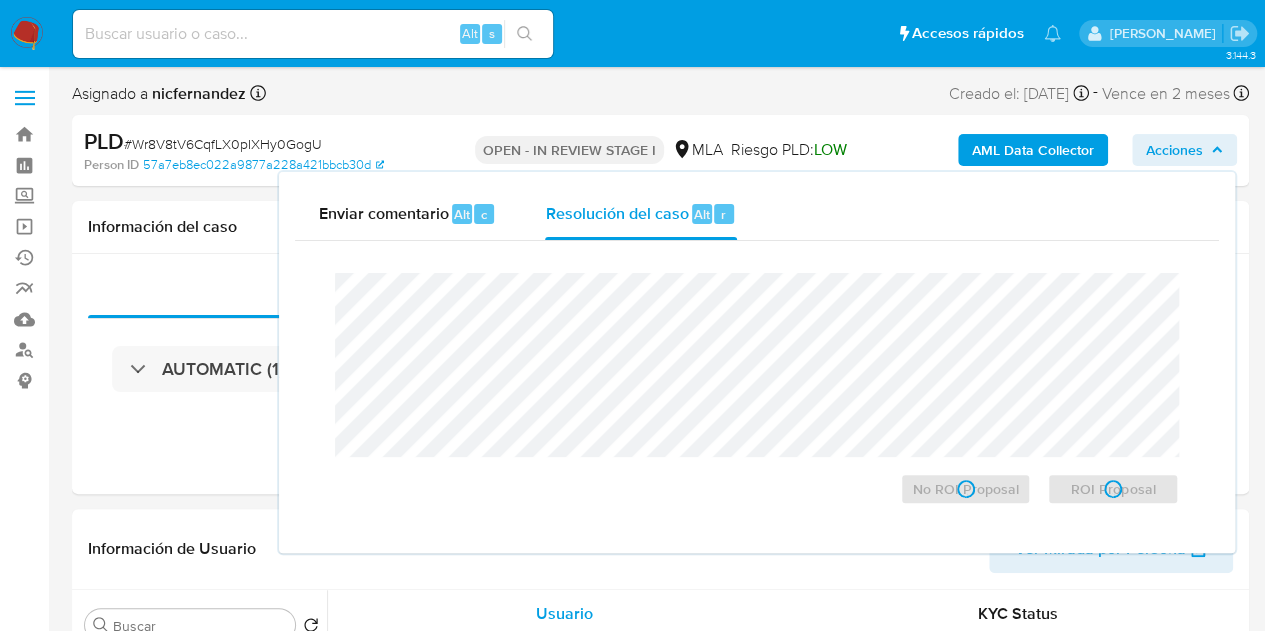 select on "10" 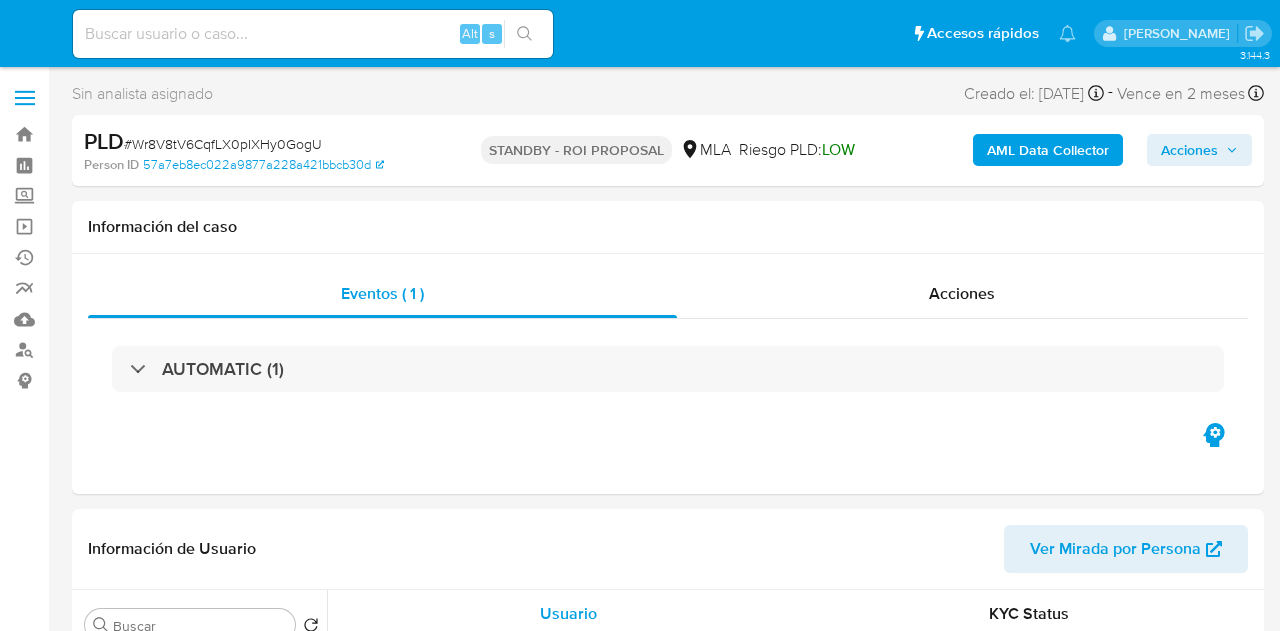 select on "10" 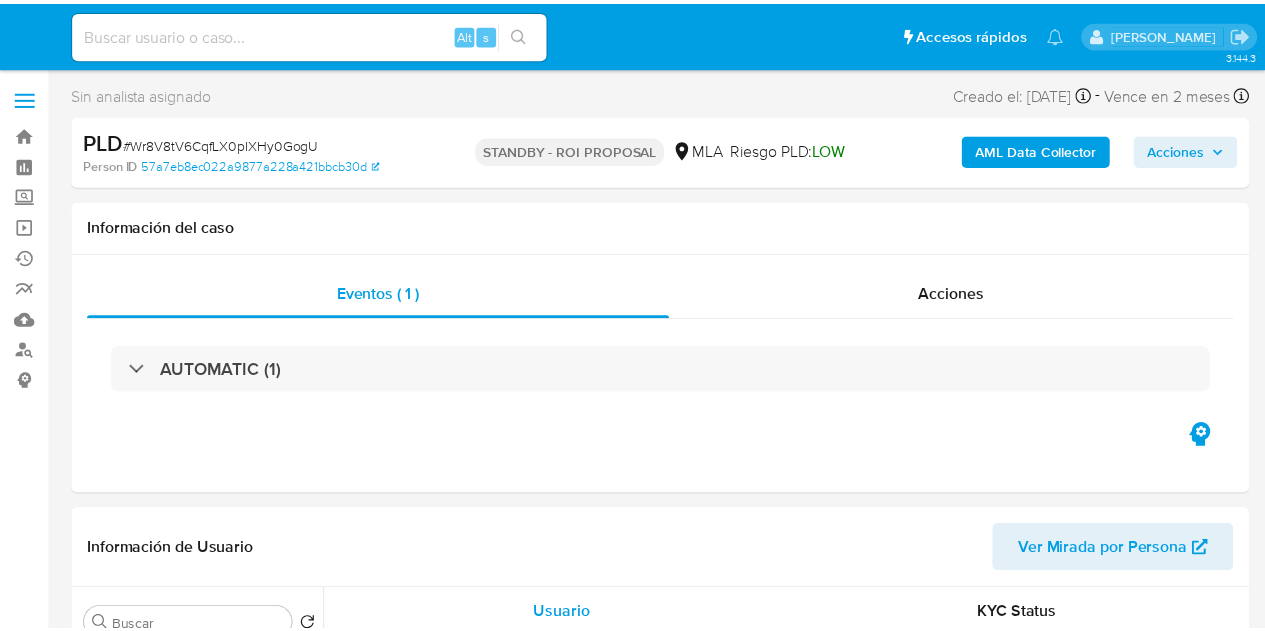 scroll, scrollTop: 0, scrollLeft: 0, axis: both 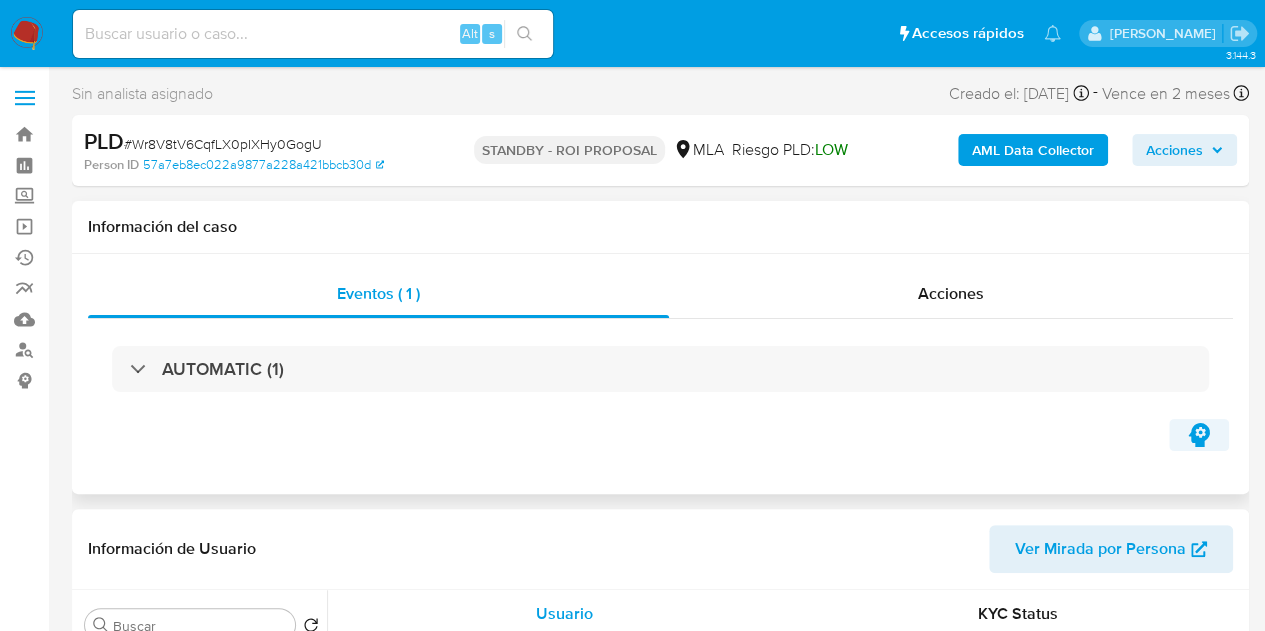 select on "10" 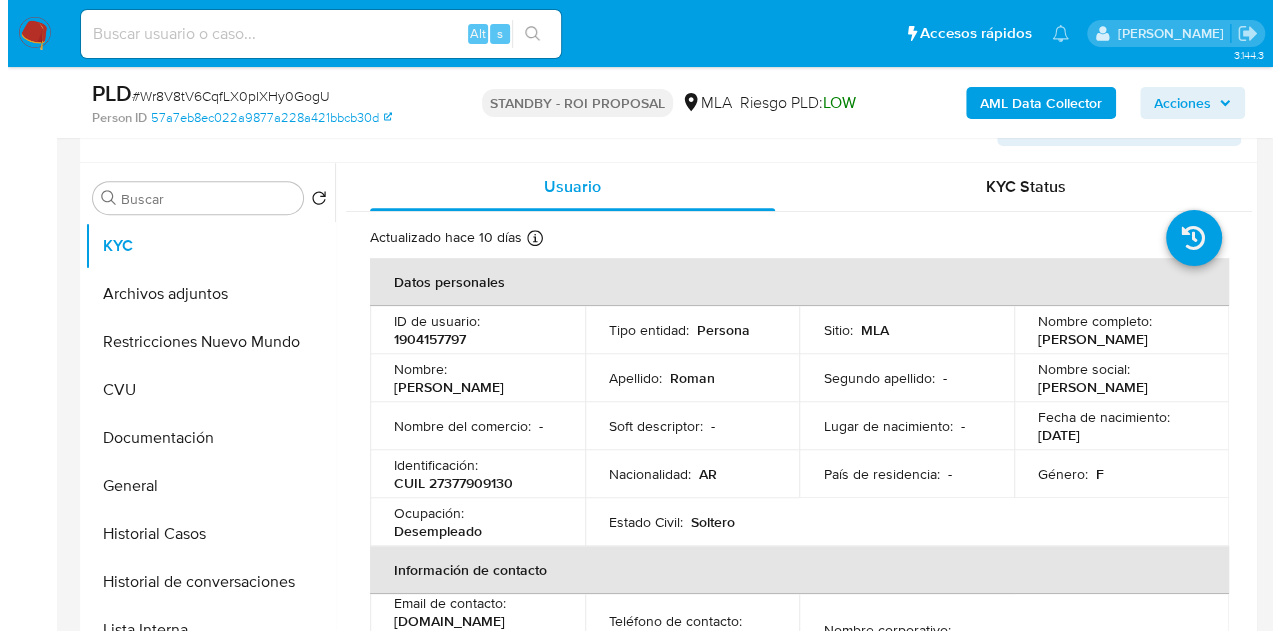 scroll, scrollTop: 384, scrollLeft: 0, axis: vertical 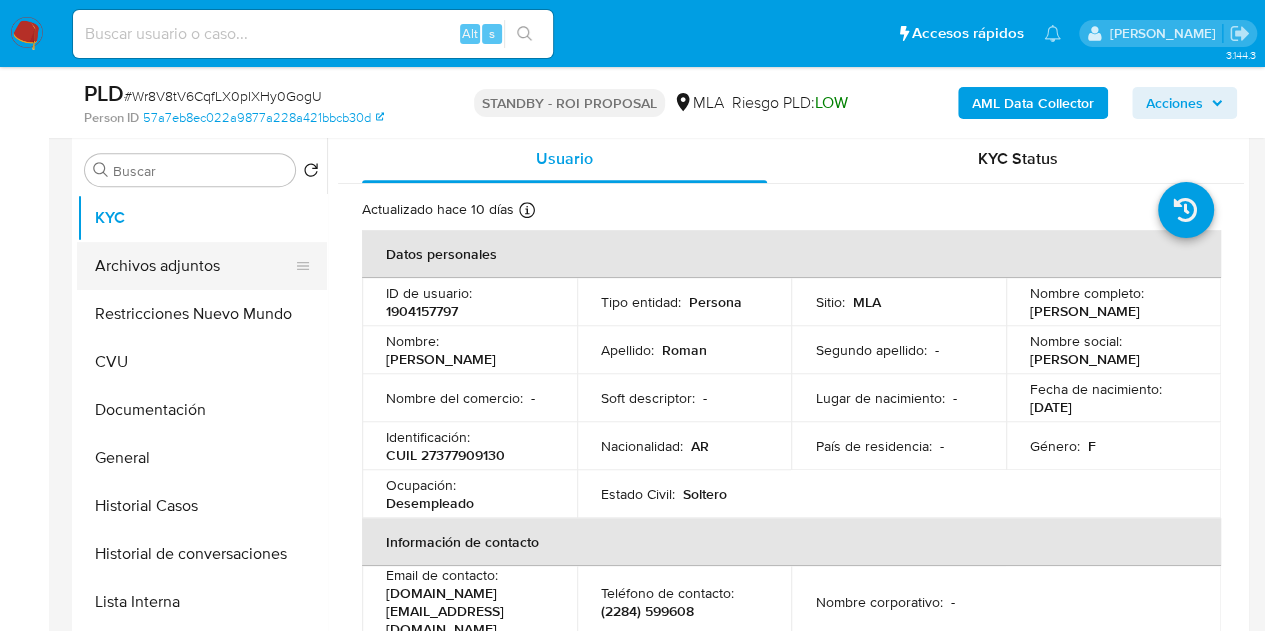 click on "Archivos adjuntos" at bounding box center (194, 266) 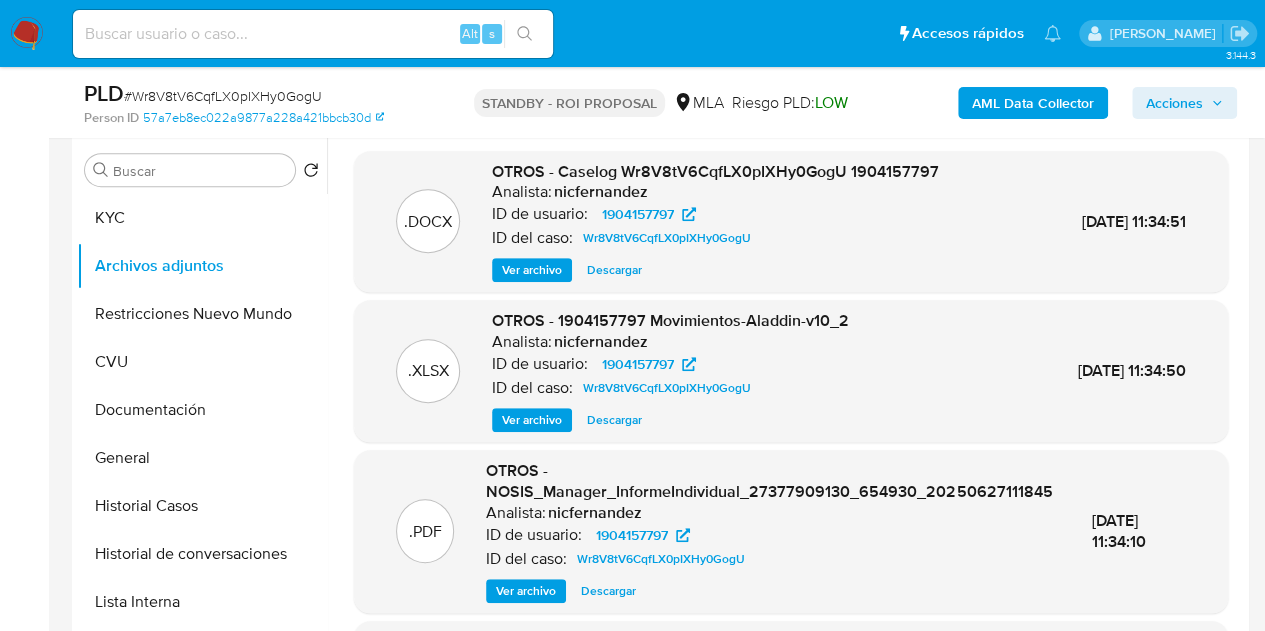 click on "Ver archivo" at bounding box center (532, 270) 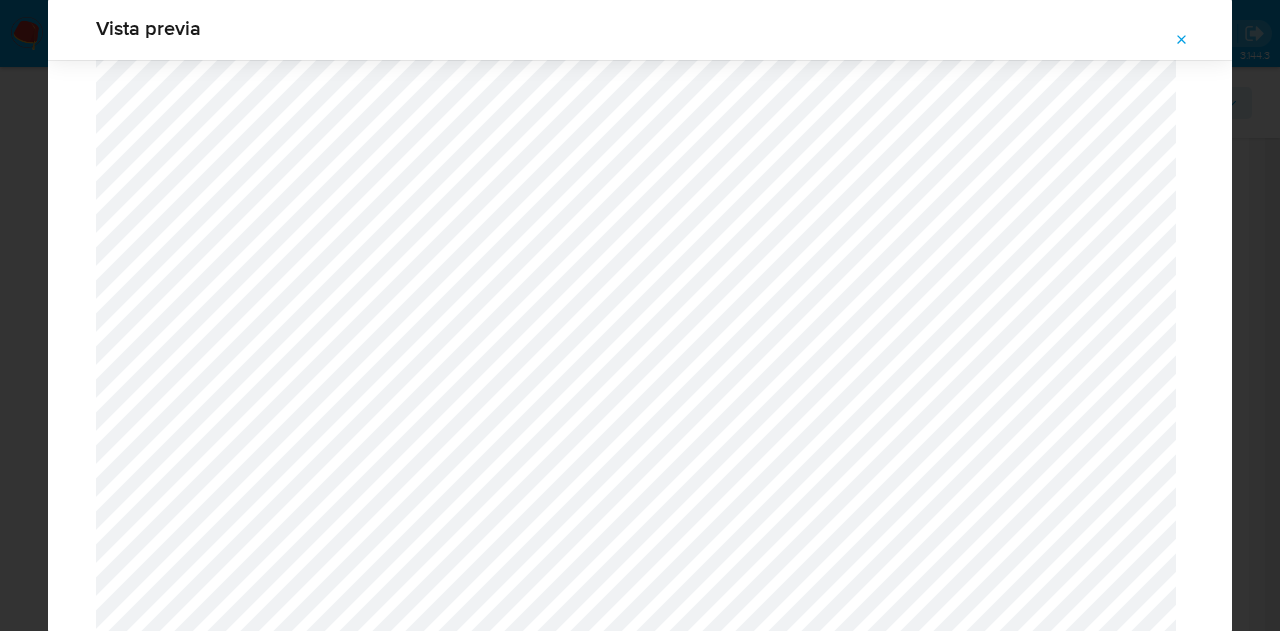 scroll, scrollTop: 2156, scrollLeft: 0, axis: vertical 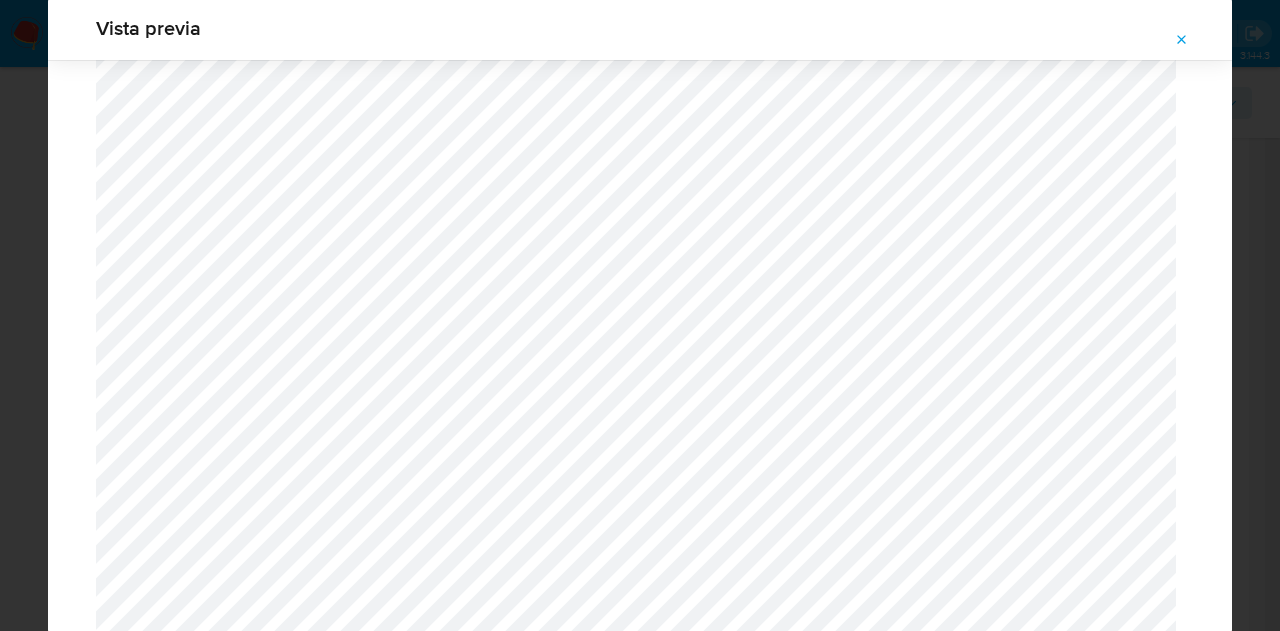 click at bounding box center (1182, 40) 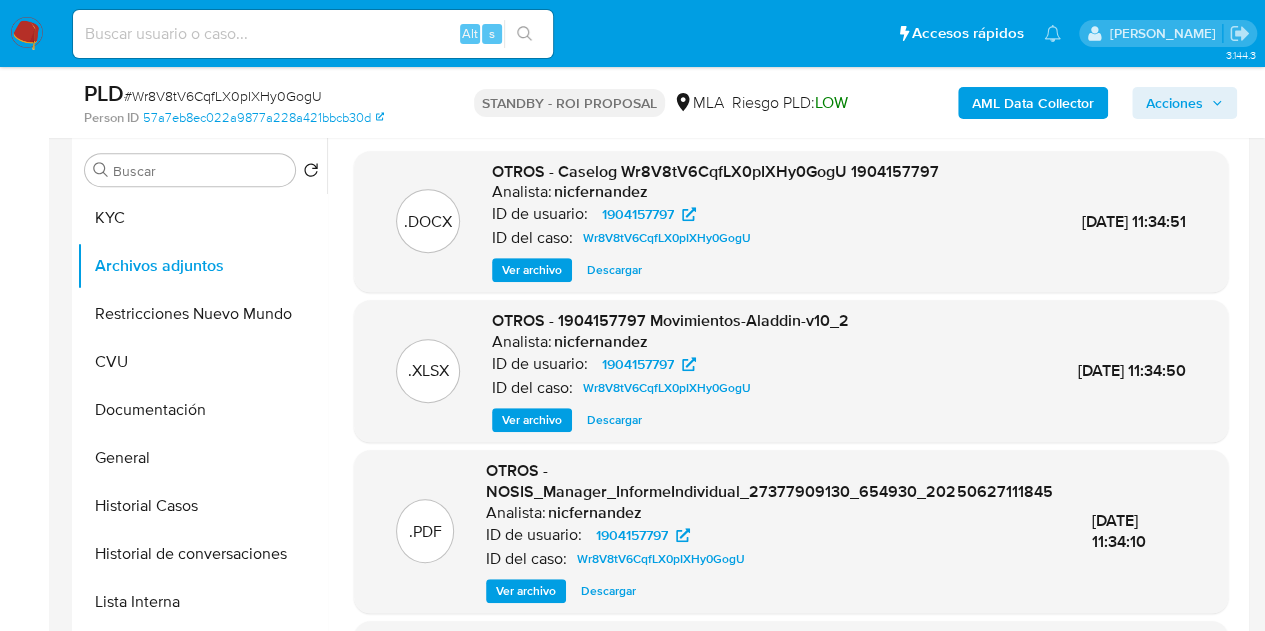 click on "Ver archivo" at bounding box center (532, 270) 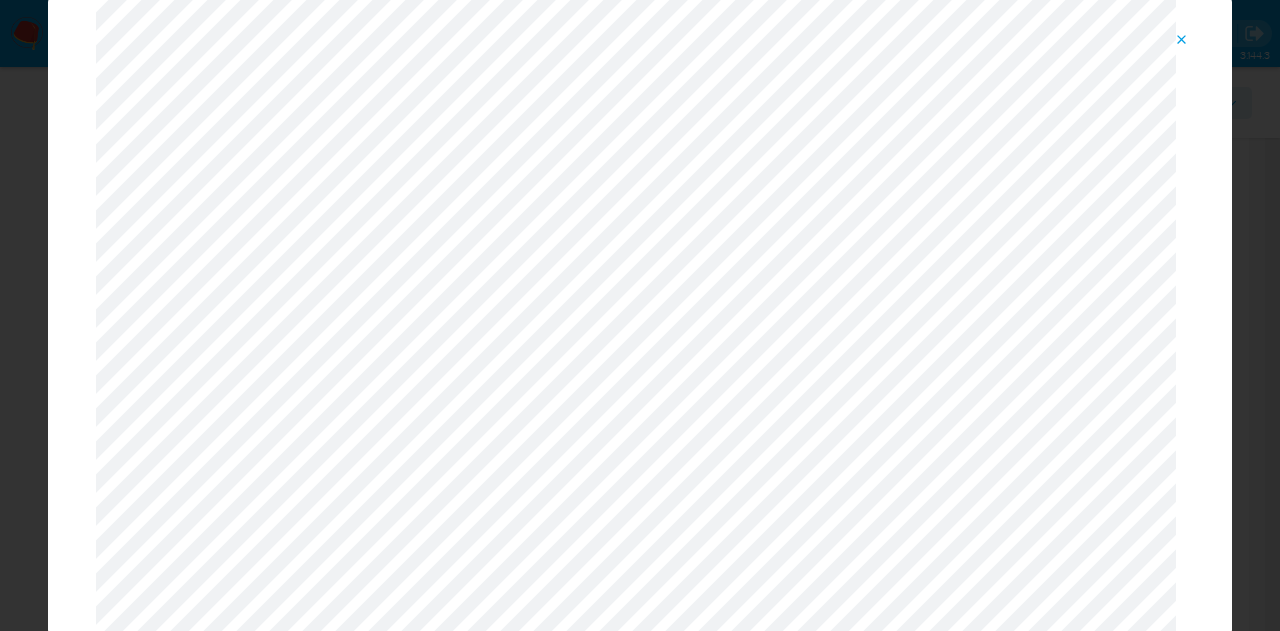 scroll, scrollTop: 0, scrollLeft: 0, axis: both 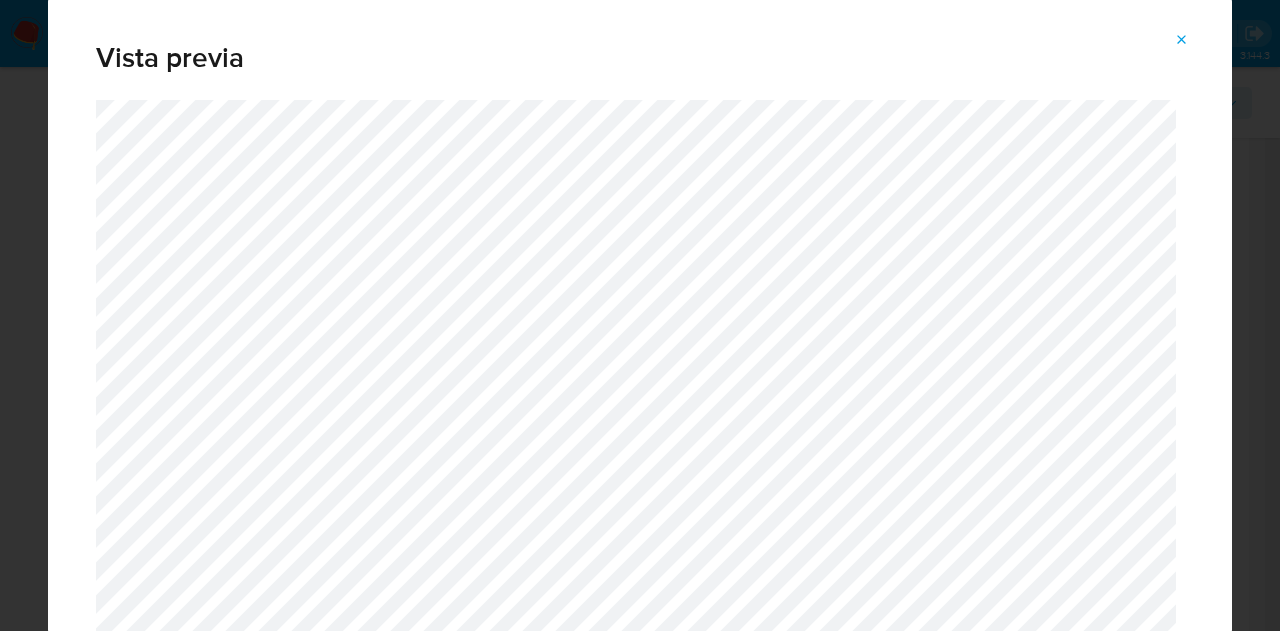 click 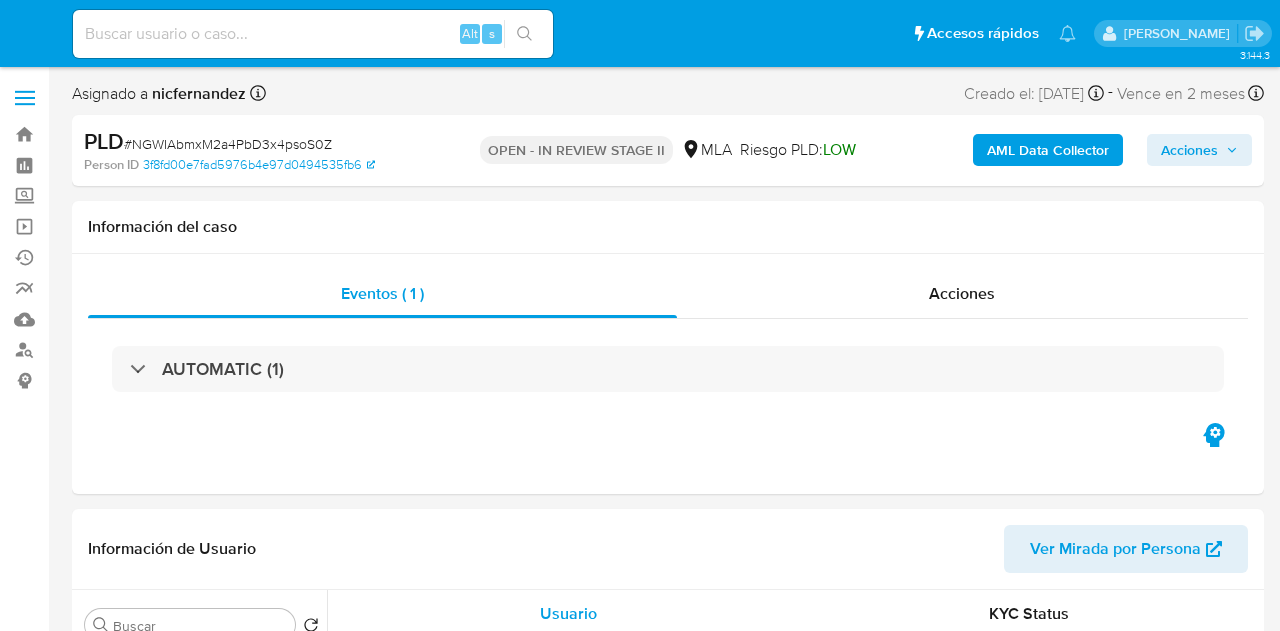 select on "10" 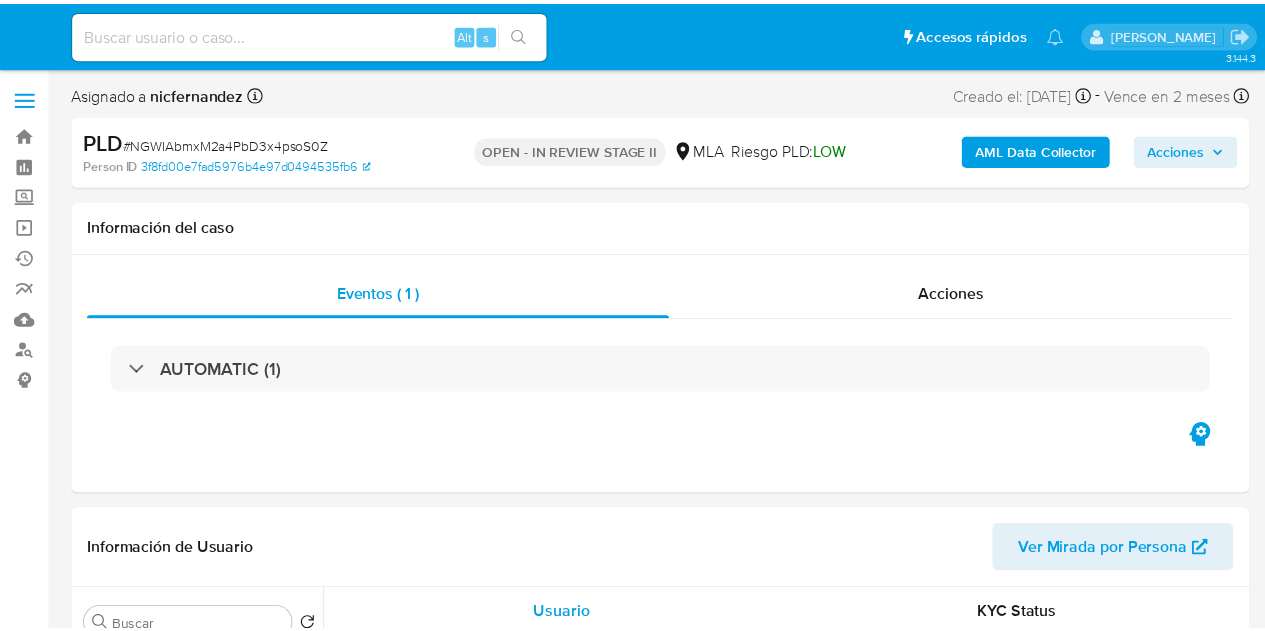 scroll, scrollTop: 0, scrollLeft: 0, axis: both 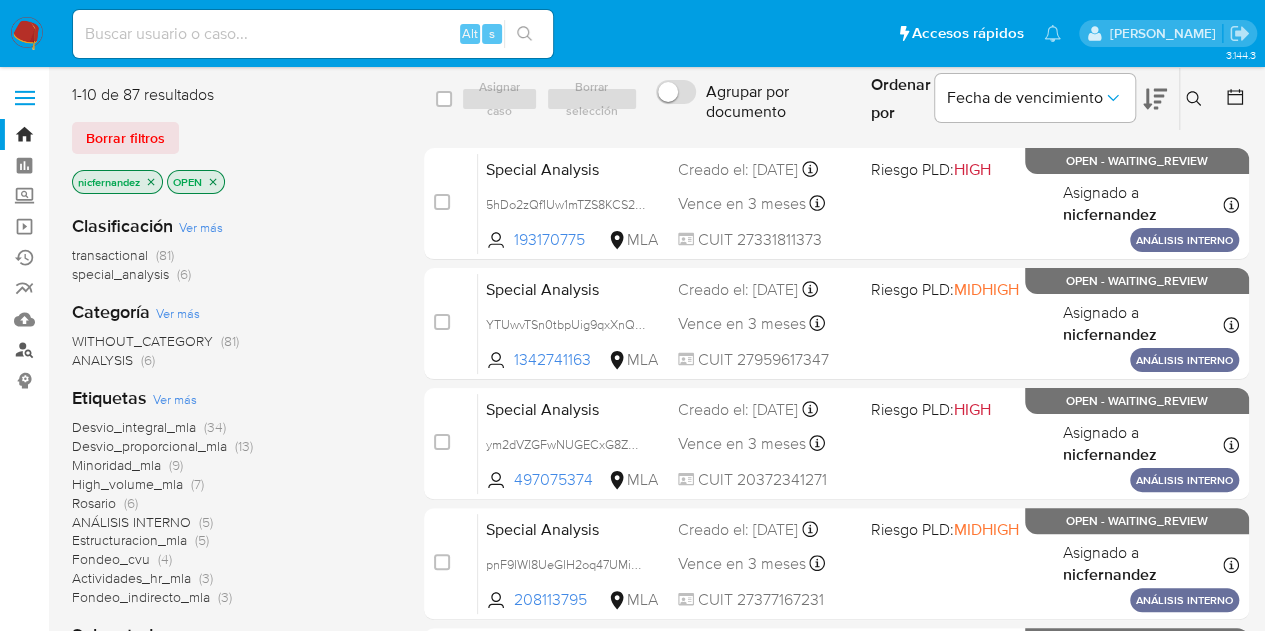 click on "Buscador de personas" at bounding box center [119, 350] 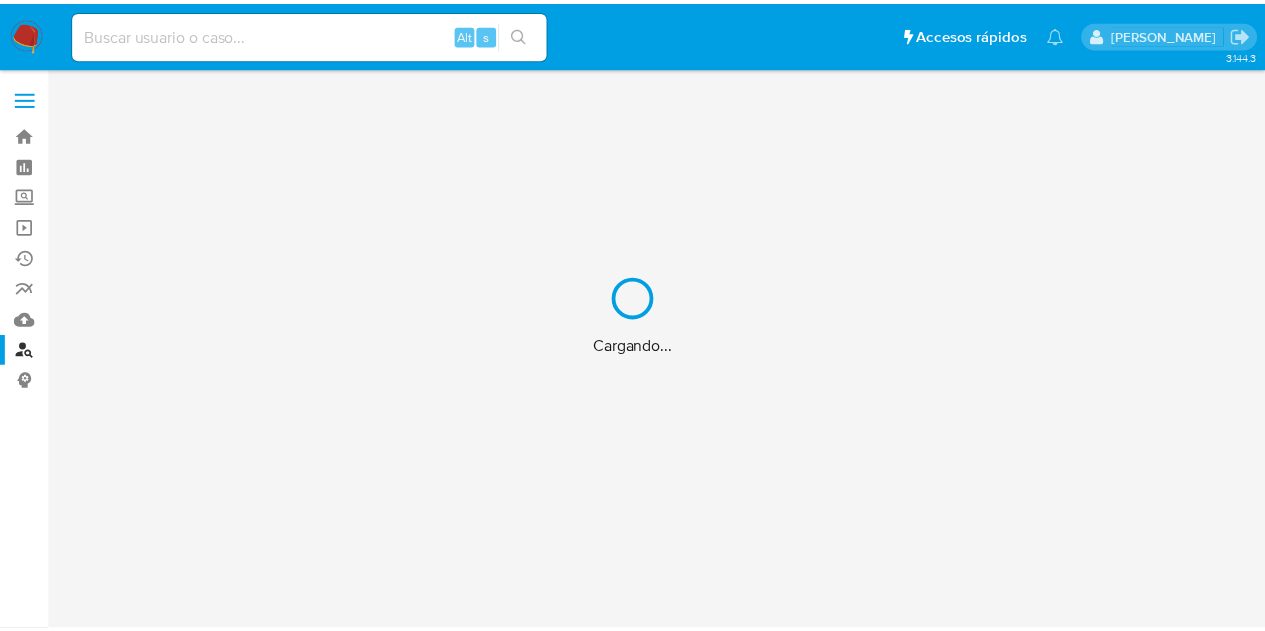 scroll, scrollTop: 0, scrollLeft: 0, axis: both 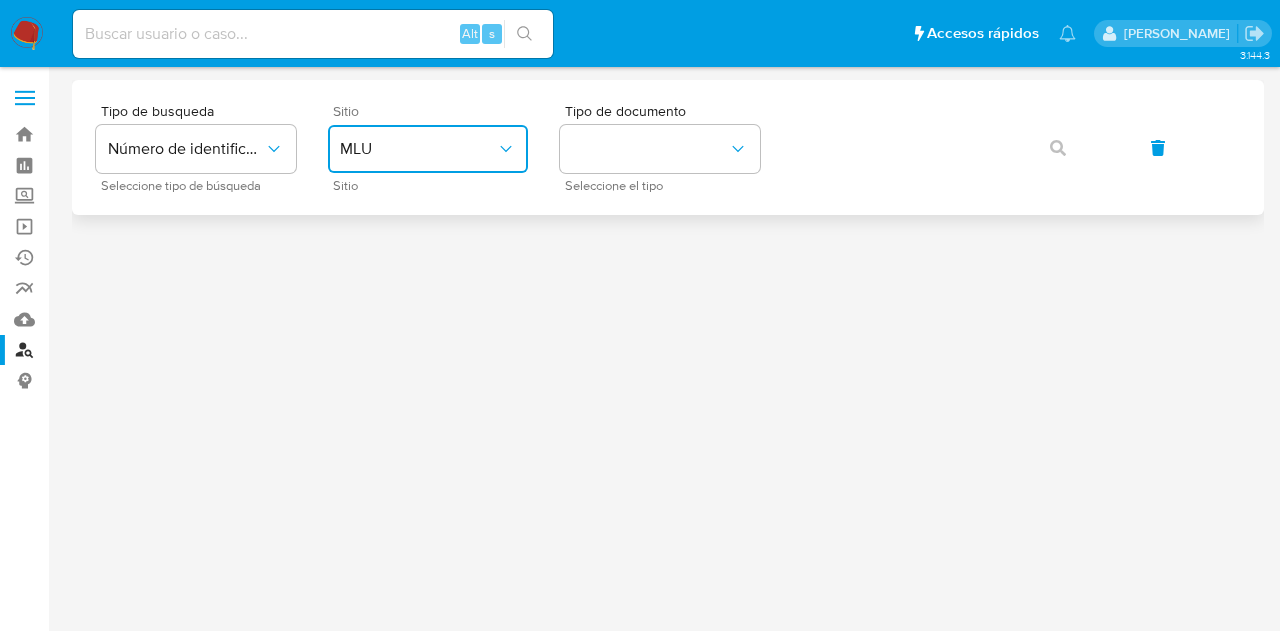 click on "MLU" at bounding box center [418, 149] 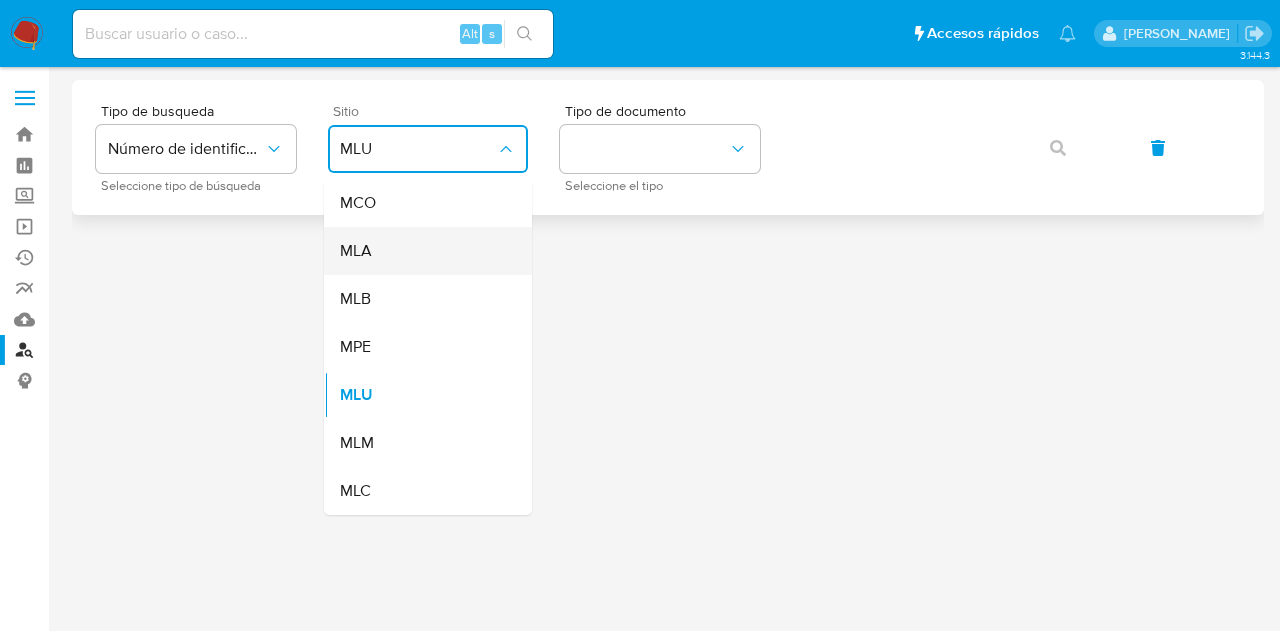 click on "MLA" at bounding box center [422, 251] 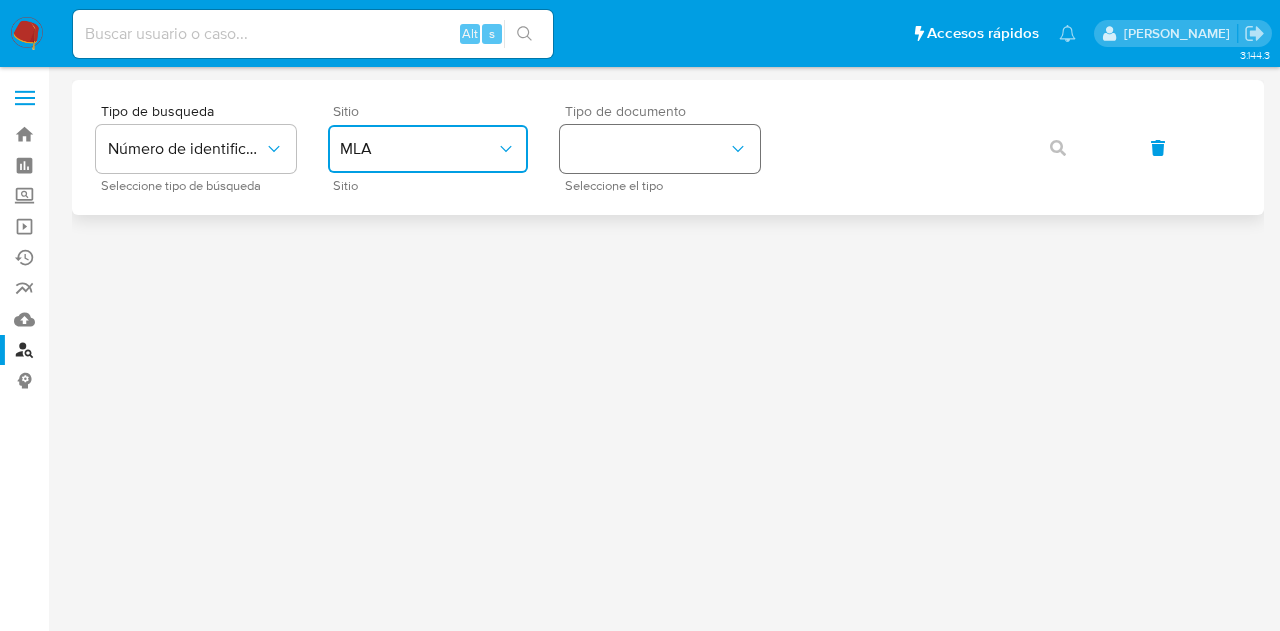click at bounding box center [660, 149] 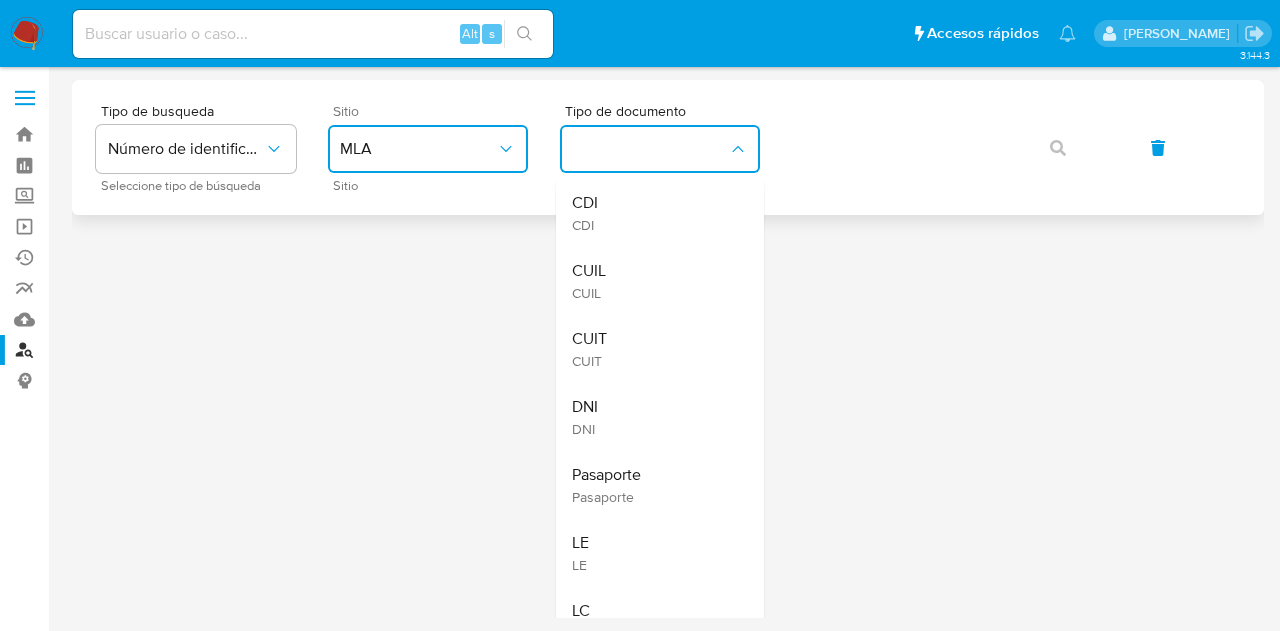 drag, startPoint x: 659, startPoint y: 271, endPoint x: 838, endPoint y: 181, distance: 200.35219 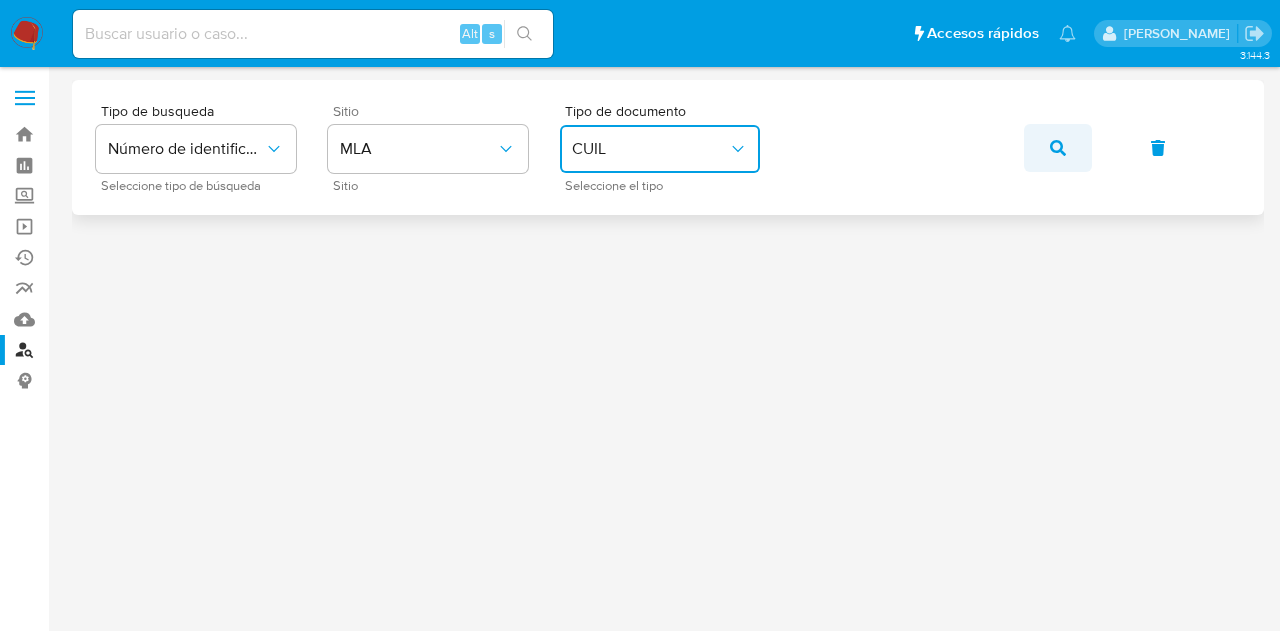 click at bounding box center (1058, 148) 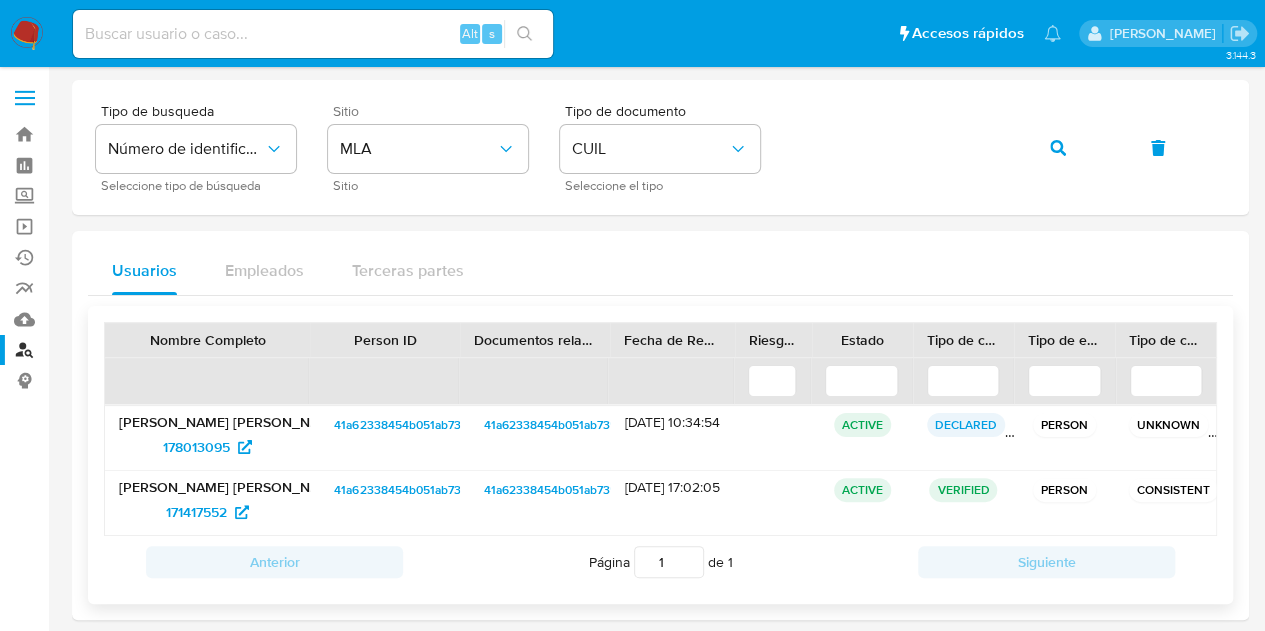 click on "41a62338454b051ab7394593e63dada3" at bounding box center (441, 425) 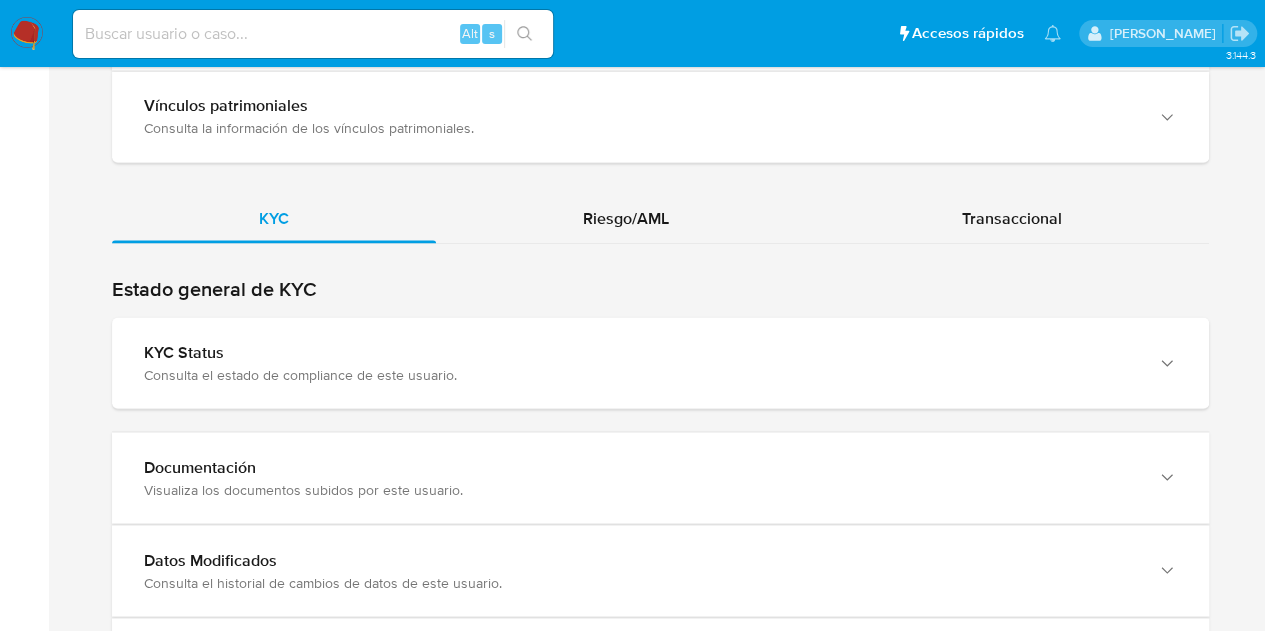 scroll, scrollTop: 1612, scrollLeft: 0, axis: vertical 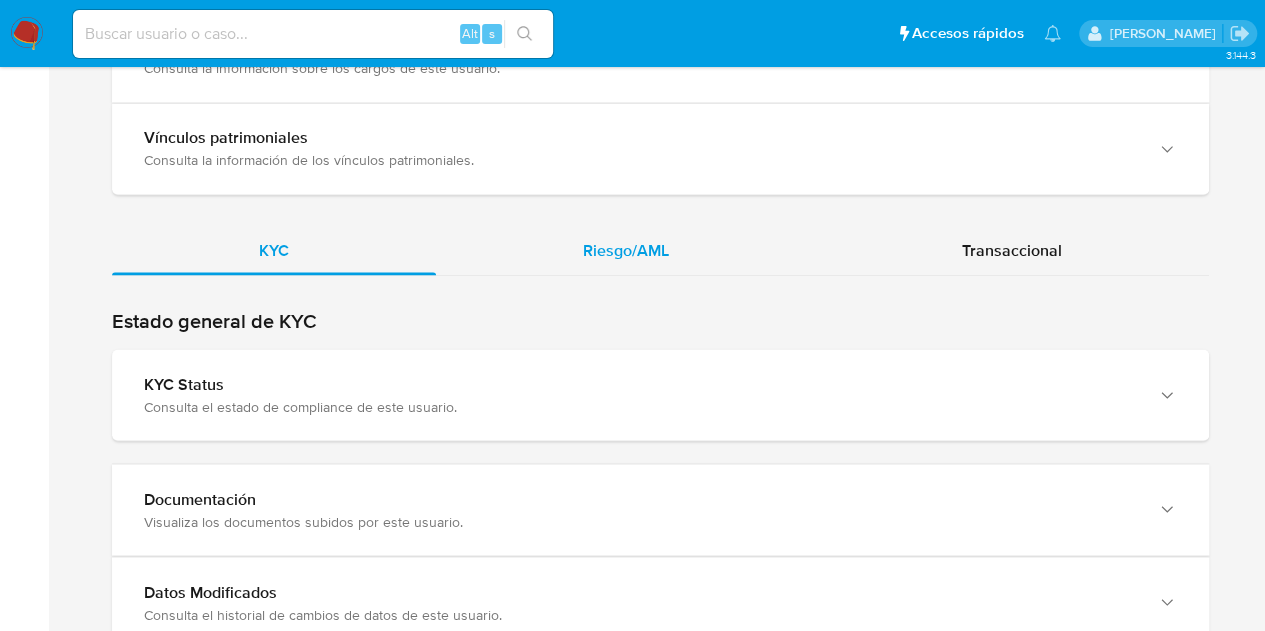 click on "Riesgo/AML" at bounding box center [626, 250] 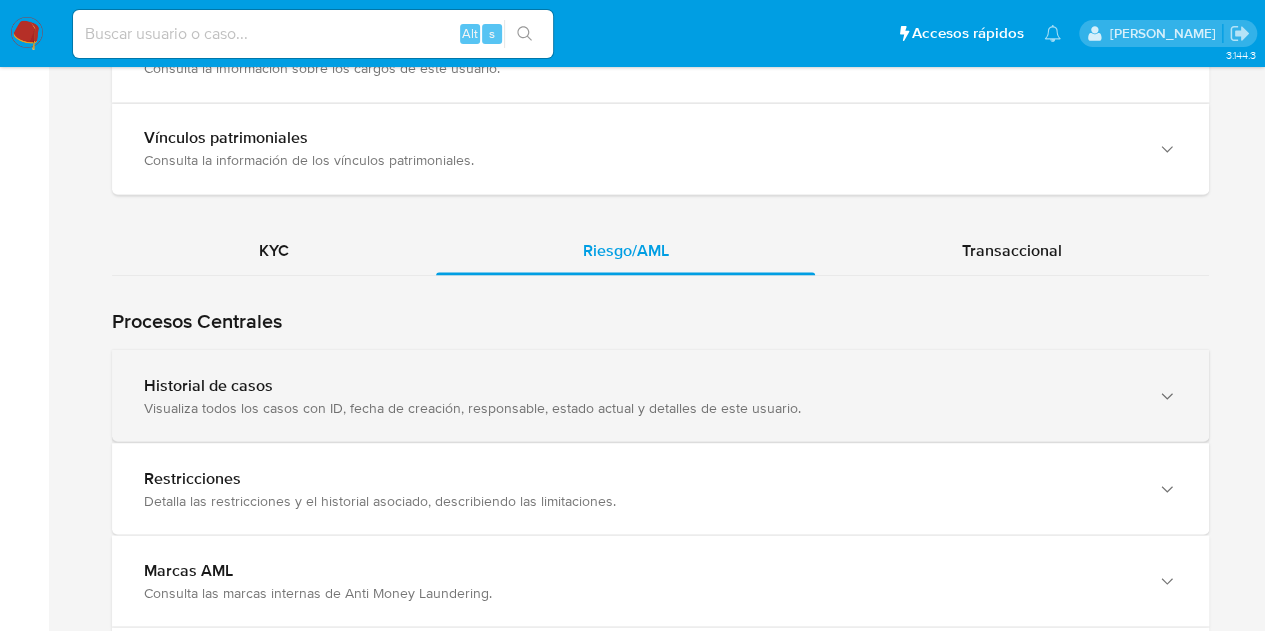 click on "Historial de casos" at bounding box center [640, 385] 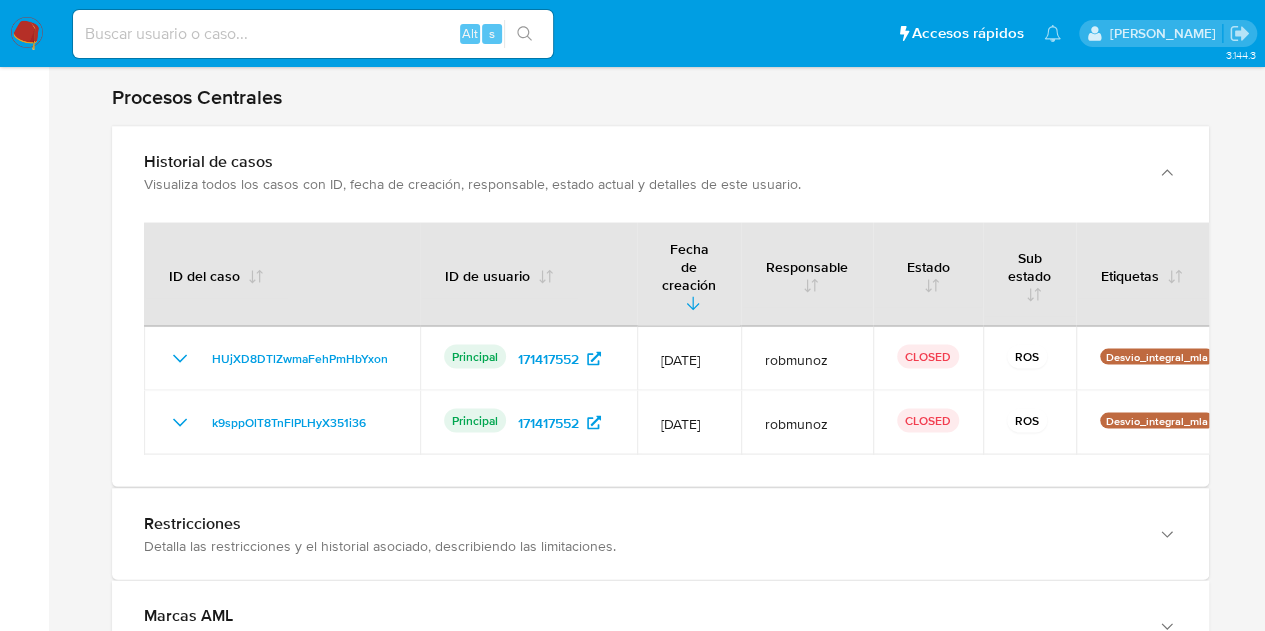 scroll, scrollTop: 1759, scrollLeft: 0, axis: vertical 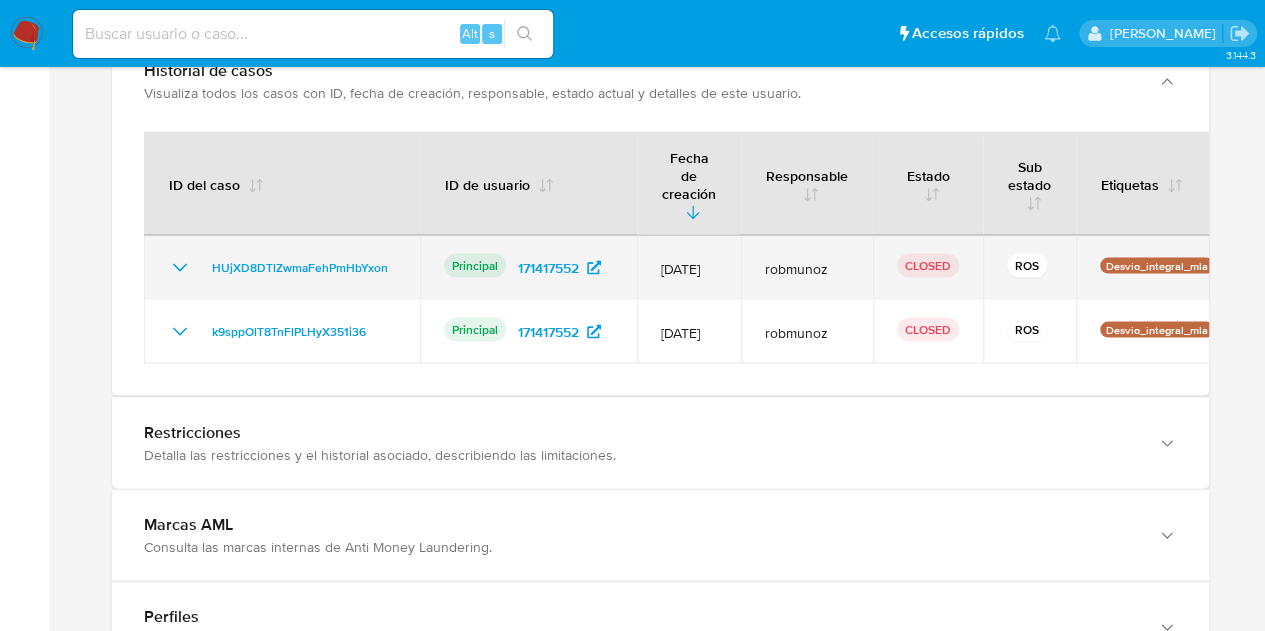click on "HUjXD8DTlZwmaFehPmHbYxon" at bounding box center [282, 268] 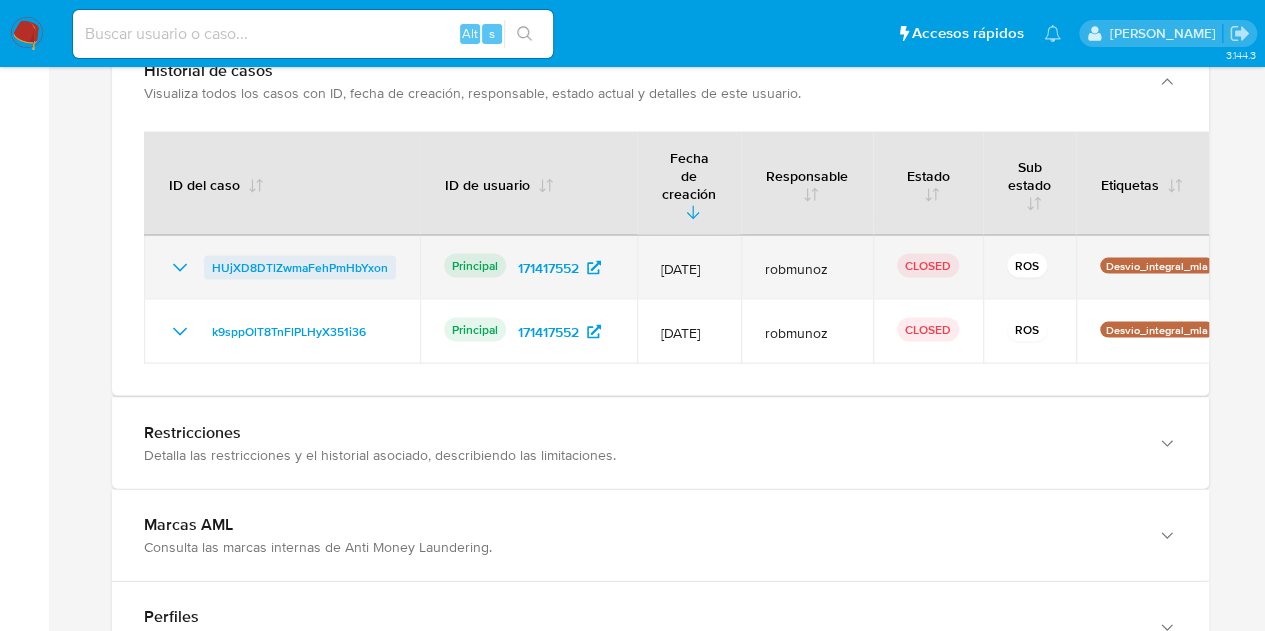 click on "HUjXD8DTlZwmaFehPmHbYxon" at bounding box center [300, 268] 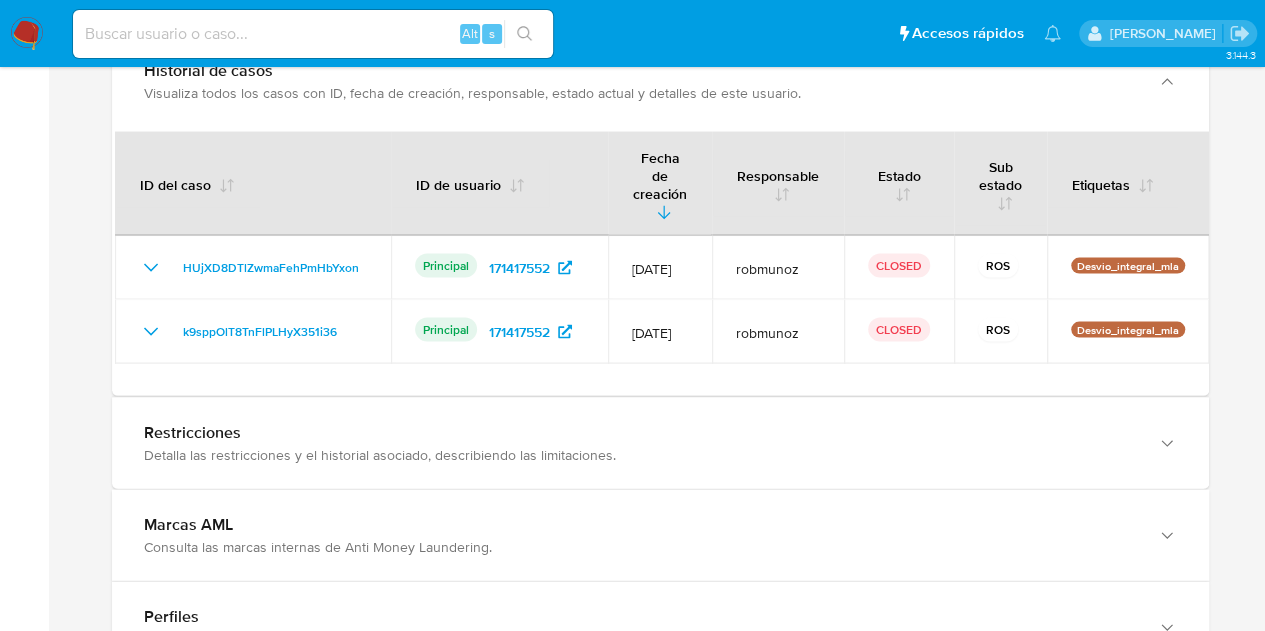 scroll, scrollTop: 0, scrollLeft: 0, axis: both 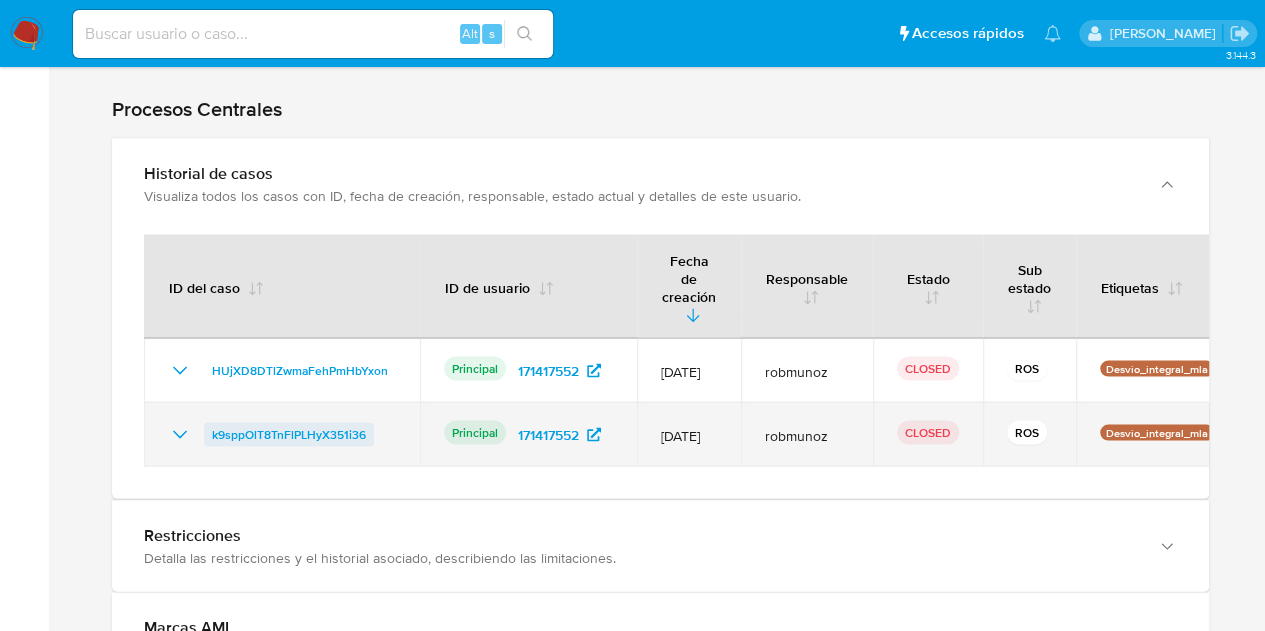 click on "k9sppOlT8TnFlPLHyX351i36" at bounding box center [289, 434] 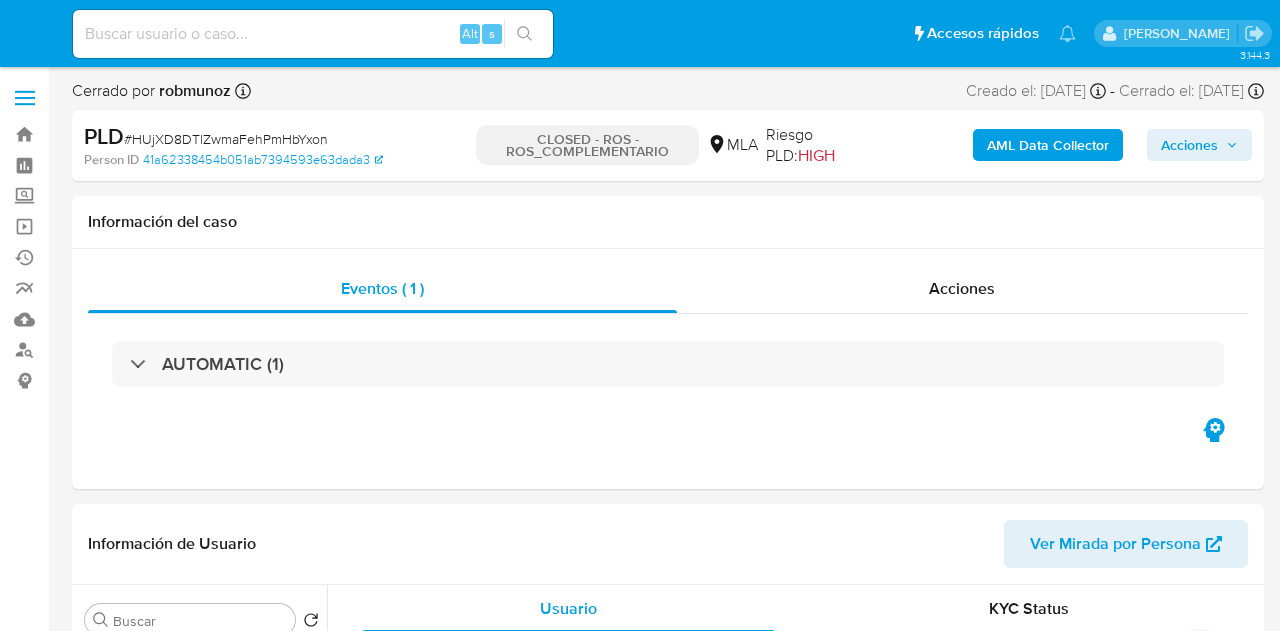 select on "10" 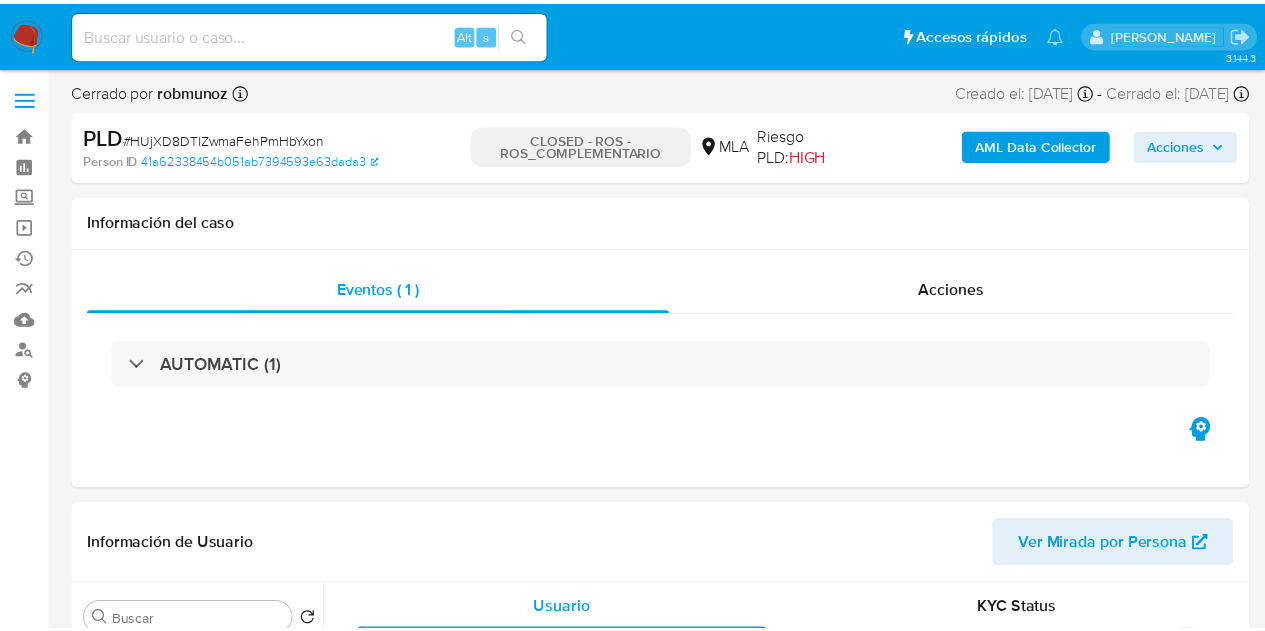 scroll, scrollTop: 0, scrollLeft: 0, axis: both 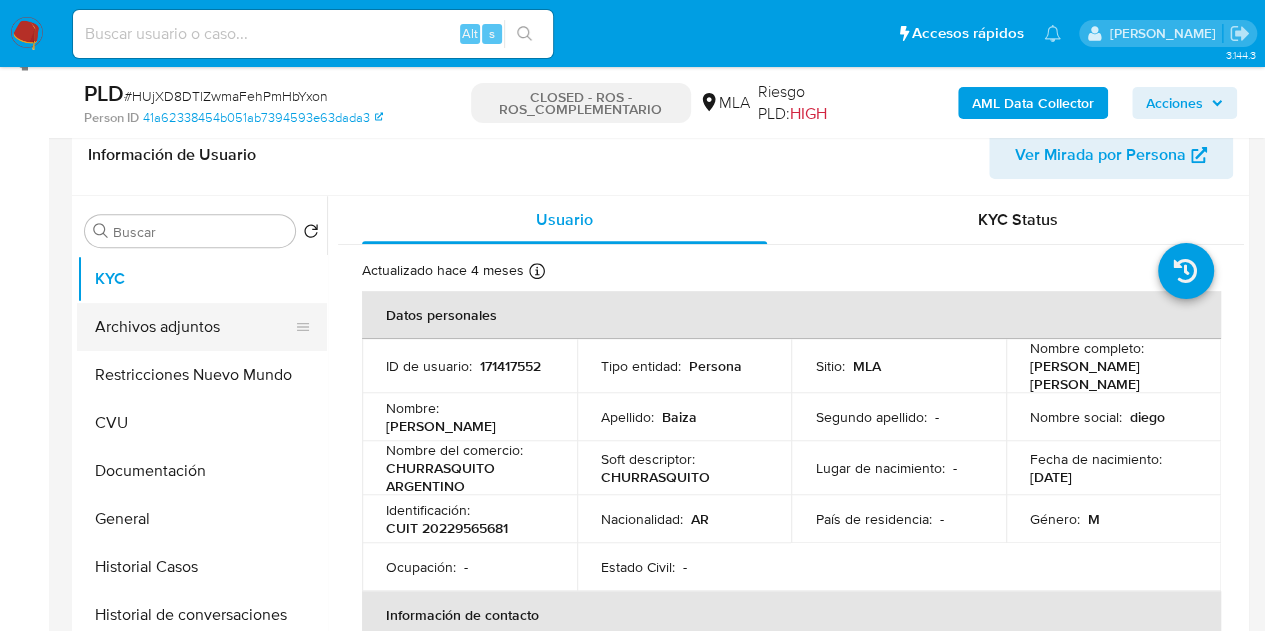 click on "Archivos adjuntos" at bounding box center [194, 327] 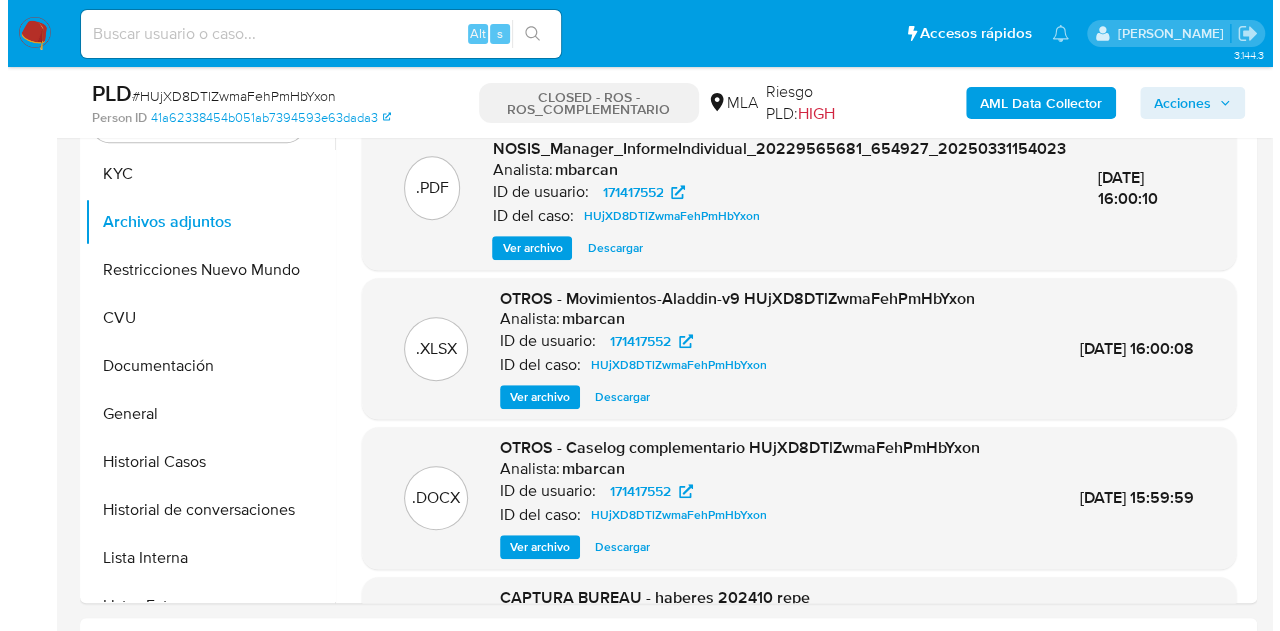 scroll, scrollTop: 408, scrollLeft: 0, axis: vertical 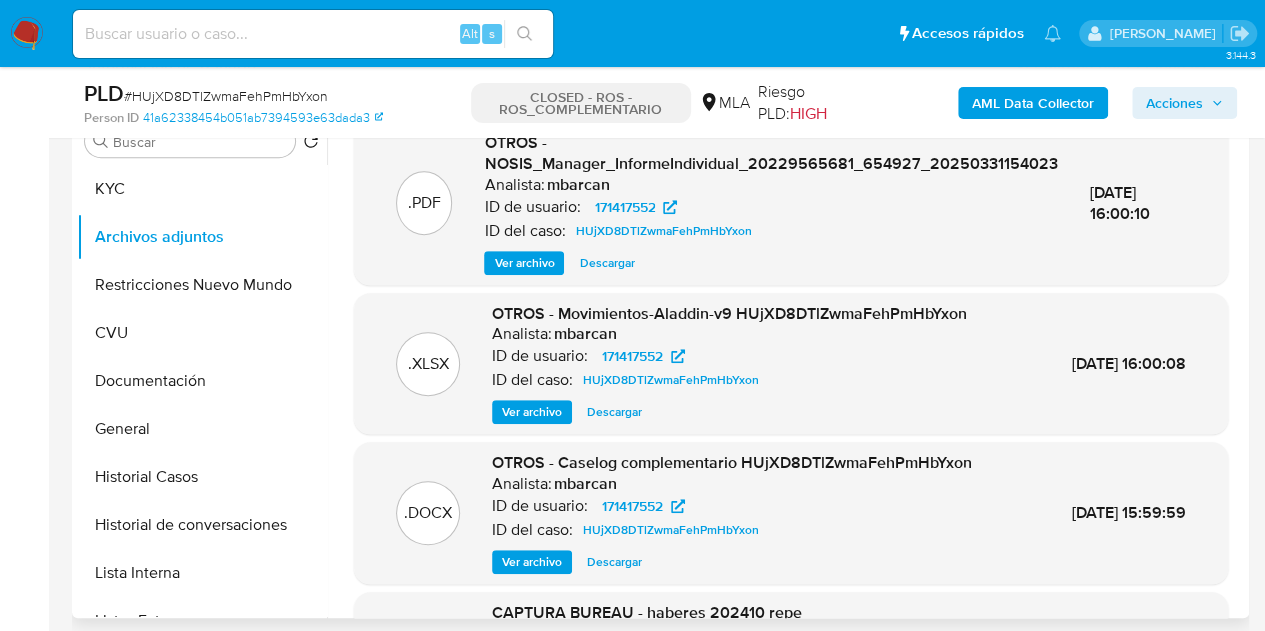 click on "Ver archivo" at bounding box center [532, 562] 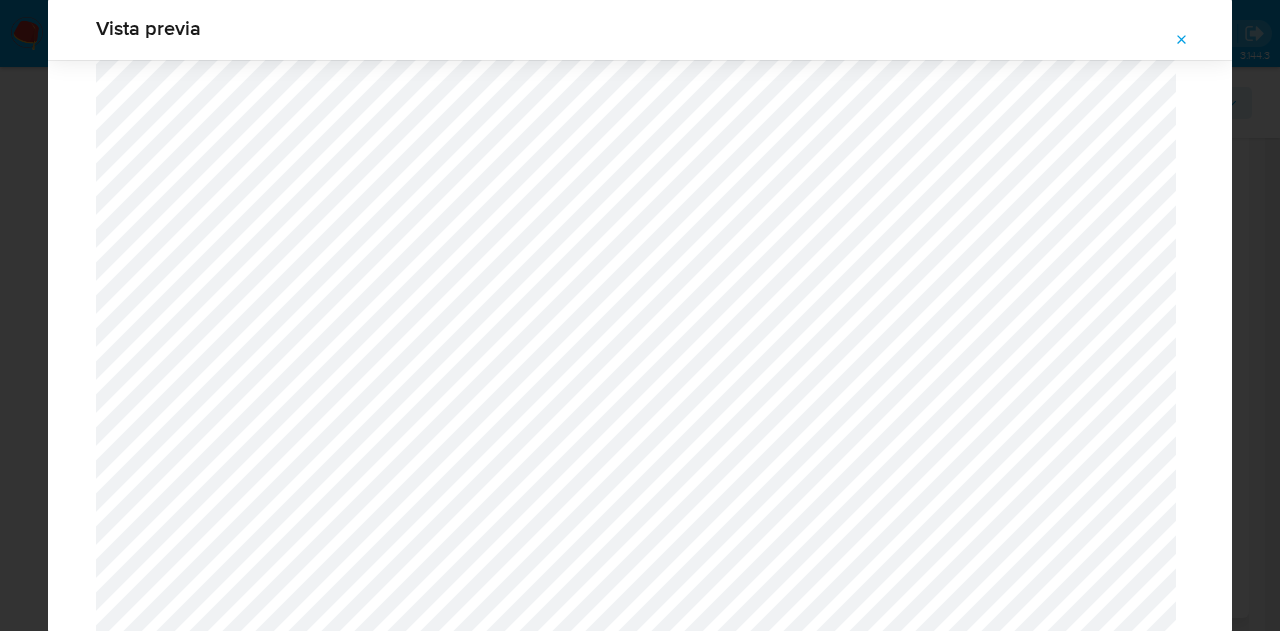 scroll, scrollTop: 1018, scrollLeft: 0, axis: vertical 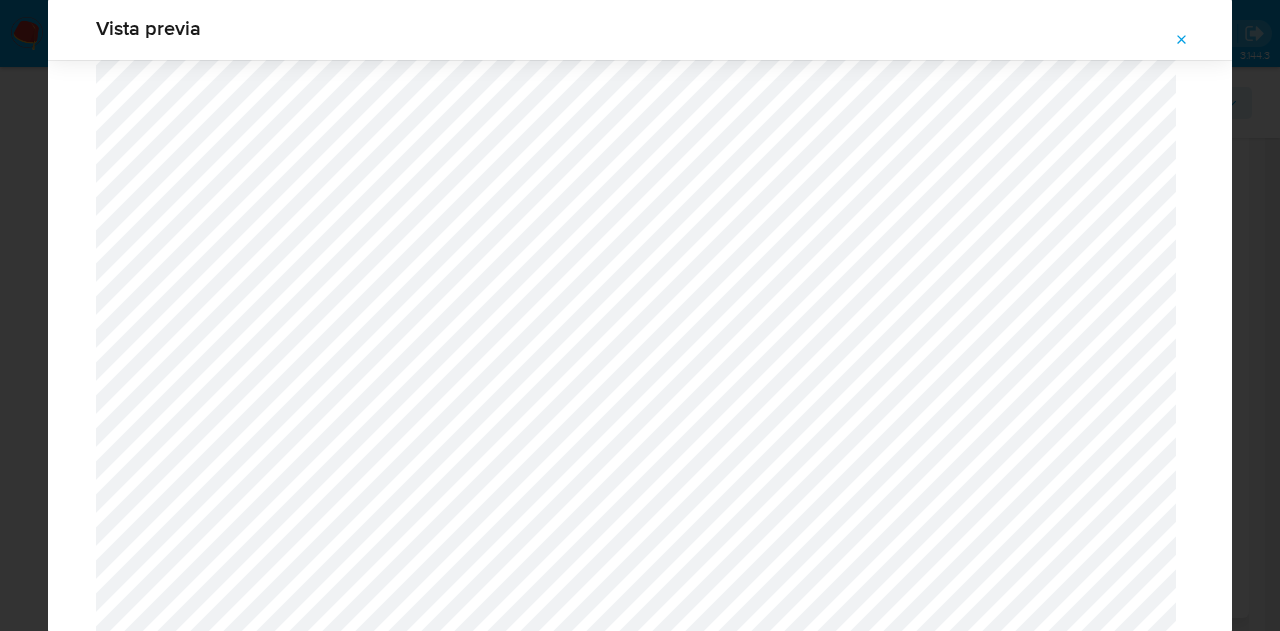 click 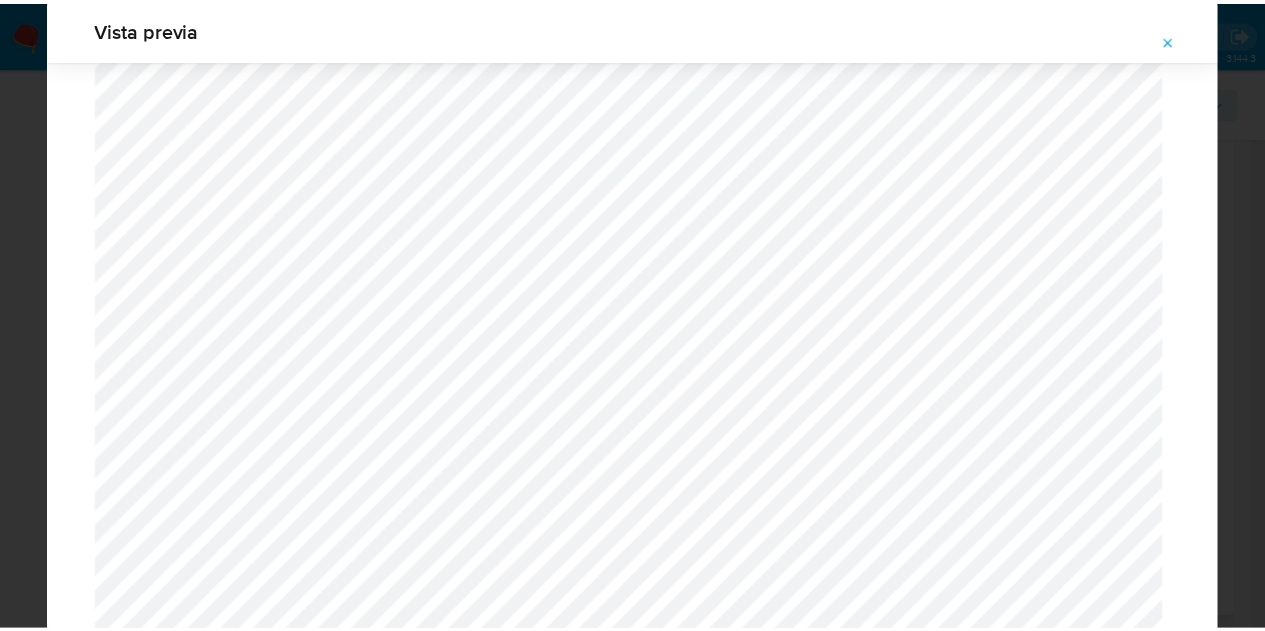 scroll, scrollTop: 64, scrollLeft: 0, axis: vertical 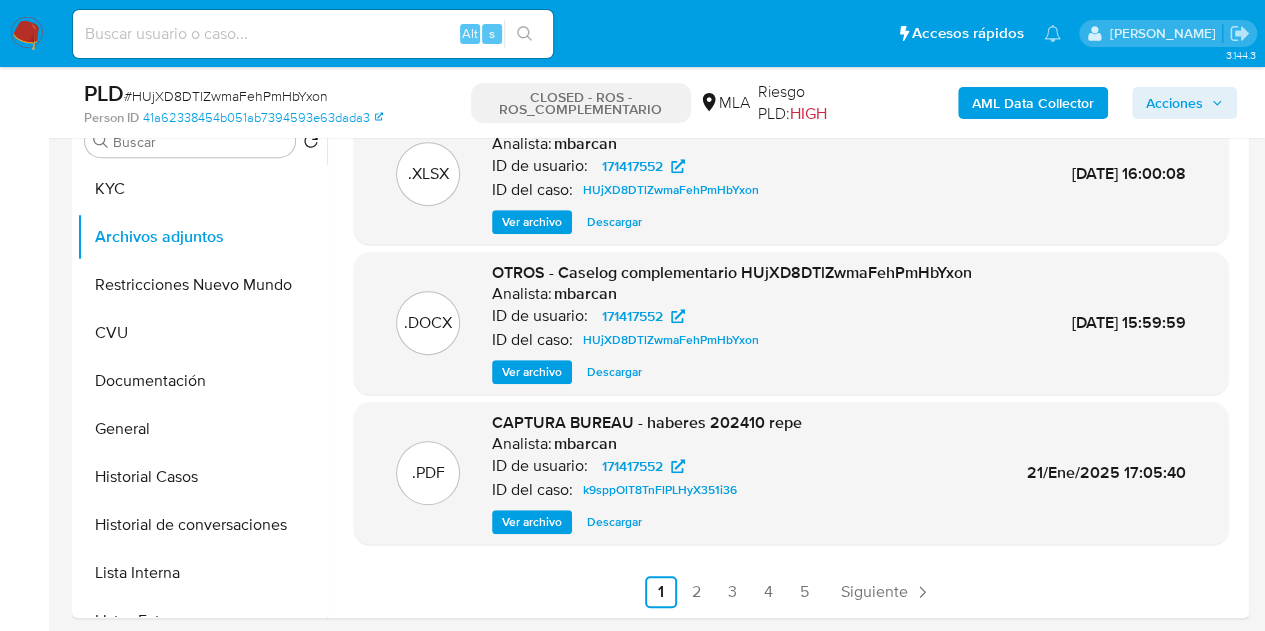 click on "Ver archivo" at bounding box center (532, 372) 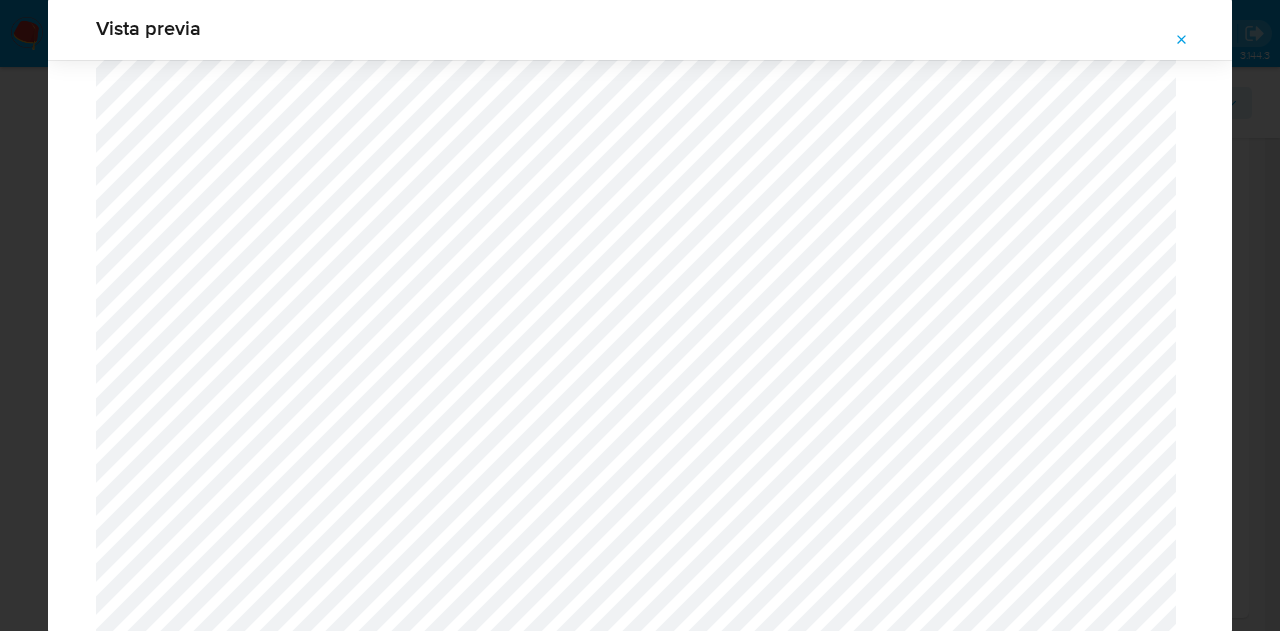 scroll, scrollTop: 1938, scrollLeft: 0, axis: vertical 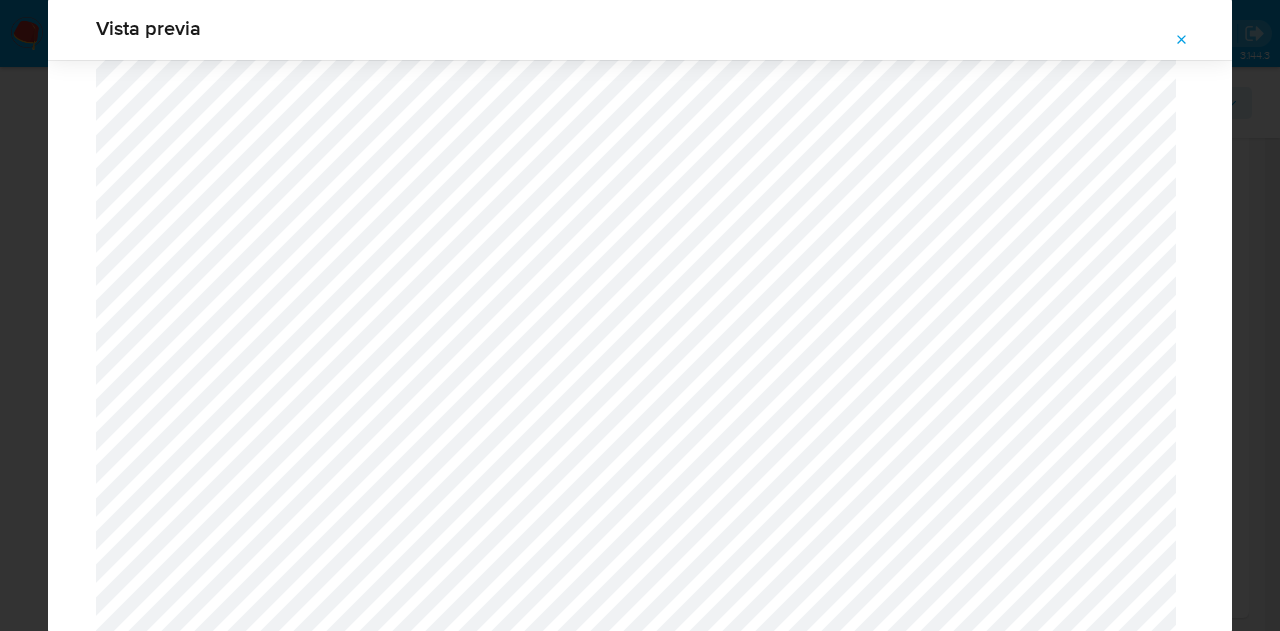 click at bounding box center [1182, 40] 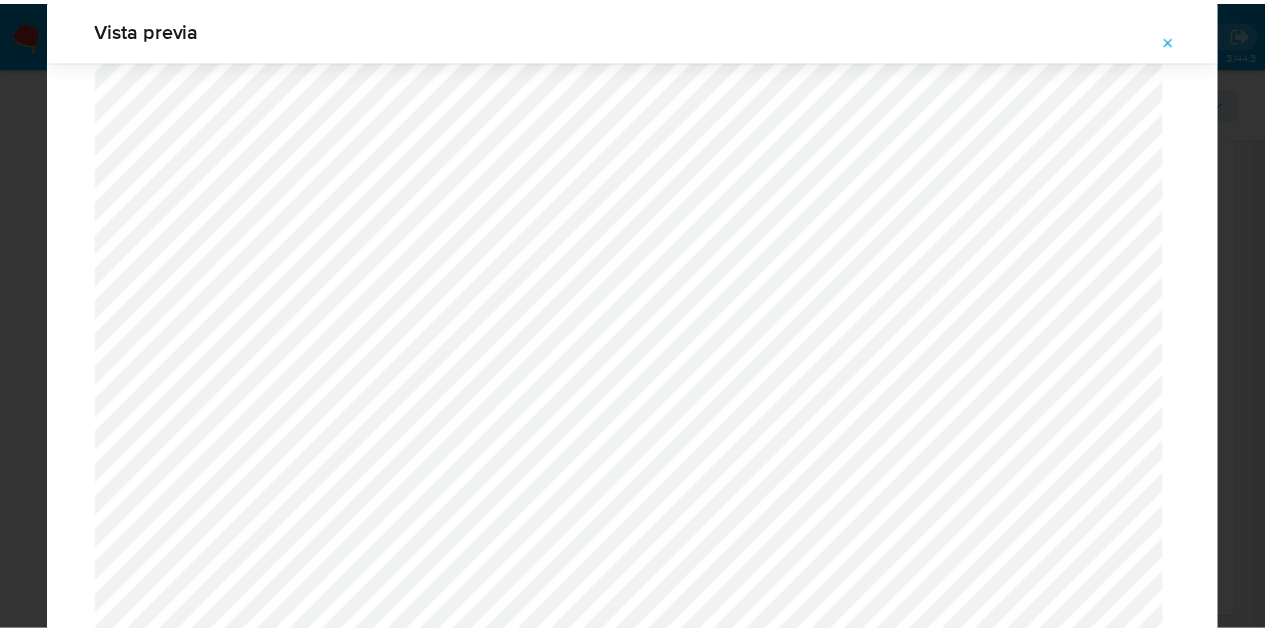 scroll, scrollTop: 64, scrollLeft: 0, axis: vertical 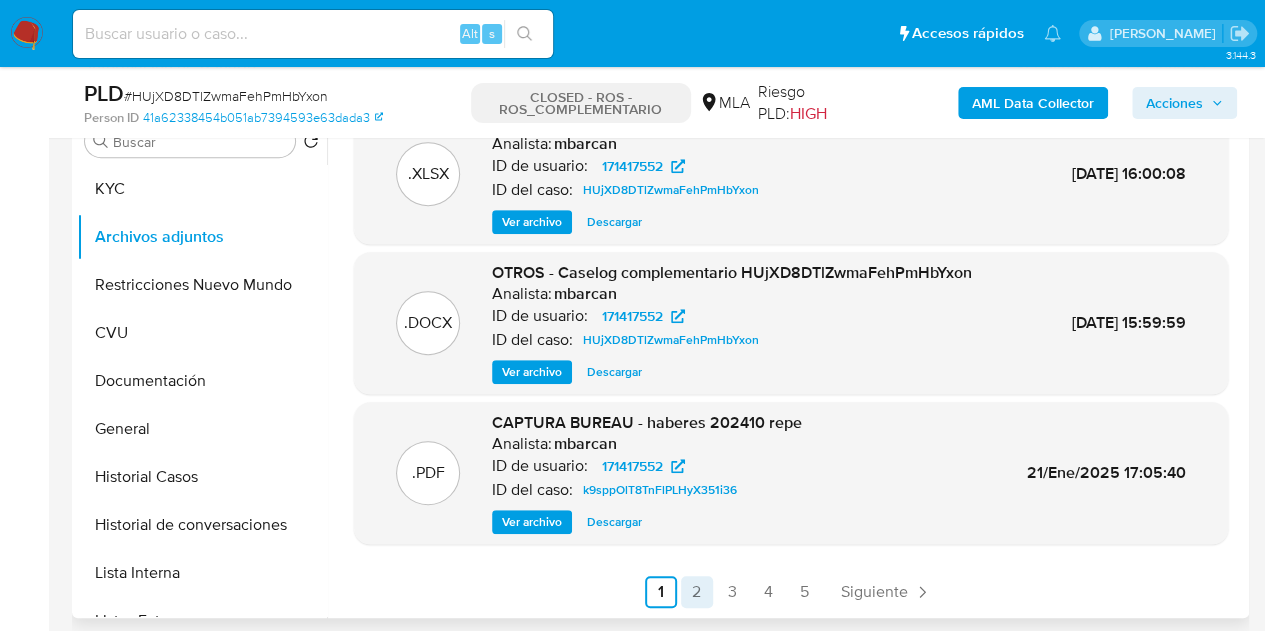 click on "2" at bounding box center (697, 592) 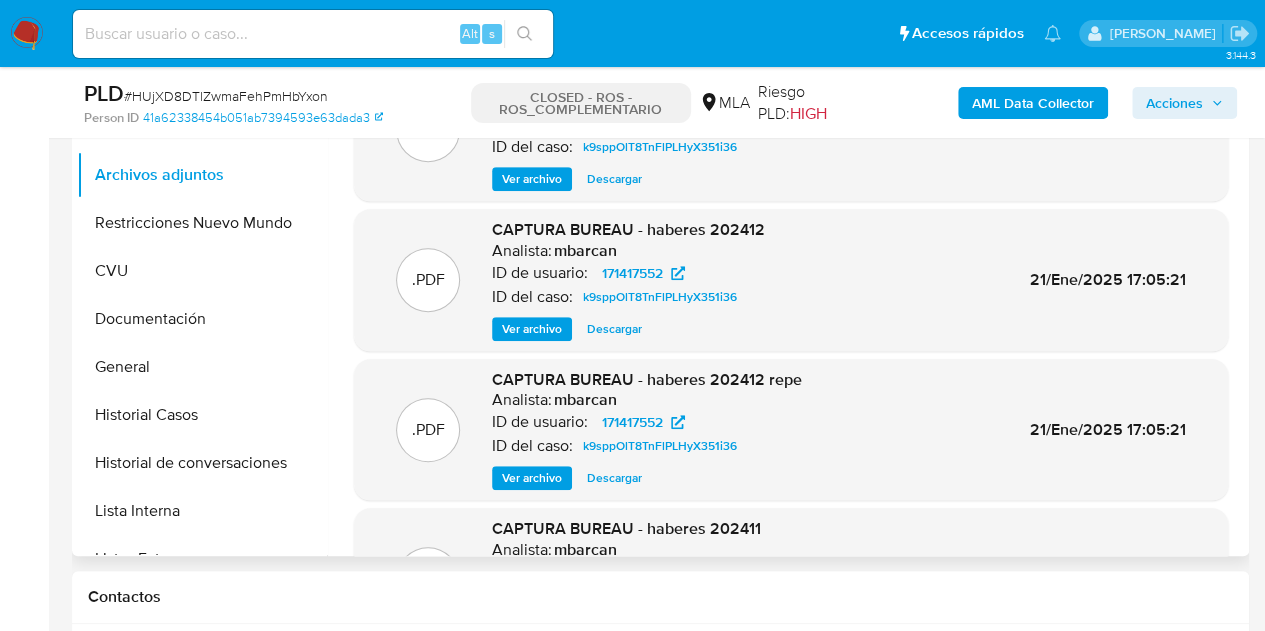 scroll, scrollTop: 478, scrollLeft: 0, axis: vertical 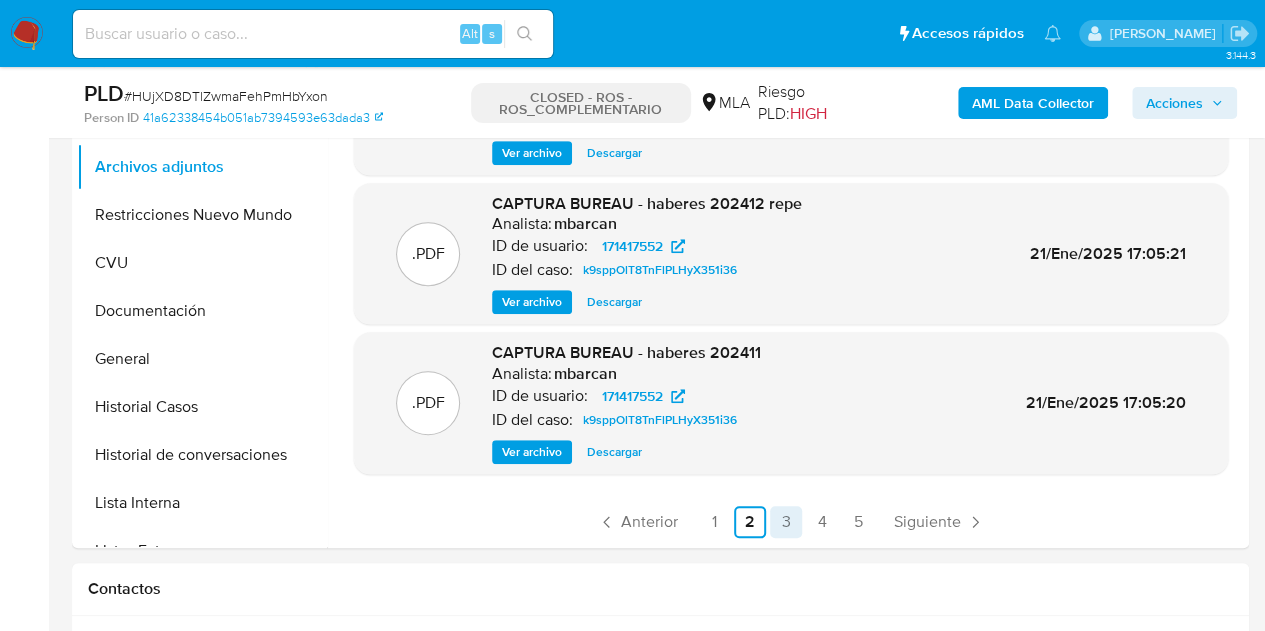 click on "3" at bounding box center (786, 522) 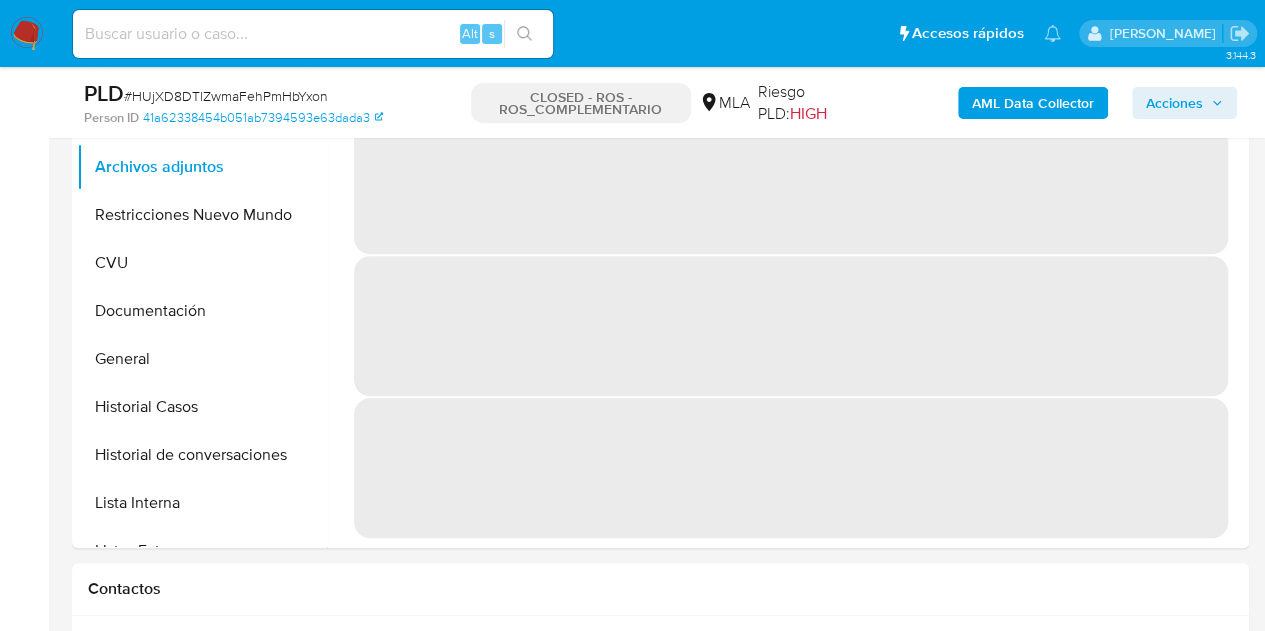 scroll, scrollTop: 0, scrollLeft: 0, axis: both 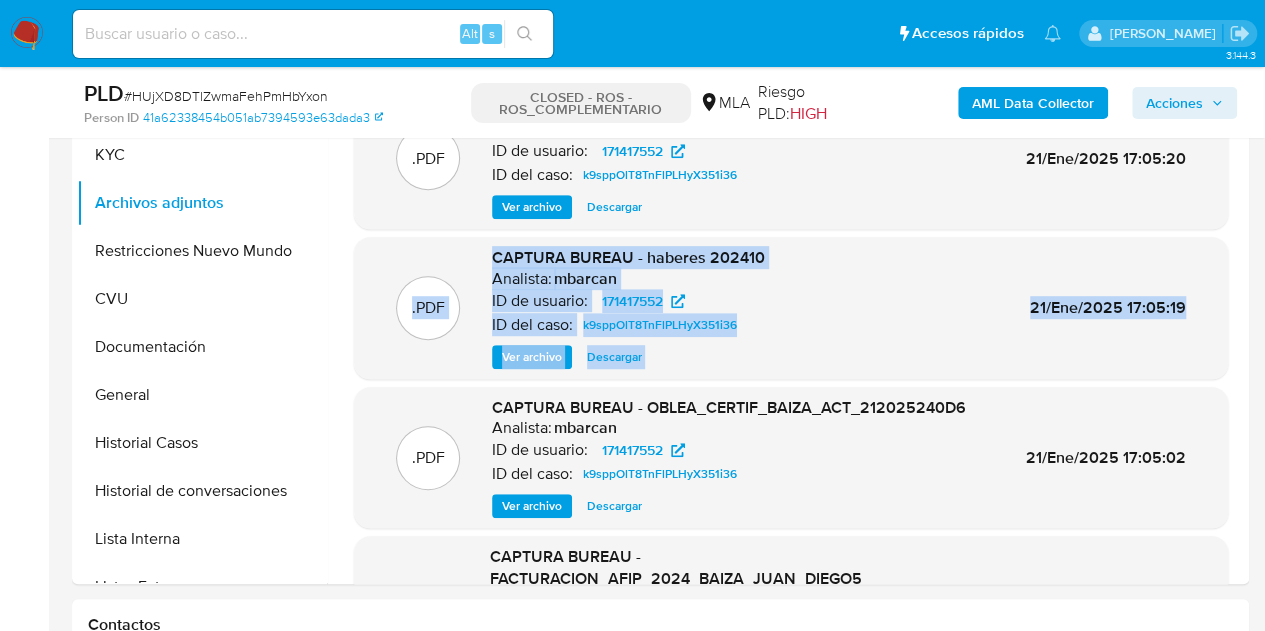 drag, startPoint x: 1246, startPoint y: 185, endPoint x: 1249, endPoint y: 313, distance: 128.03516 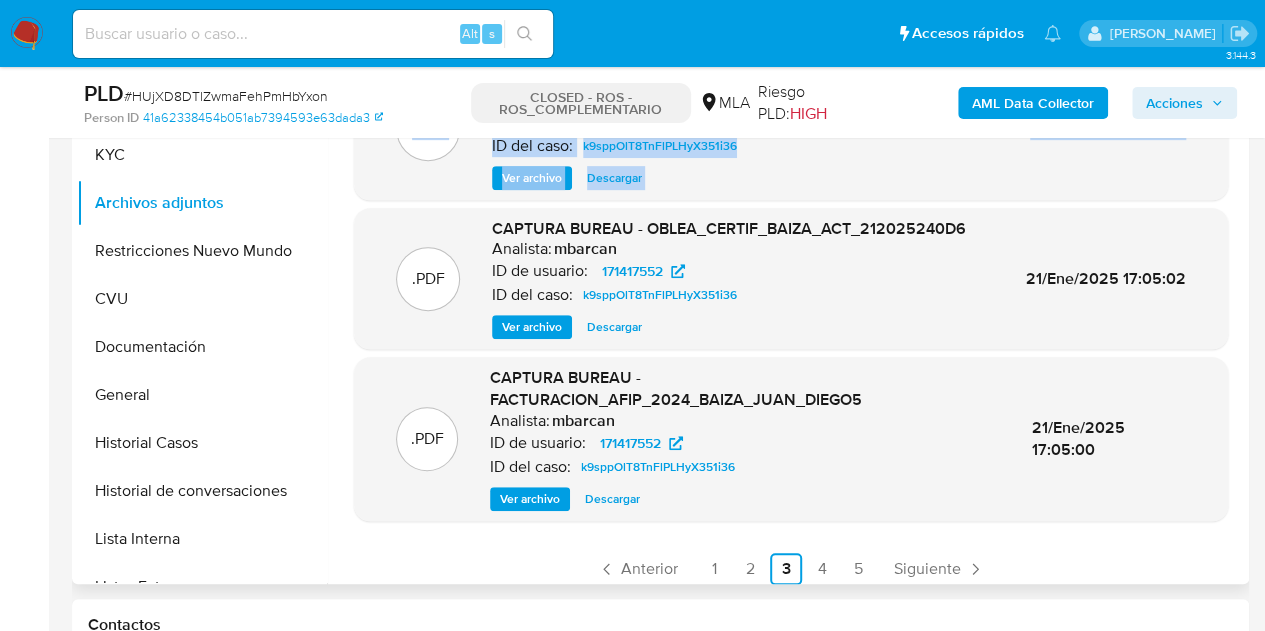 scroll, scrollTop: 190, scrollLeft: 0, axis: vertical 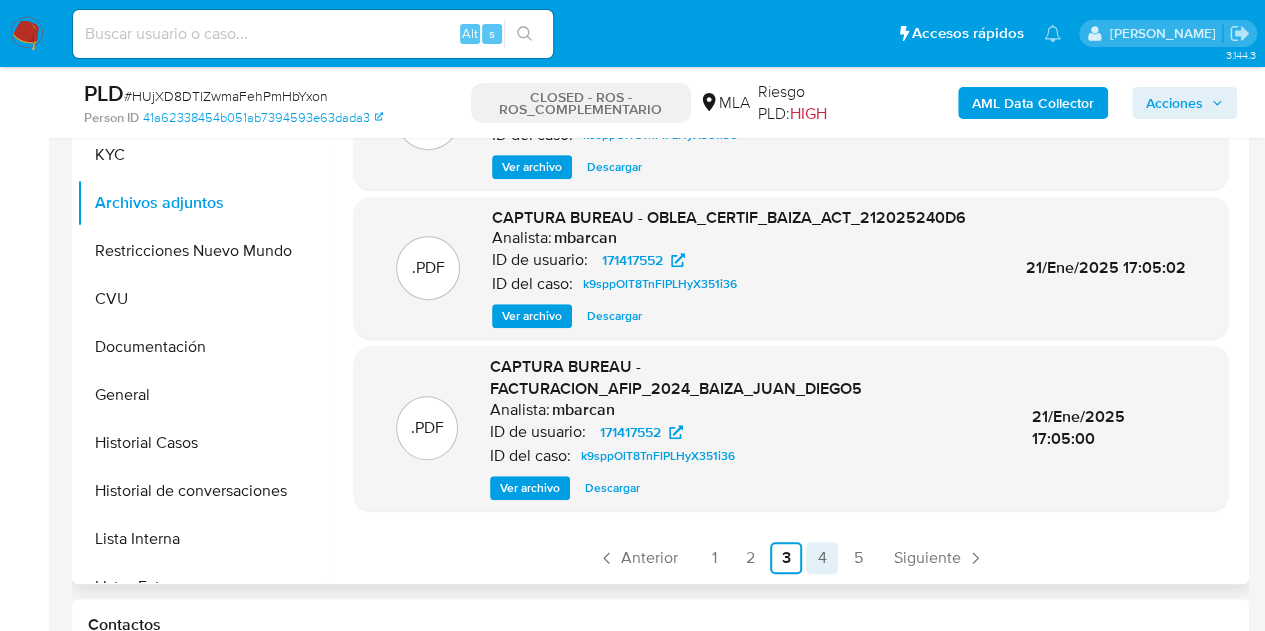 drag, startPoint x: 838, startPoint y: 486, endPoint x: 804, endPoint y: 553, distance: 75.13322 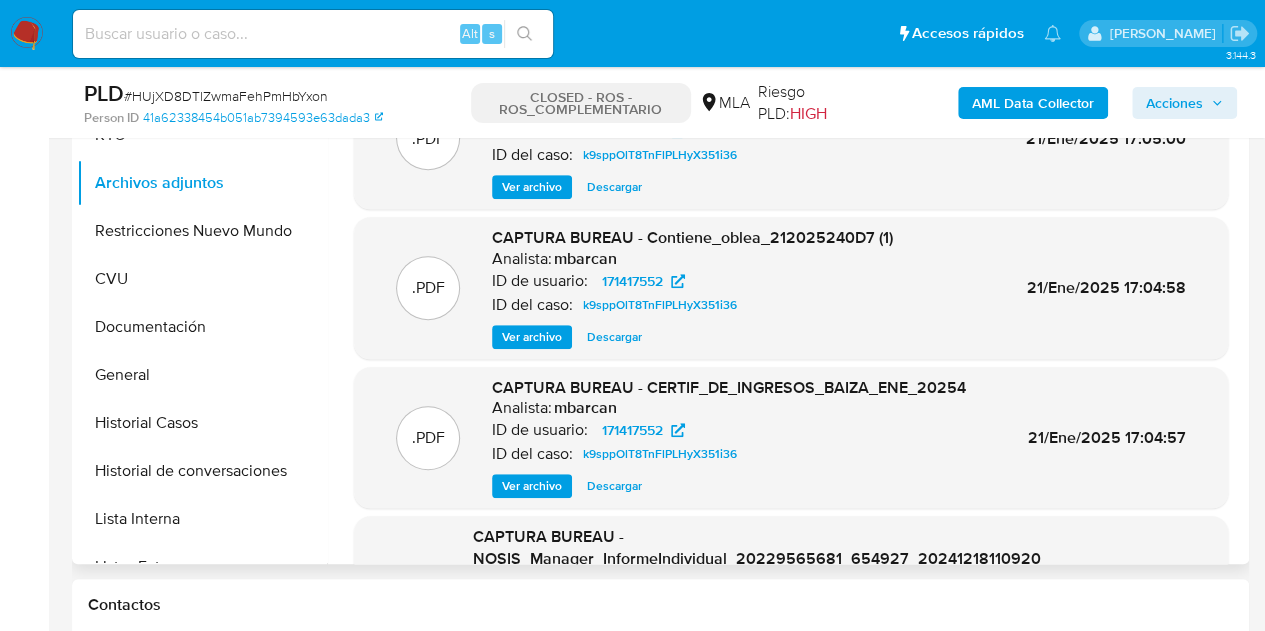 scroll, scrollTop: 466, scrollLeft: 0, axis: vertical 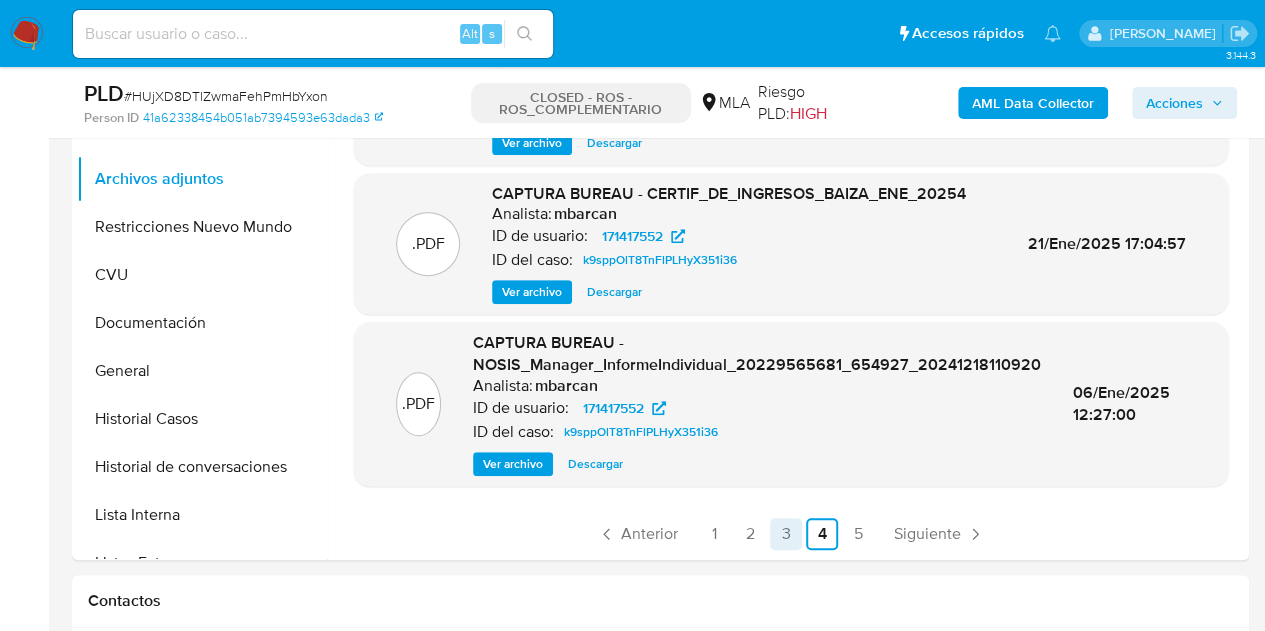 click on "5" at bounding box center (858, 534) 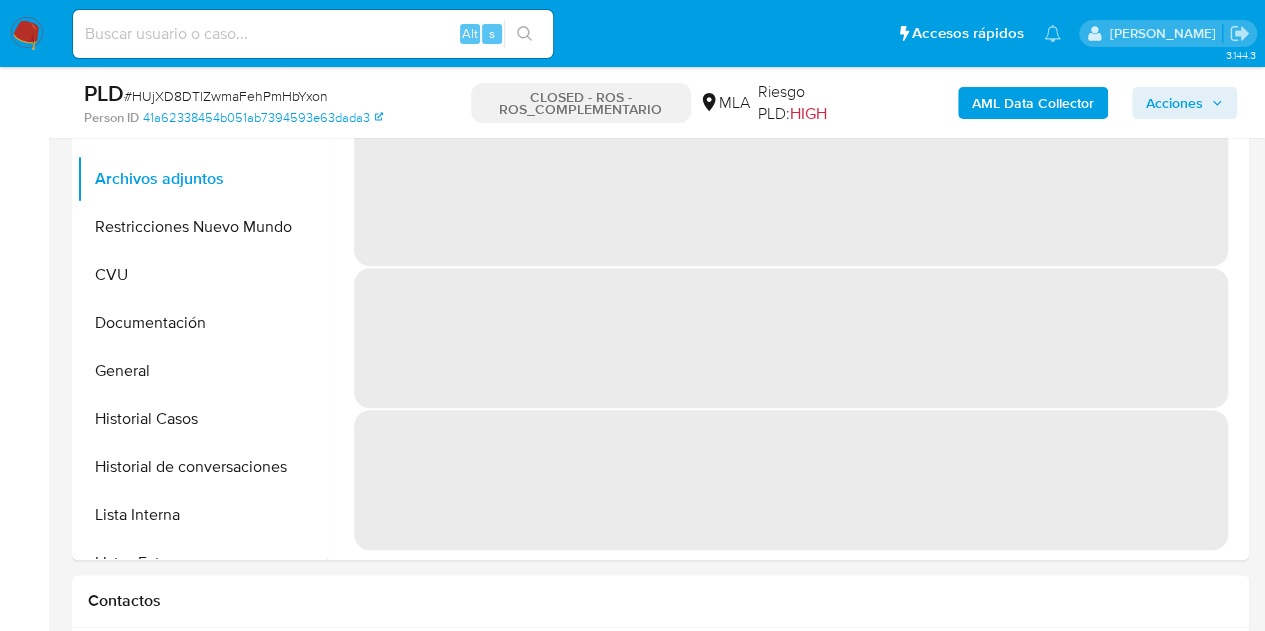 scroll, scrollTop: 0, scrollLeft: 0, axis: both 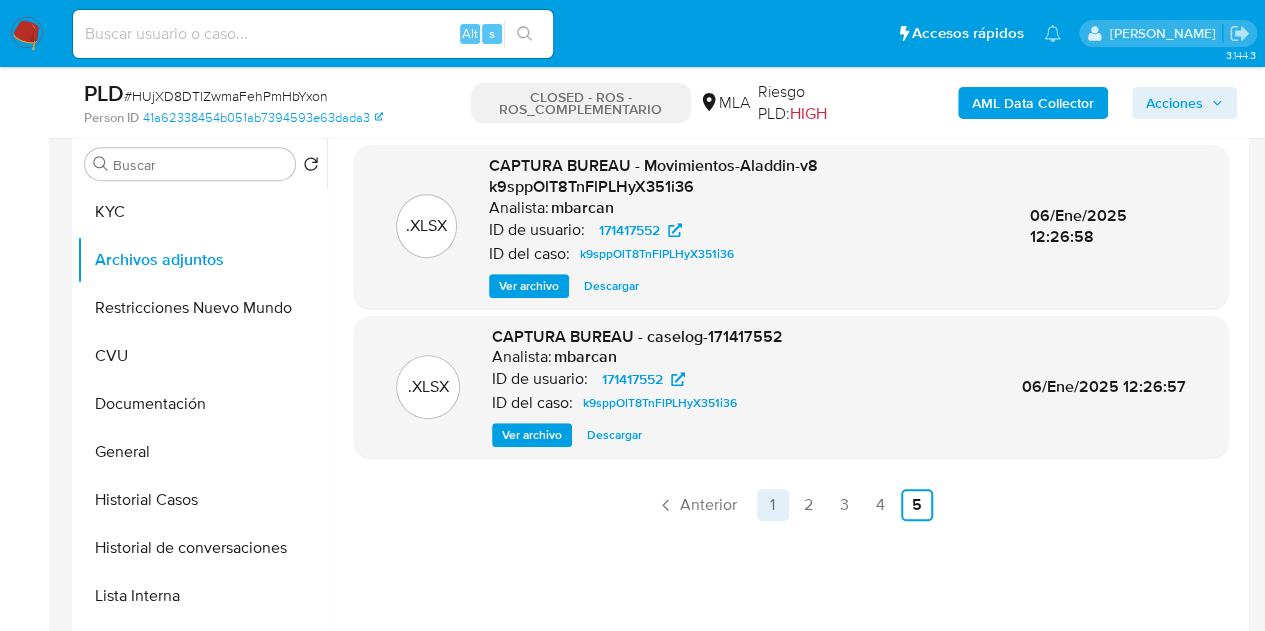 click on "1" at bounding box center [773, 505] 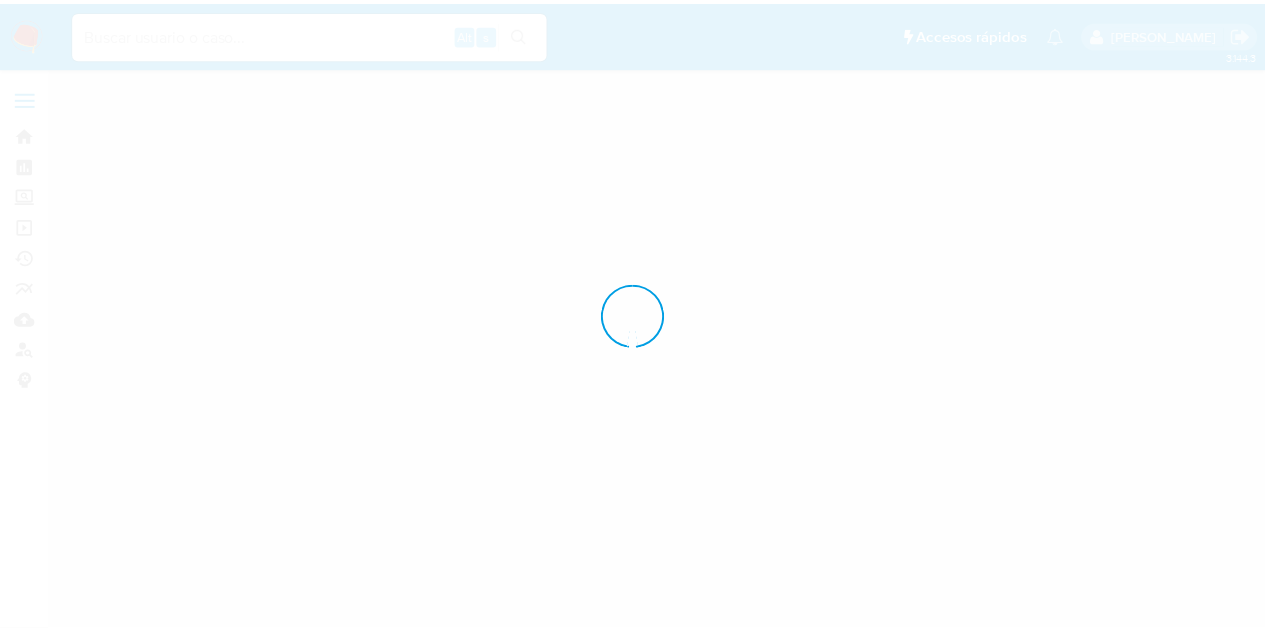 scroll, scrollTop: 0, scrollLeft: 0, axis: both 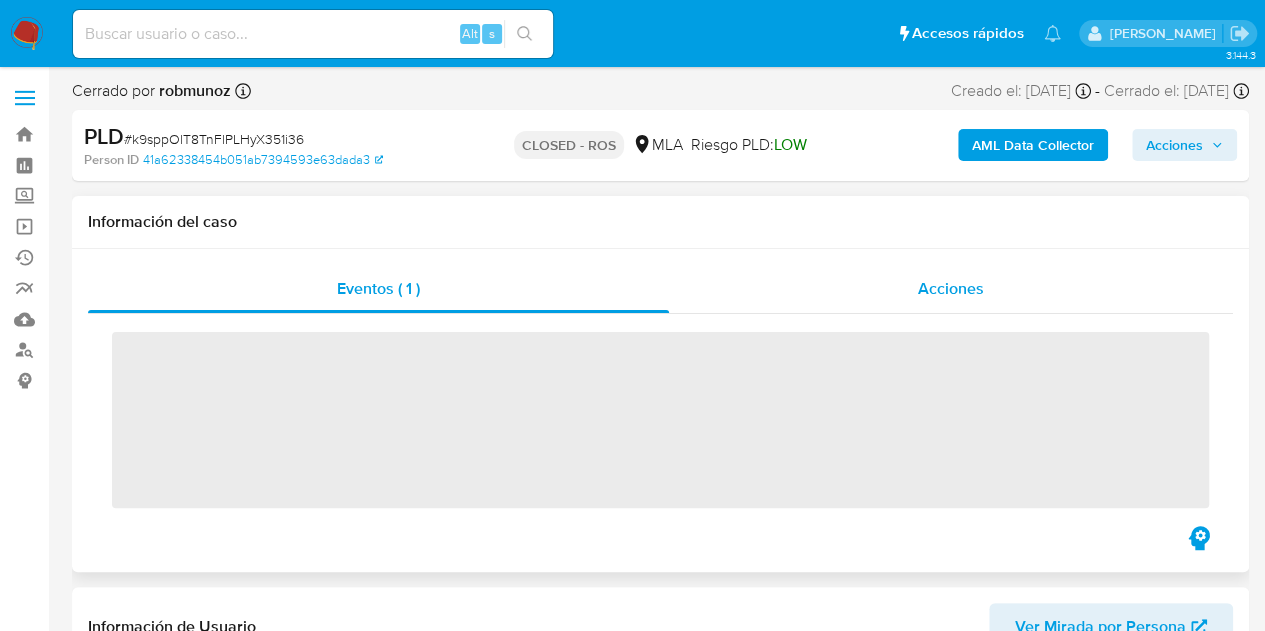 click on "Acciones" at bounding box center (951, 289) 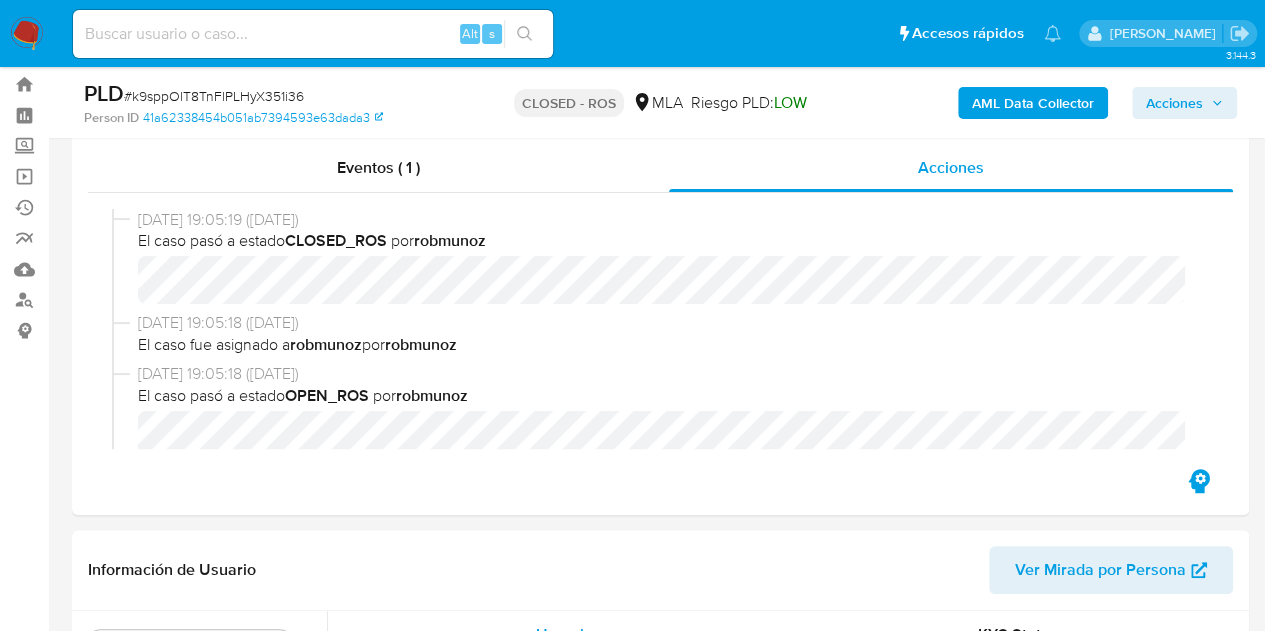 scroll, scrollTop: 66, scrollLeft: 0, axis: vertical 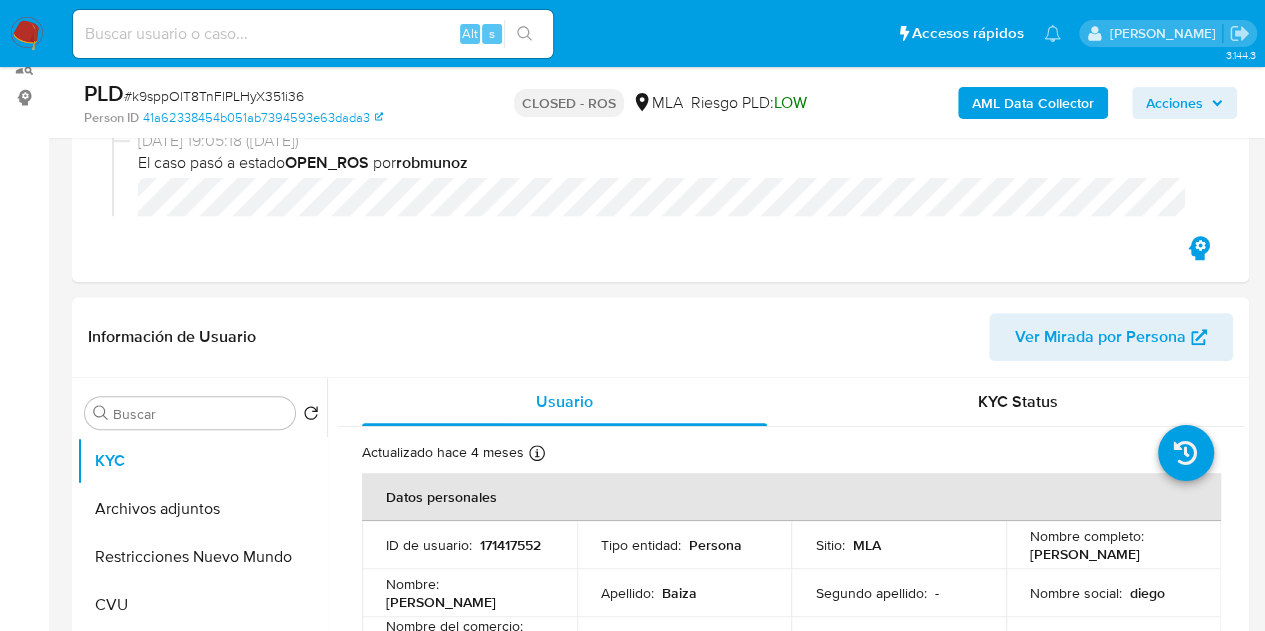 select on "10" 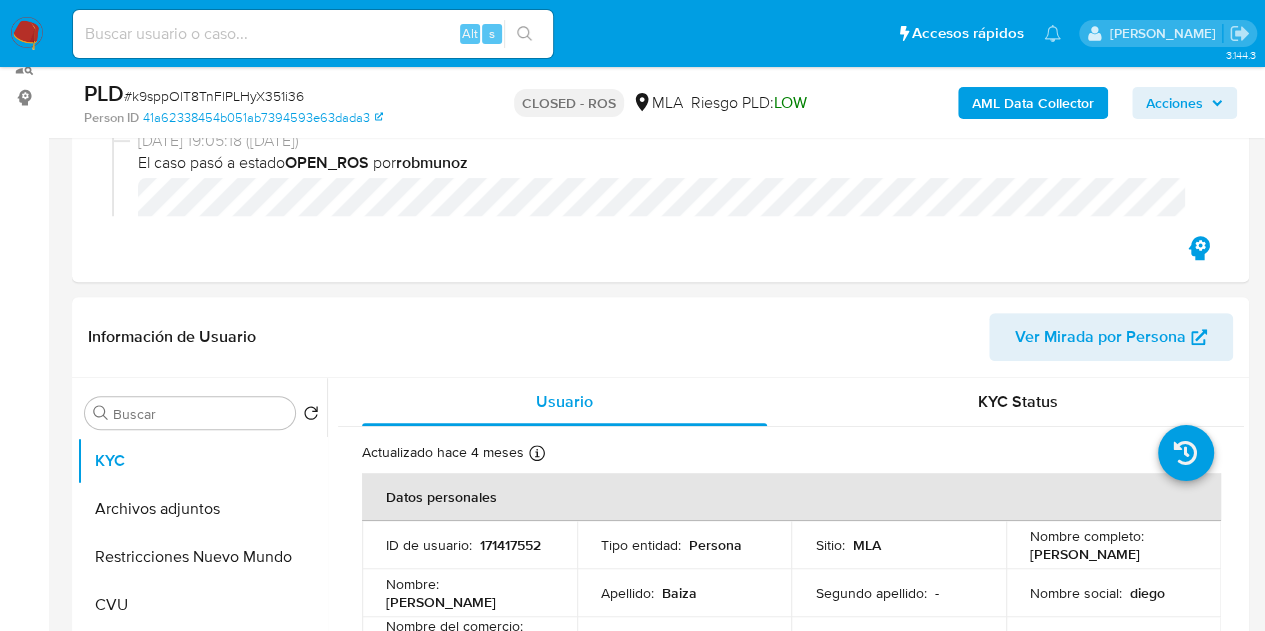 scroll, scrollTop: 367, scrollLeft: 0, axis: vertical 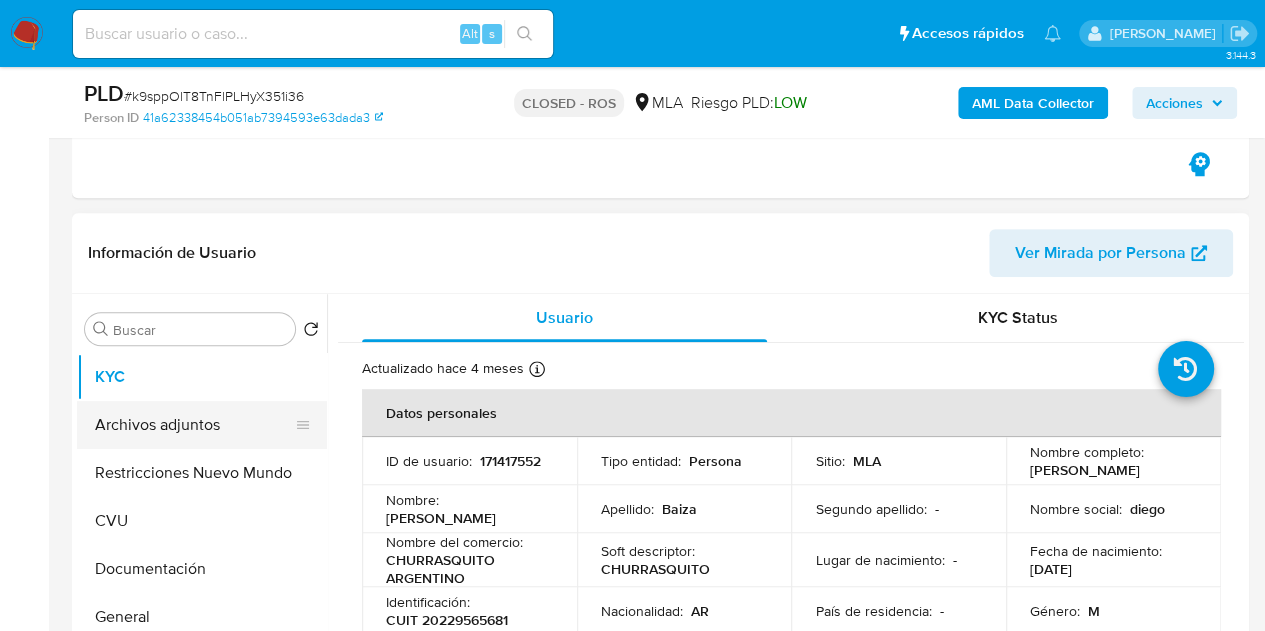 click on "Archivos adjuntos" at bounding box center (194, 425) 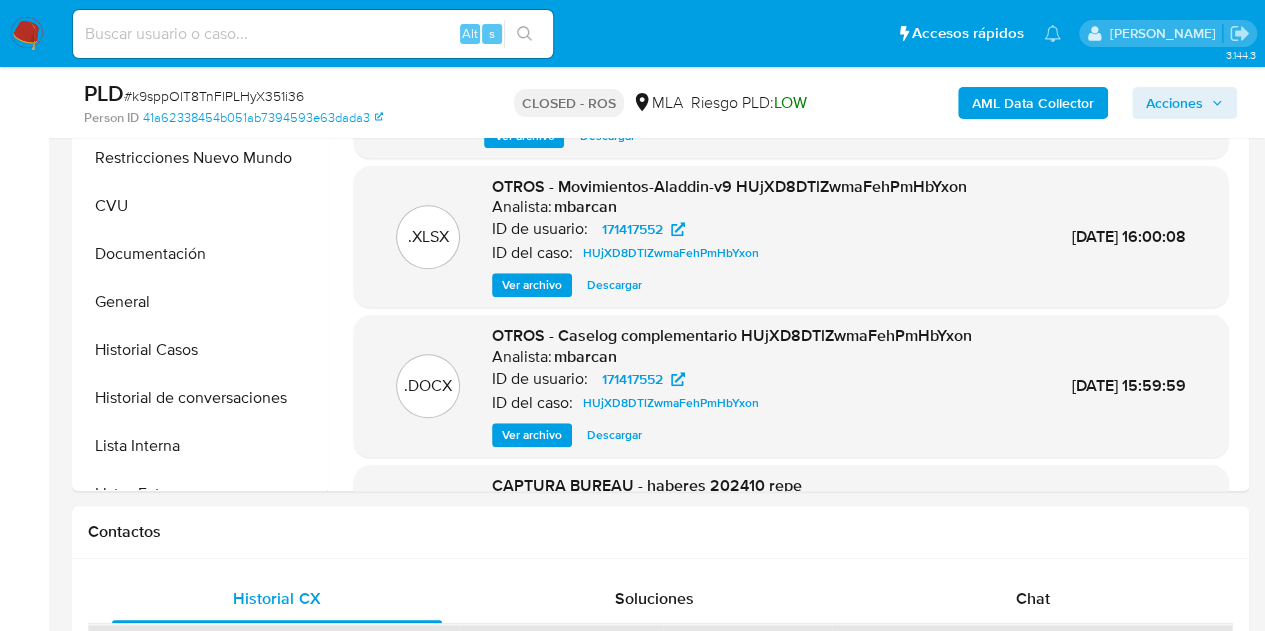 scroll, scrollTop: 634, scrollLeft: 0, axis: vertical 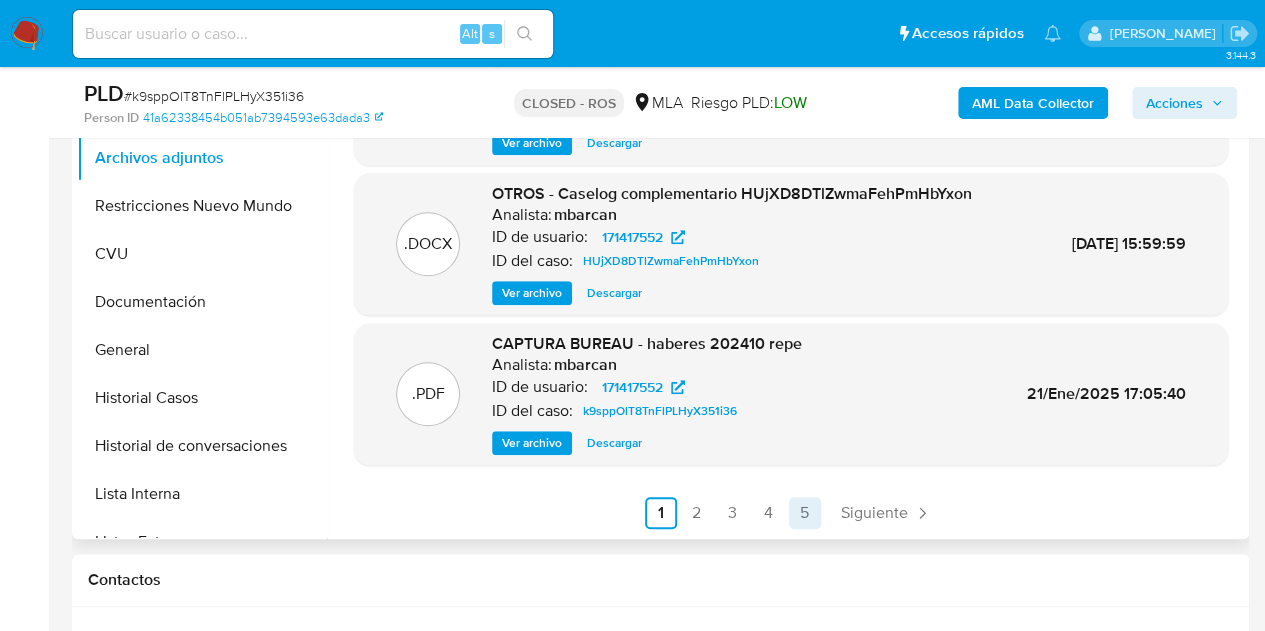 click on "5" at bounding box center (805, 513) 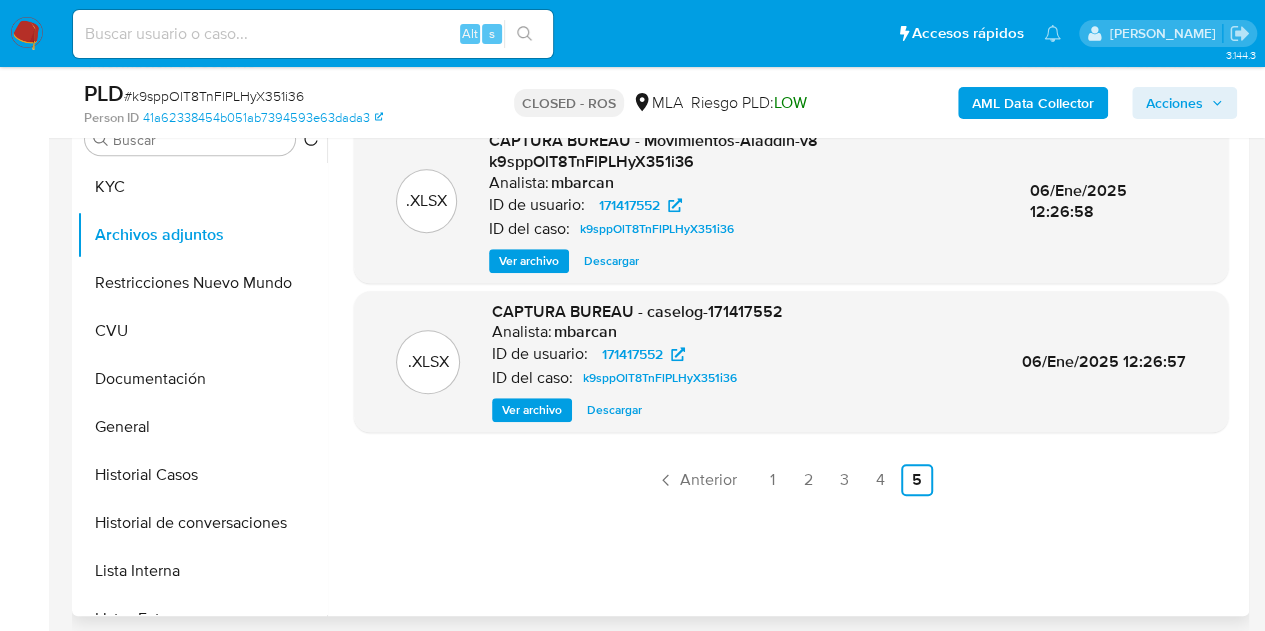 scroll, scrollTop: 514, scrollLeft: 0, axis: vertical 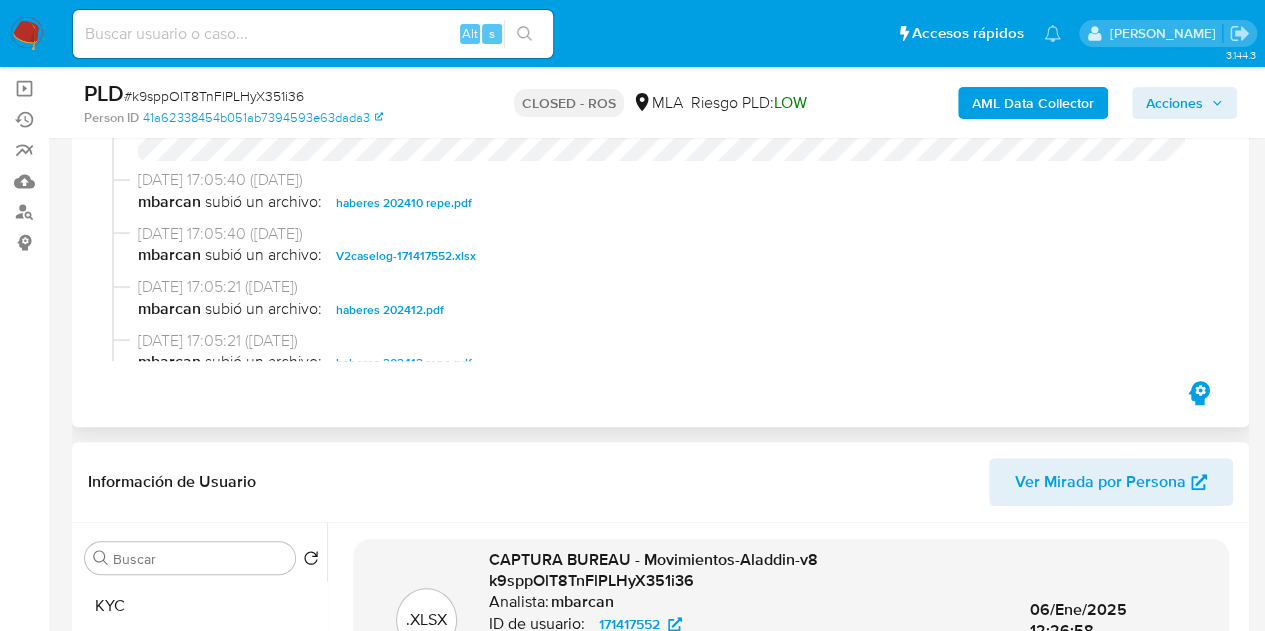 click on "V2caselog-171417552.xlsx" at bounding box center [406, 256] 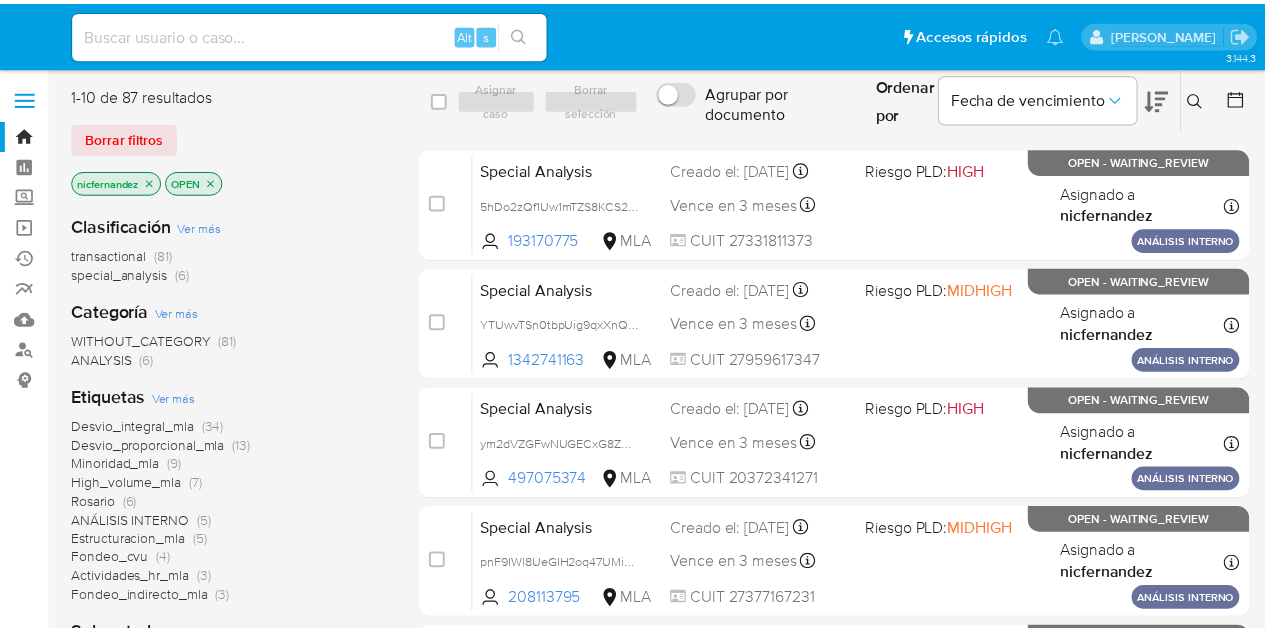 scroll, scrollTop: 0, scrollLeft: 0, axis: both 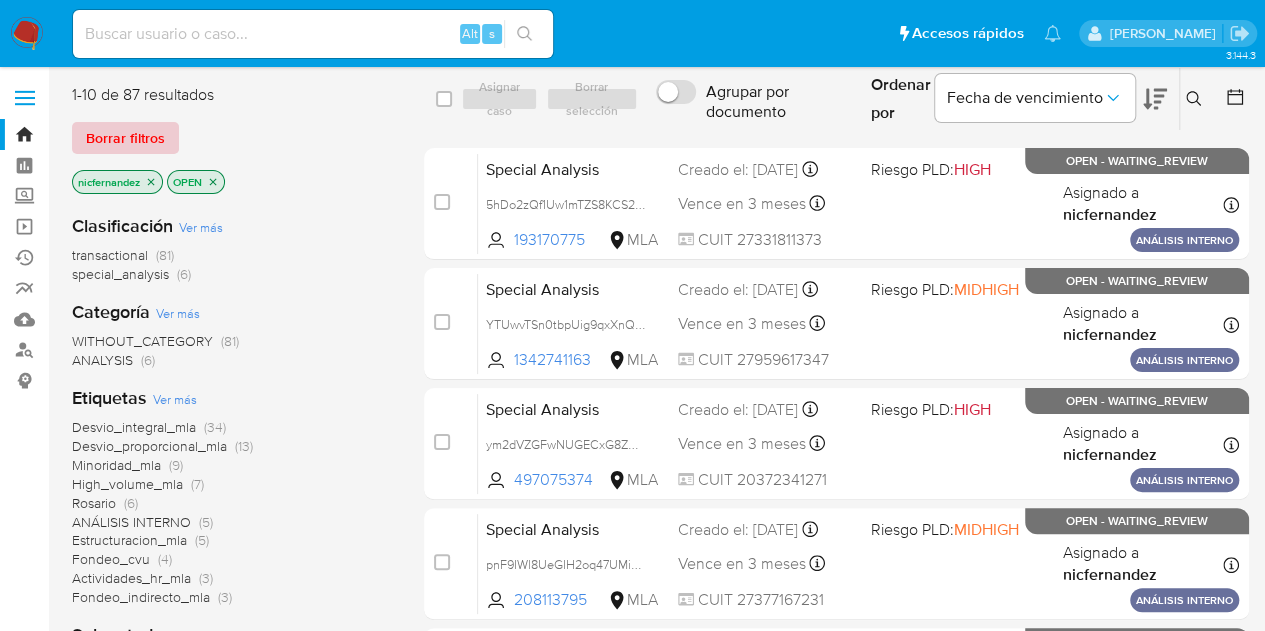 click on "Borrar filtros" at bounding box center [125, 138] 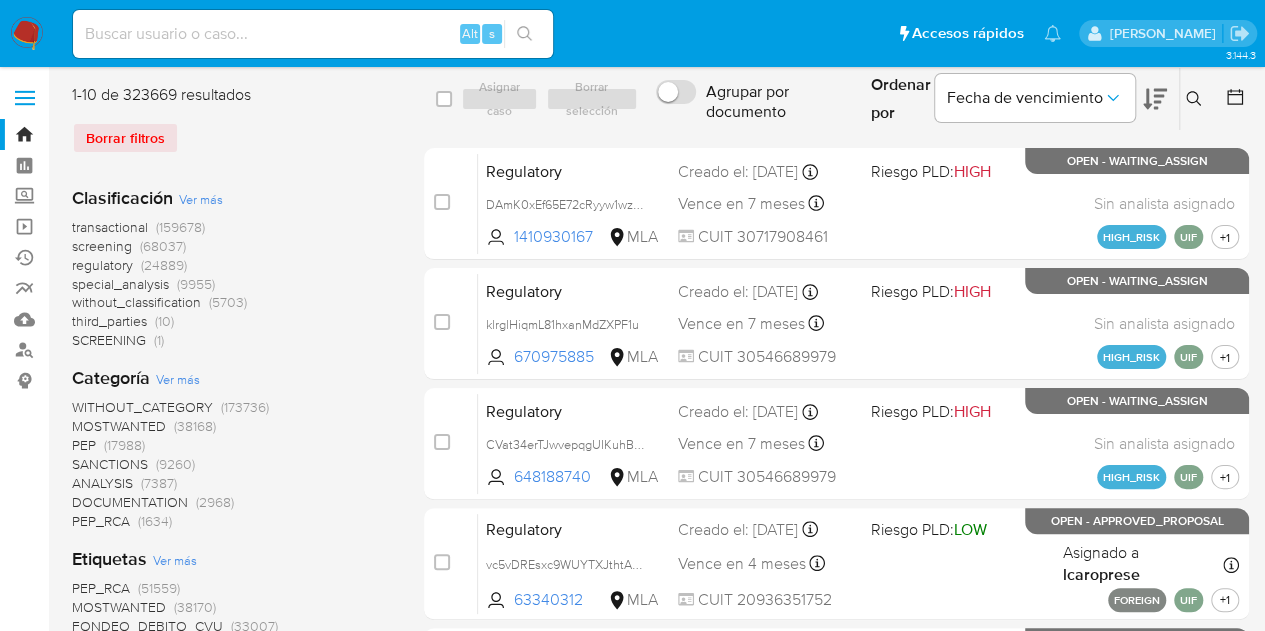 drag, startPoint x: 379, startPoint y: 232, endPoint x: 1182, endPoint y: 66, distance: 819.97864 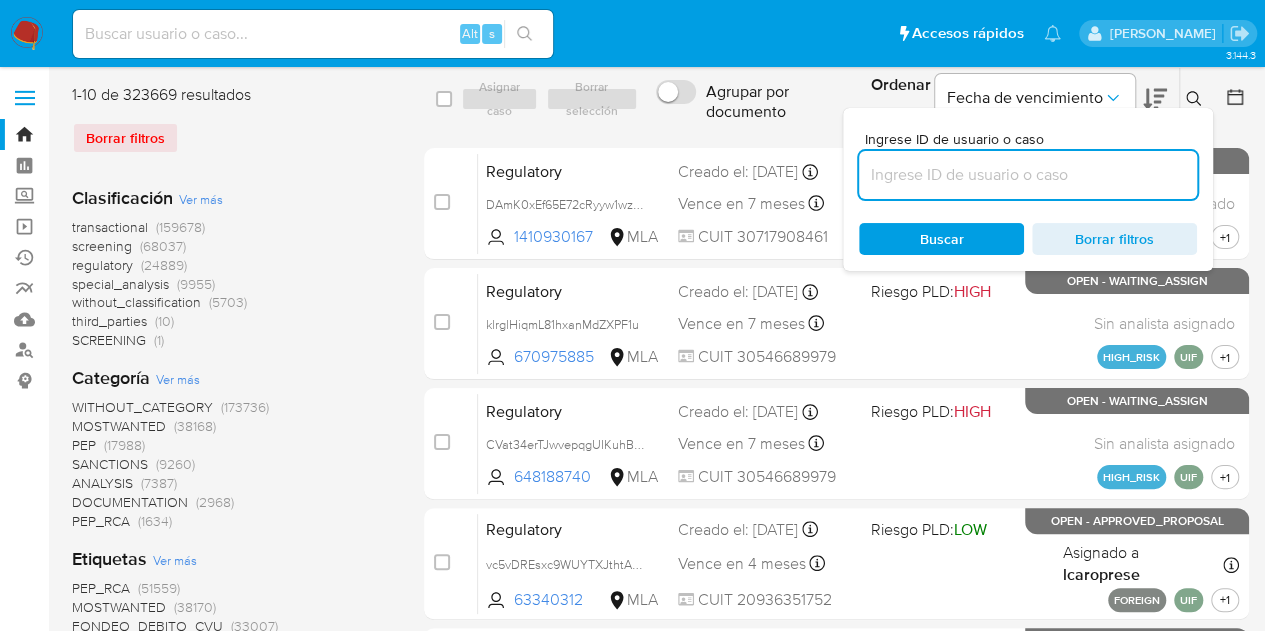 click at bounding box center [1028, 175] 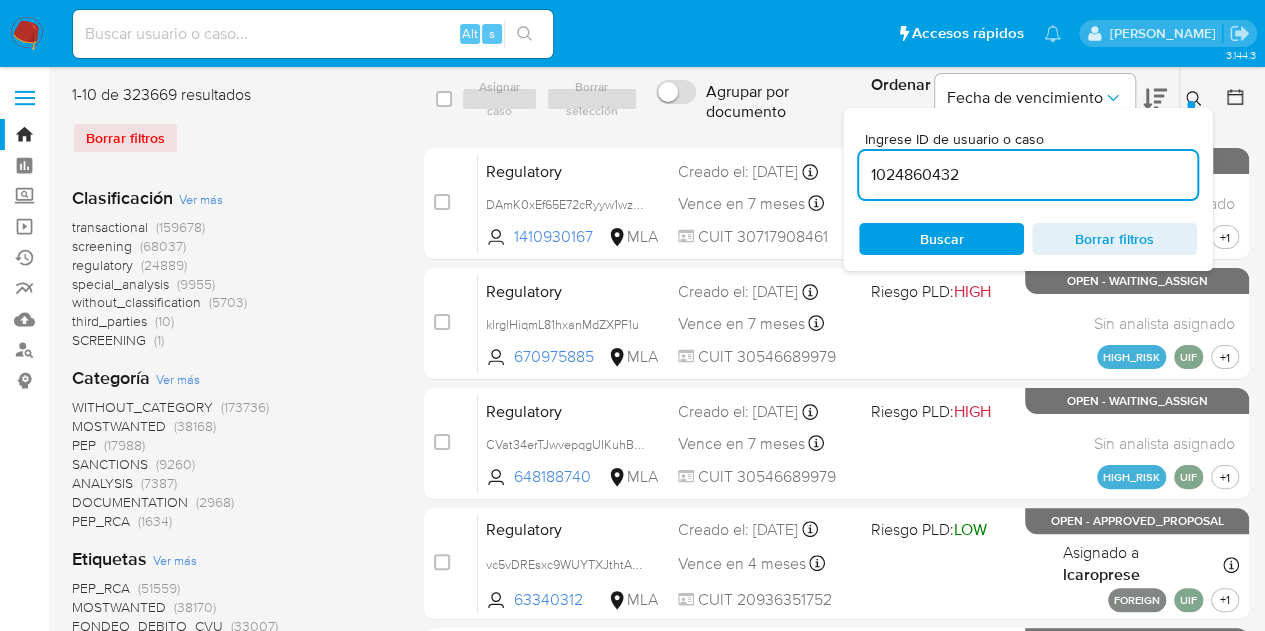type on "1024860432" 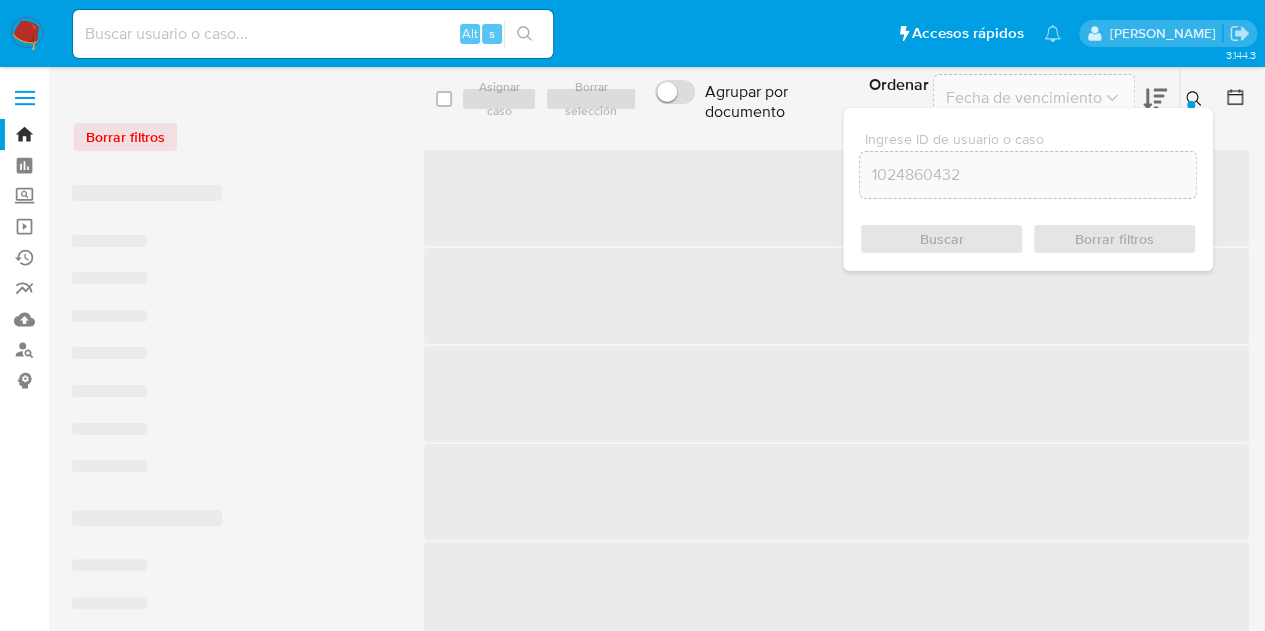 click 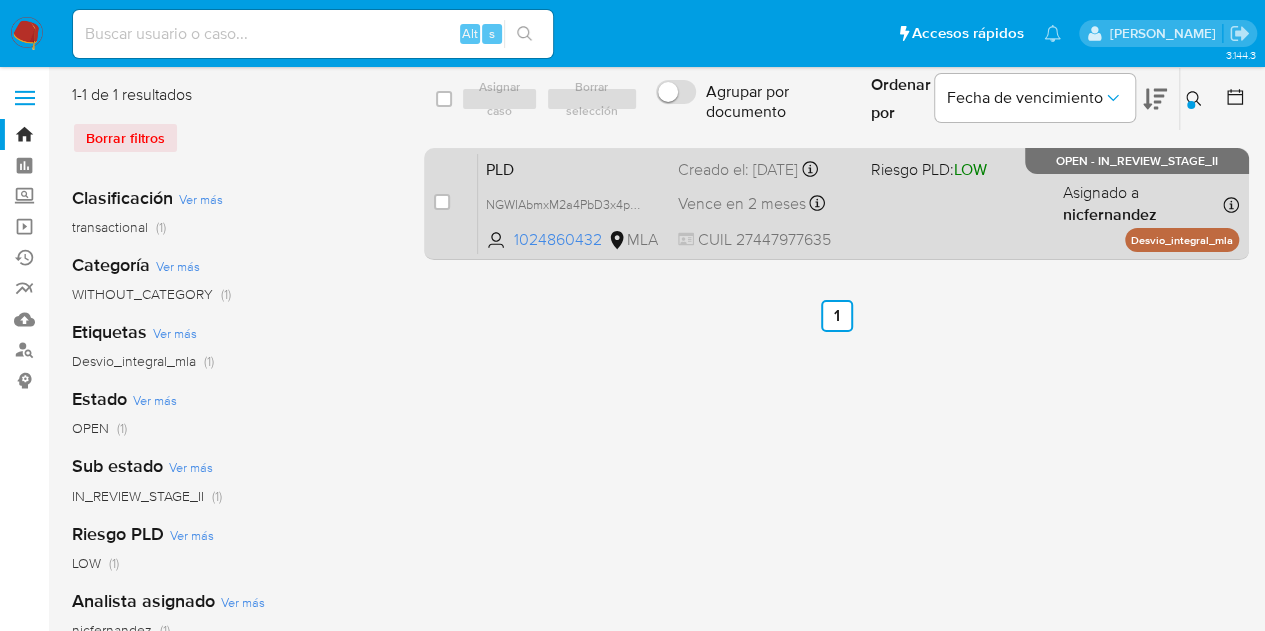 click on "PLD" at bounding box center [574, 168] 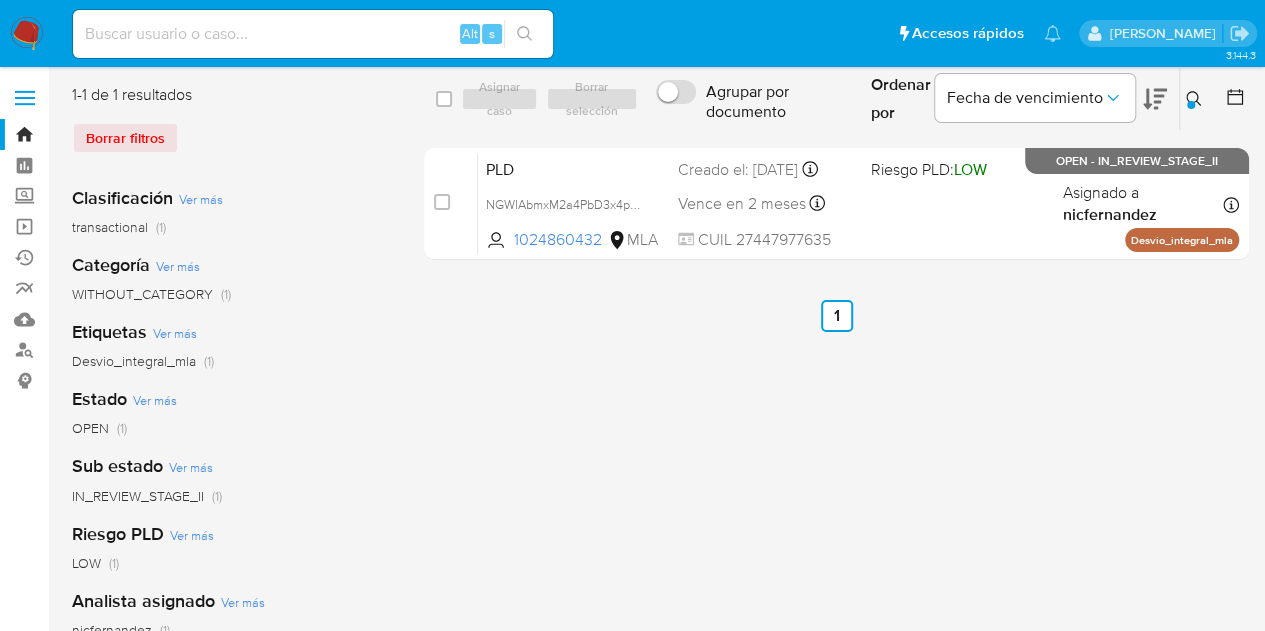 click 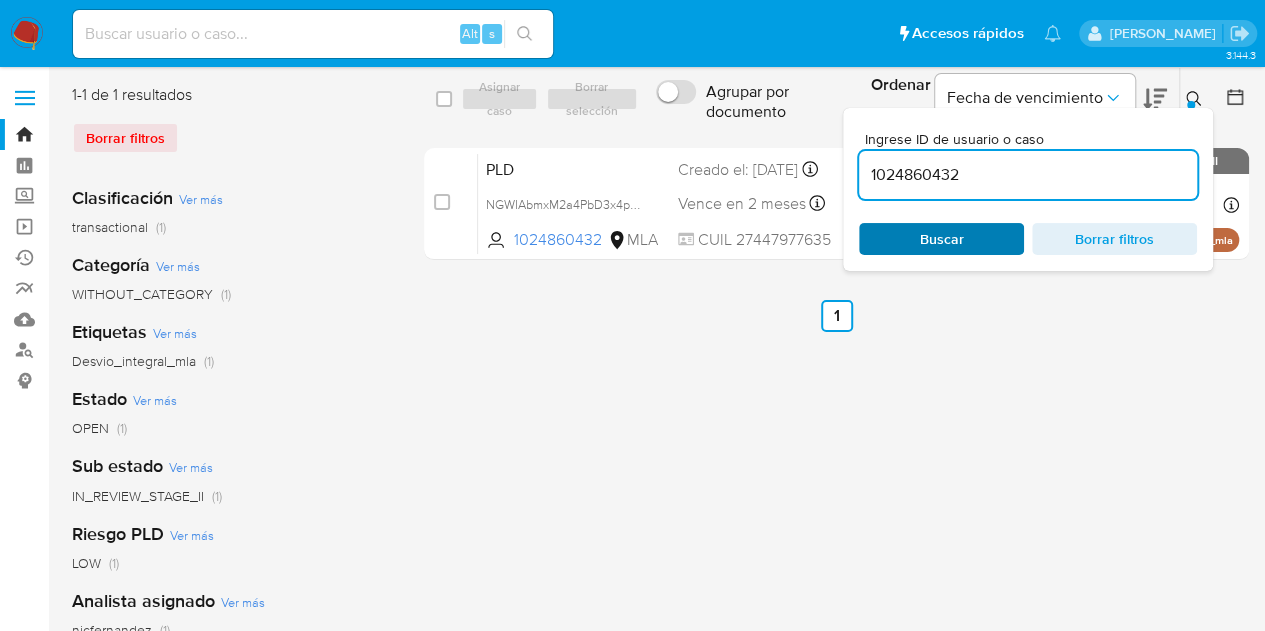 click on "Buscar" at bounding box center [941, 239] 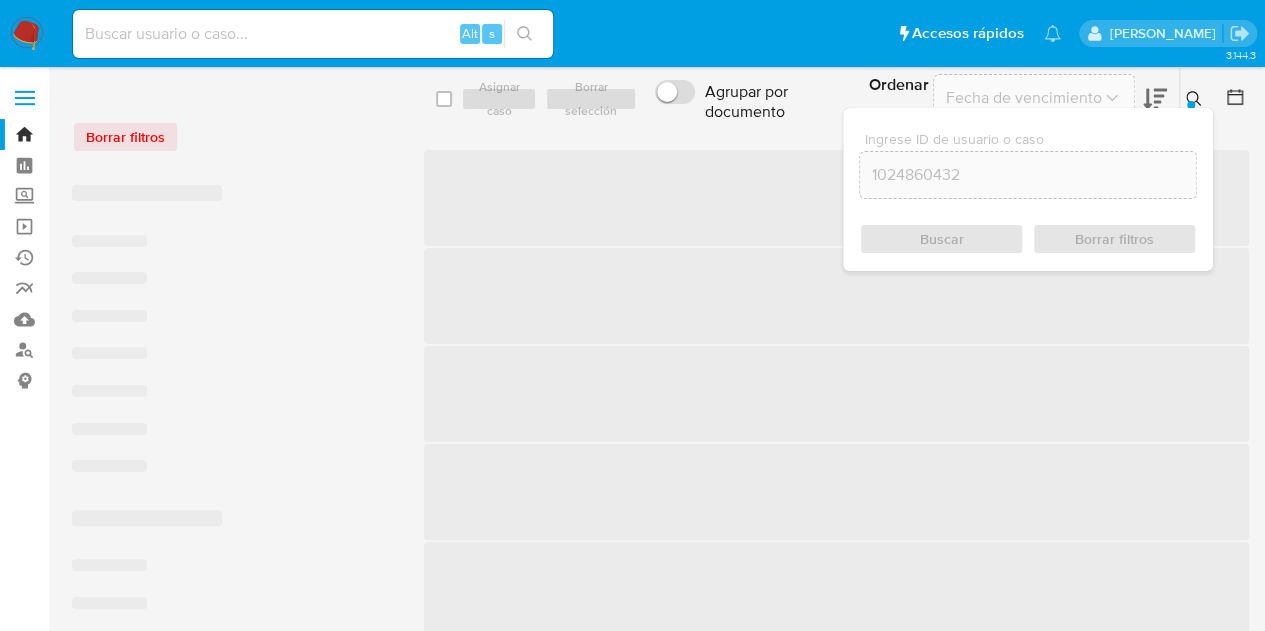 click 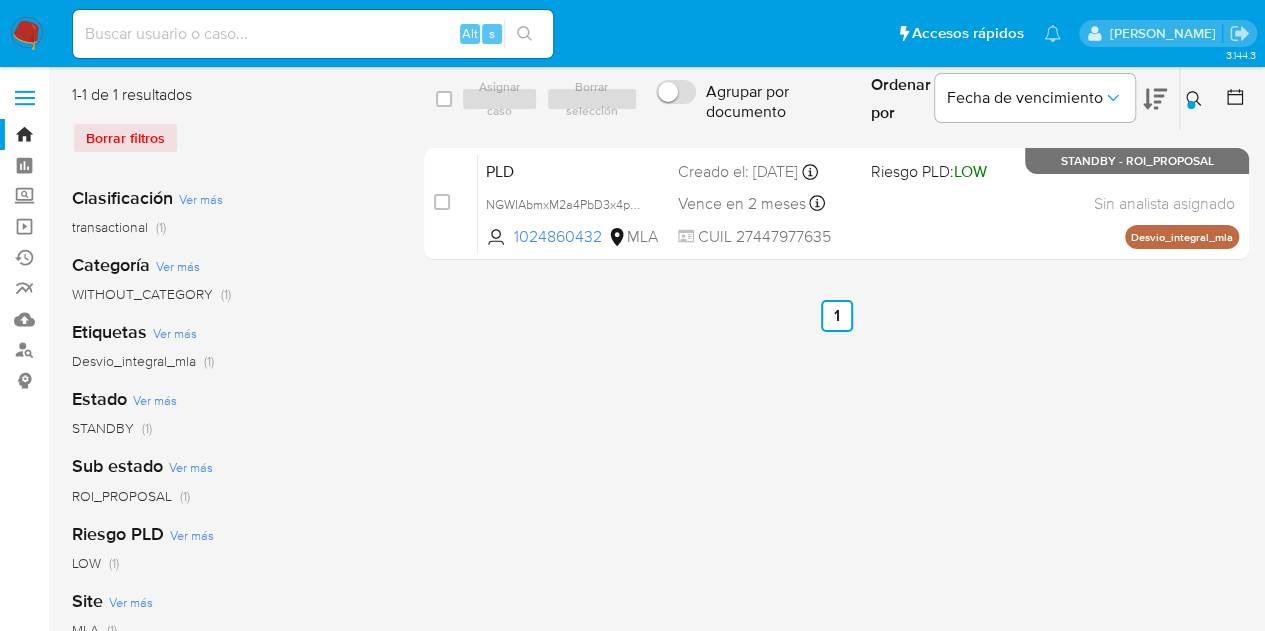 click at bounding box center [1196, 99] 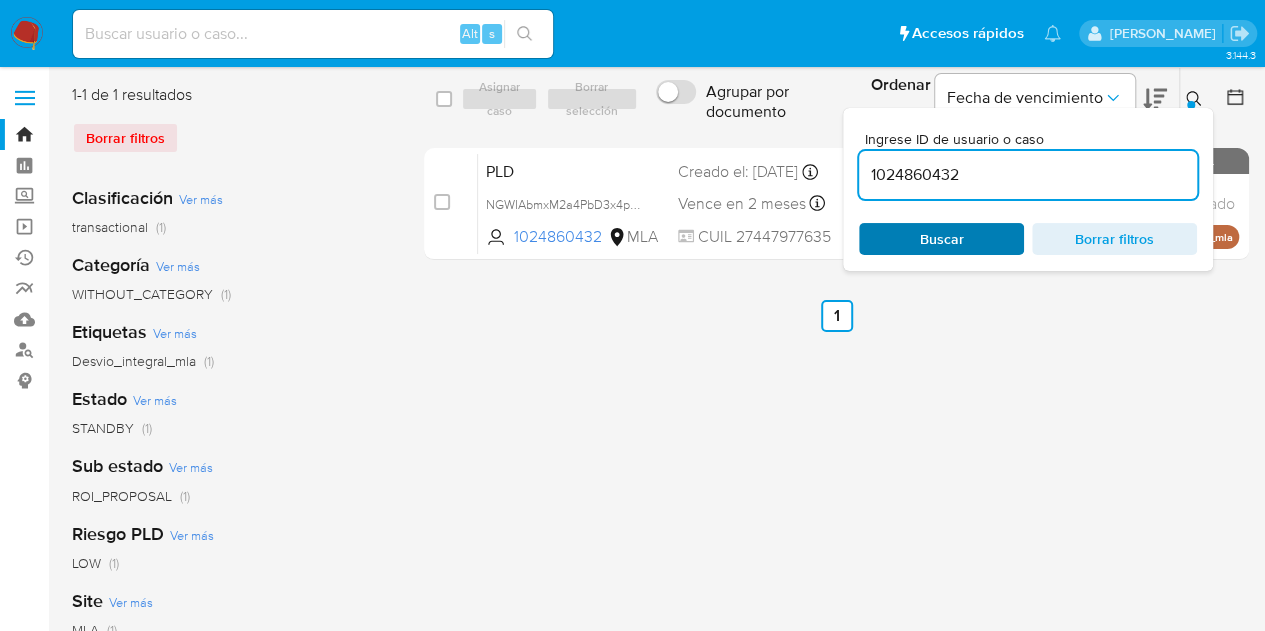 click on "Buscar" at bounding box center [941, 239] 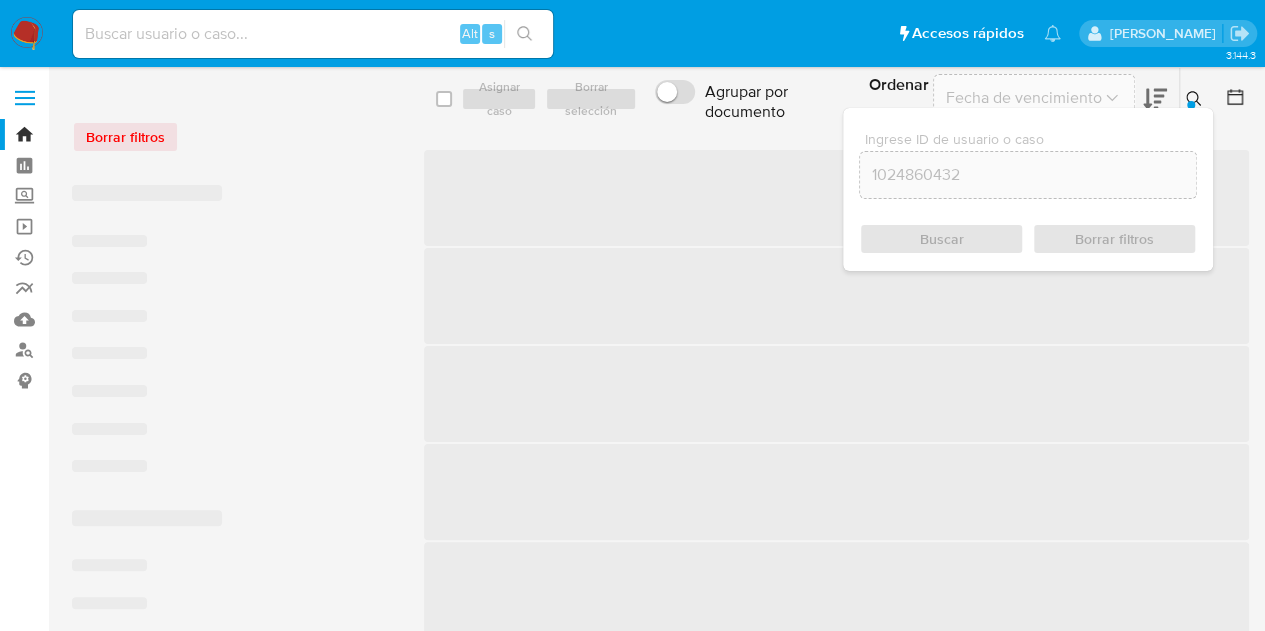 click 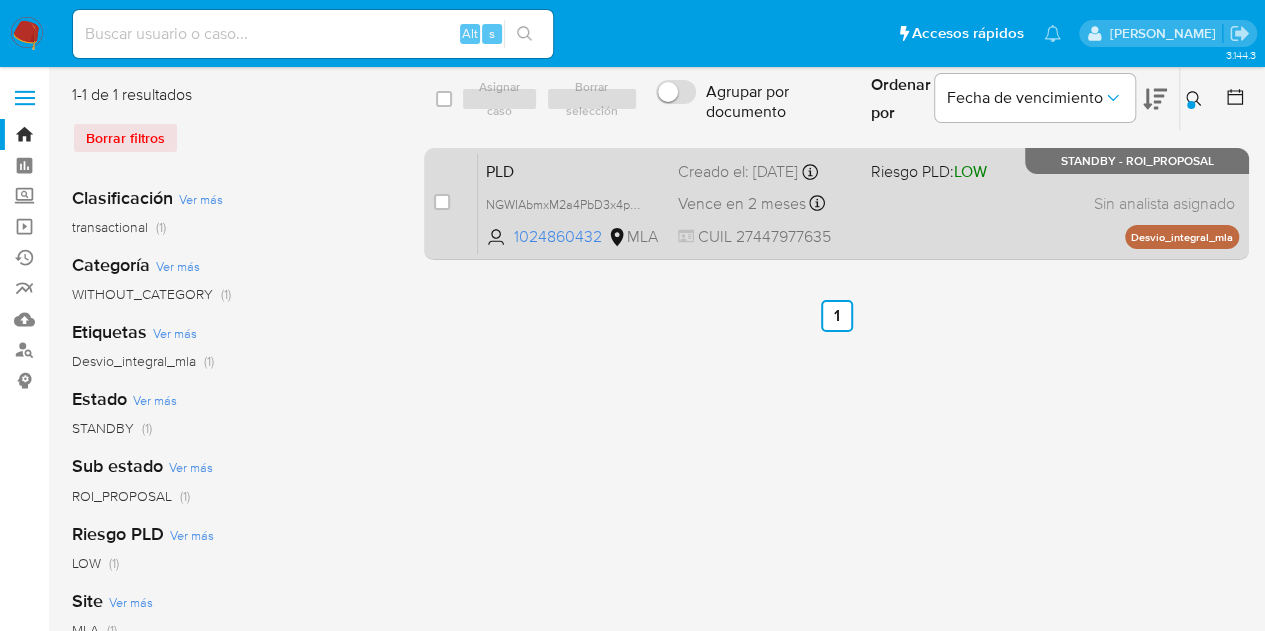 click on "PLD" at bounding box center [574, 170] 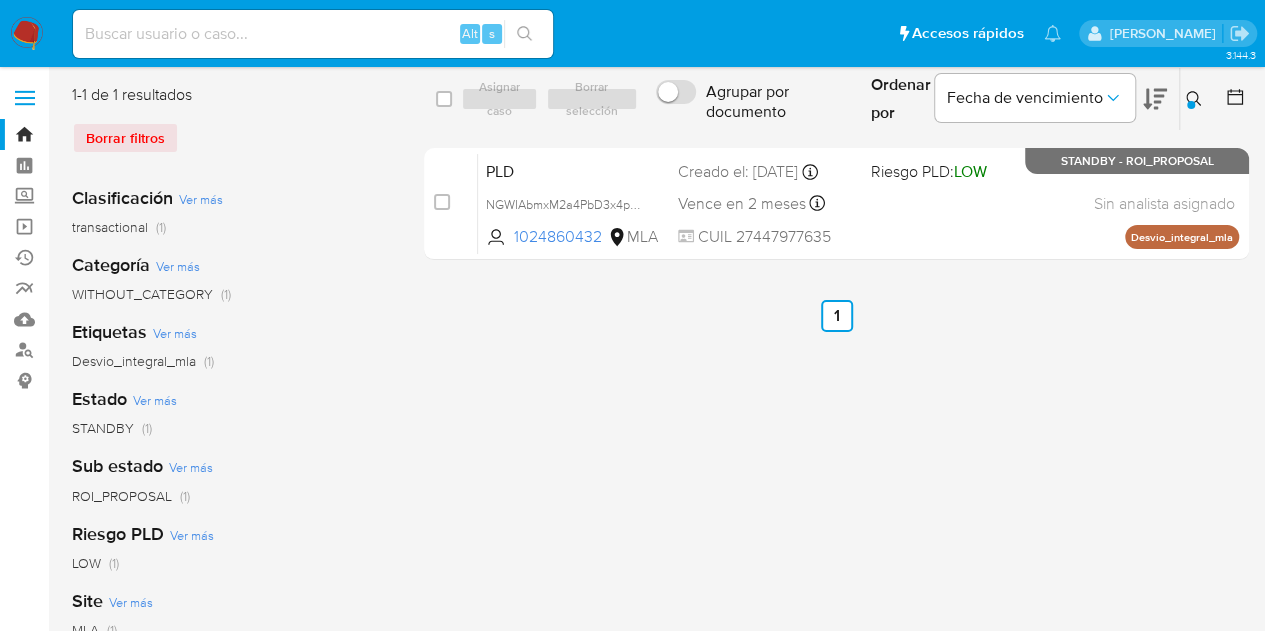 click at bounding box center [1191, 105] 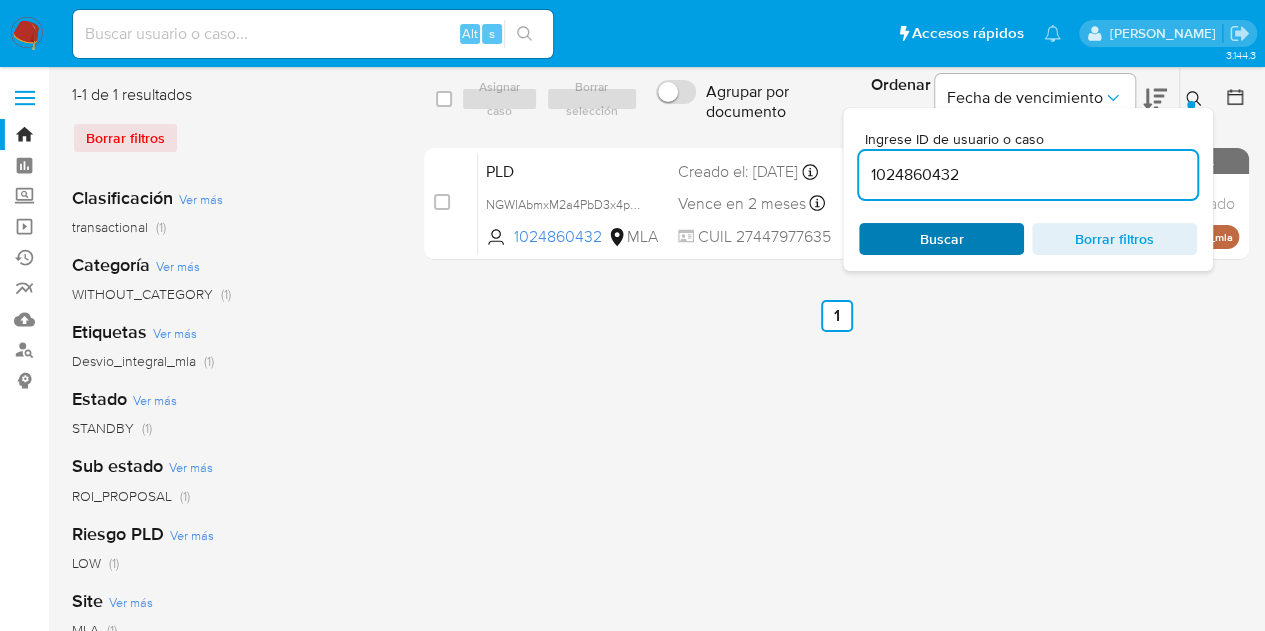 click on "Buscar" at bounding box center [942, 239] 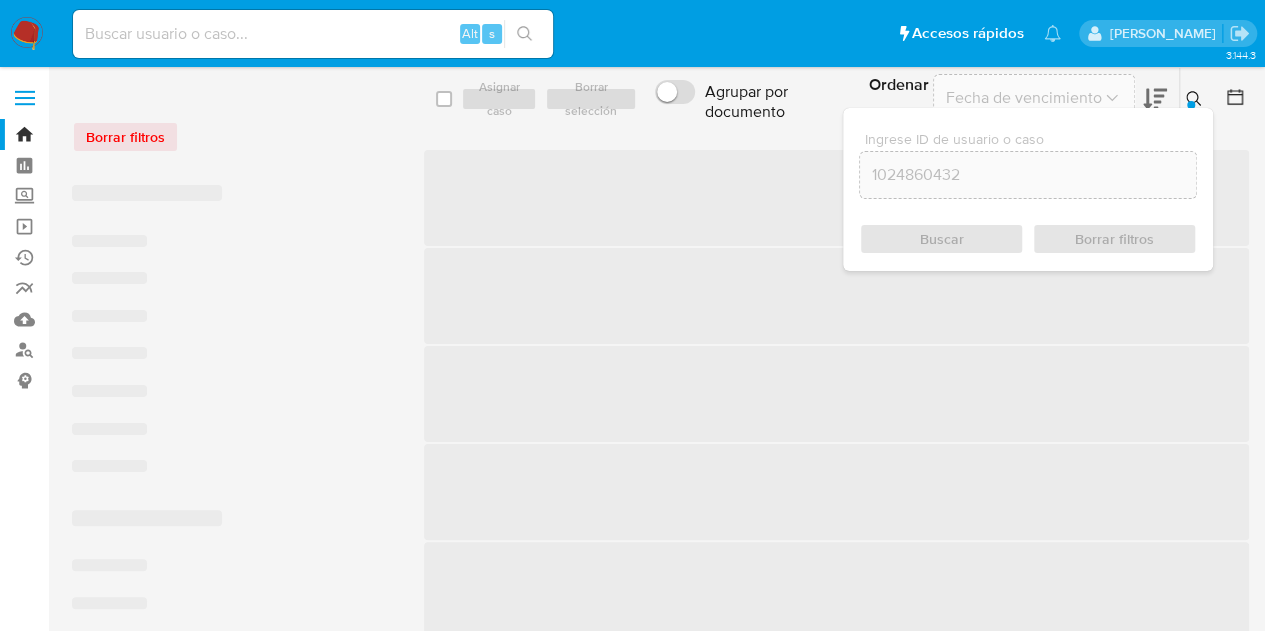click 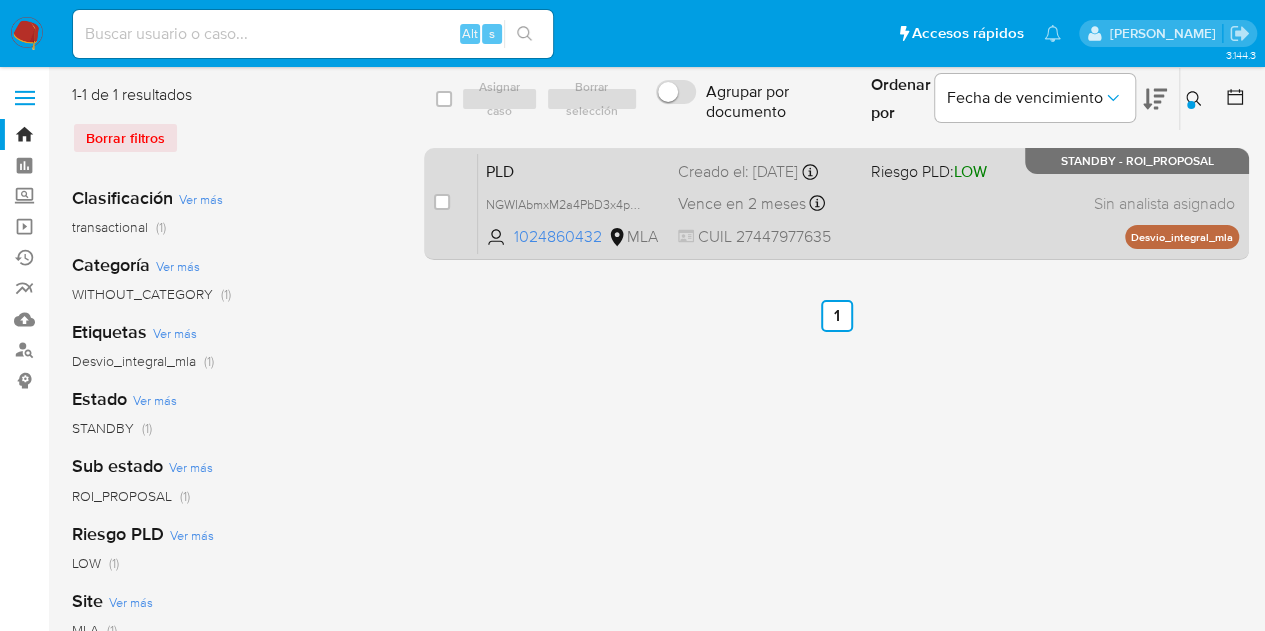 click on "PLD" at bounding box center (574, 170) 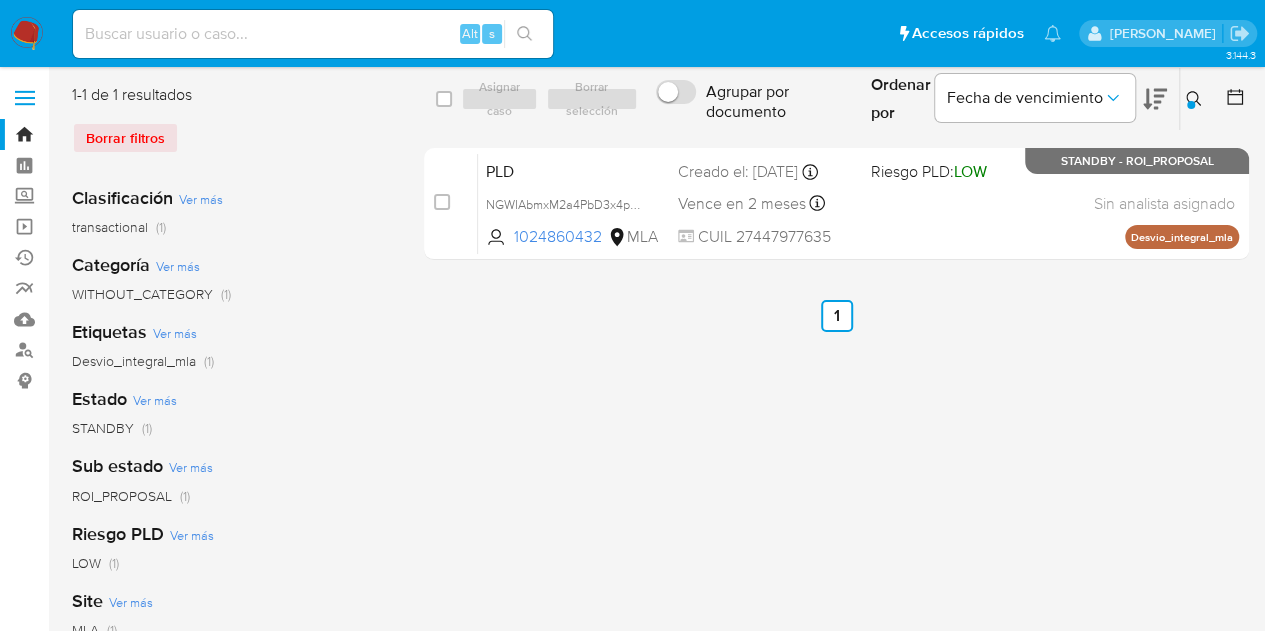 click 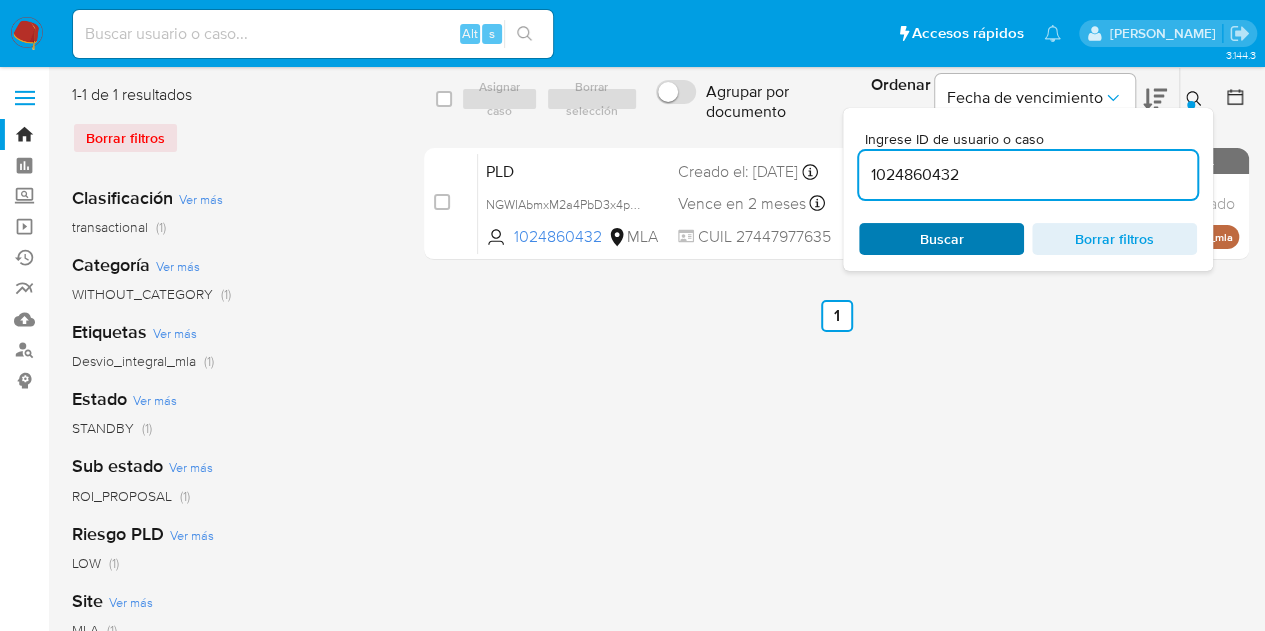 click on "Buscar" at bounding box center (941, 239) 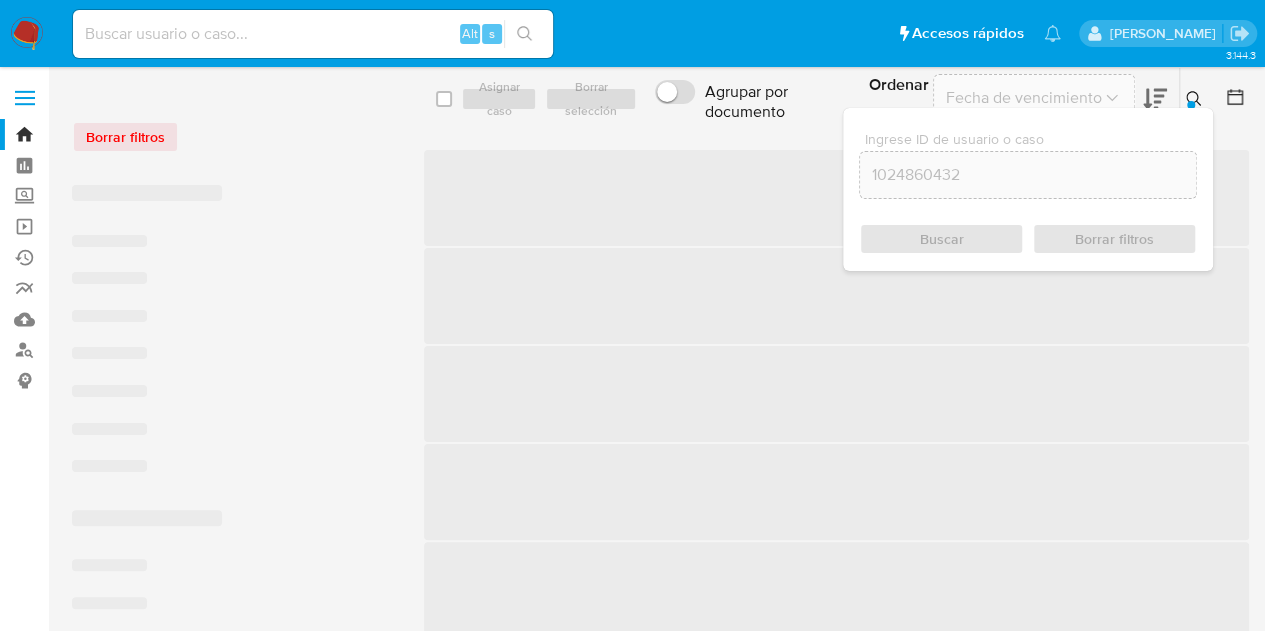click at bounding box center (1196, 99) 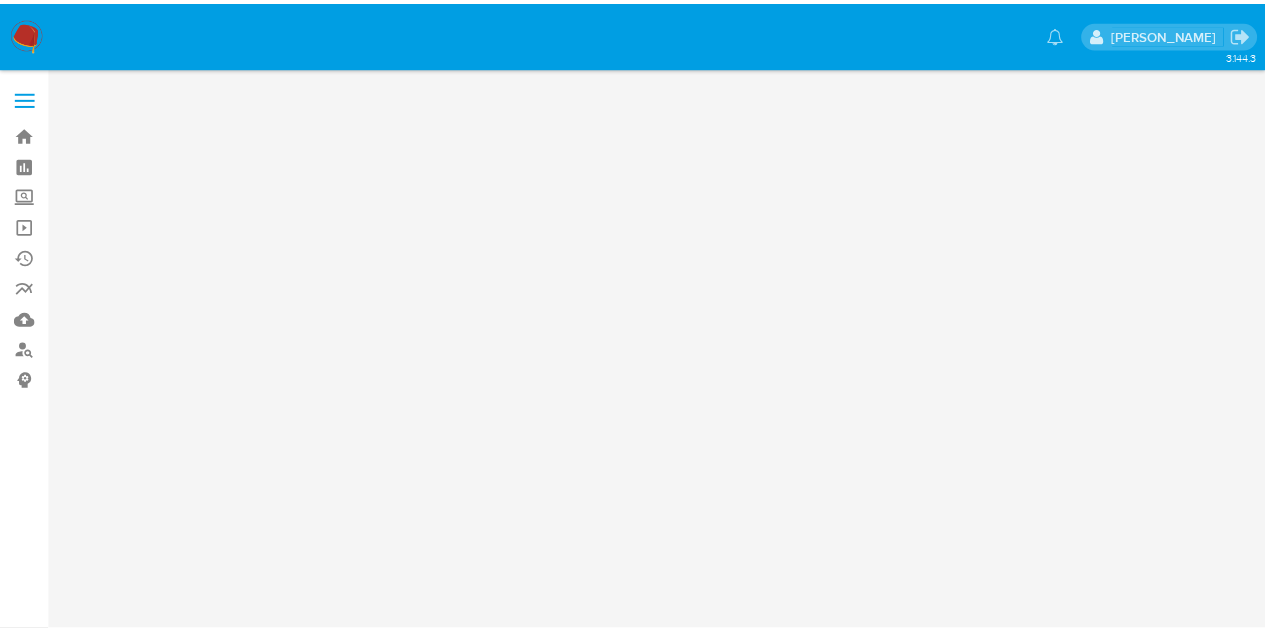 scroll, scrollTop: 0, scrollLeft: 0, axis: both 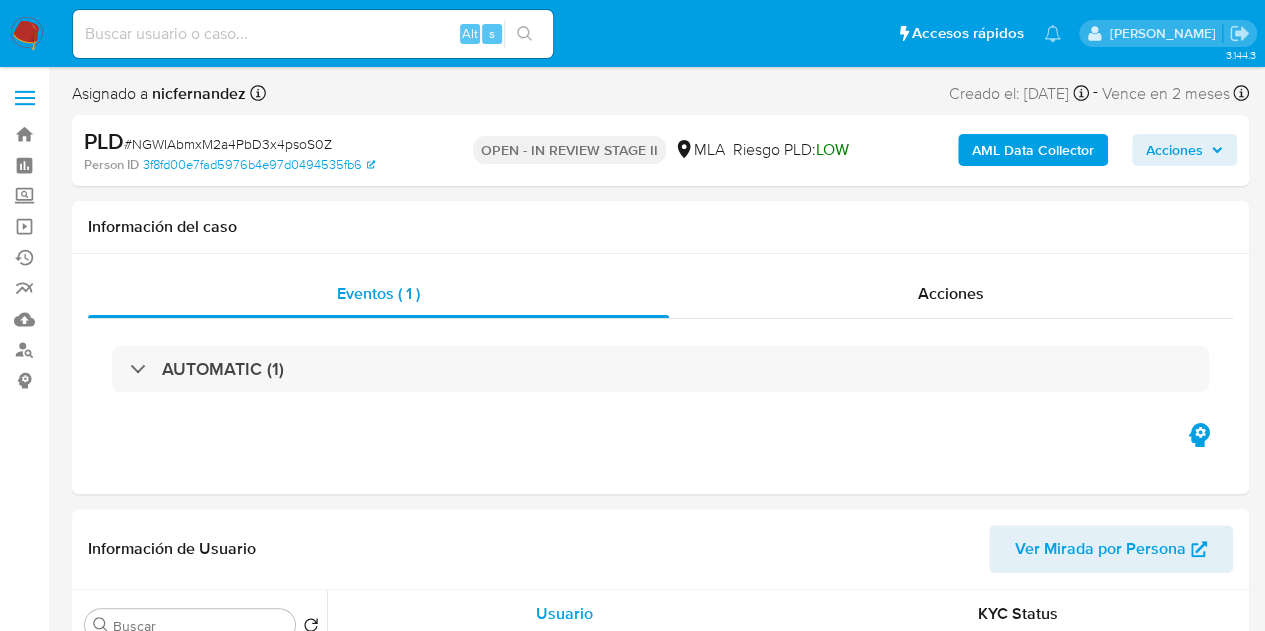 select on "10" 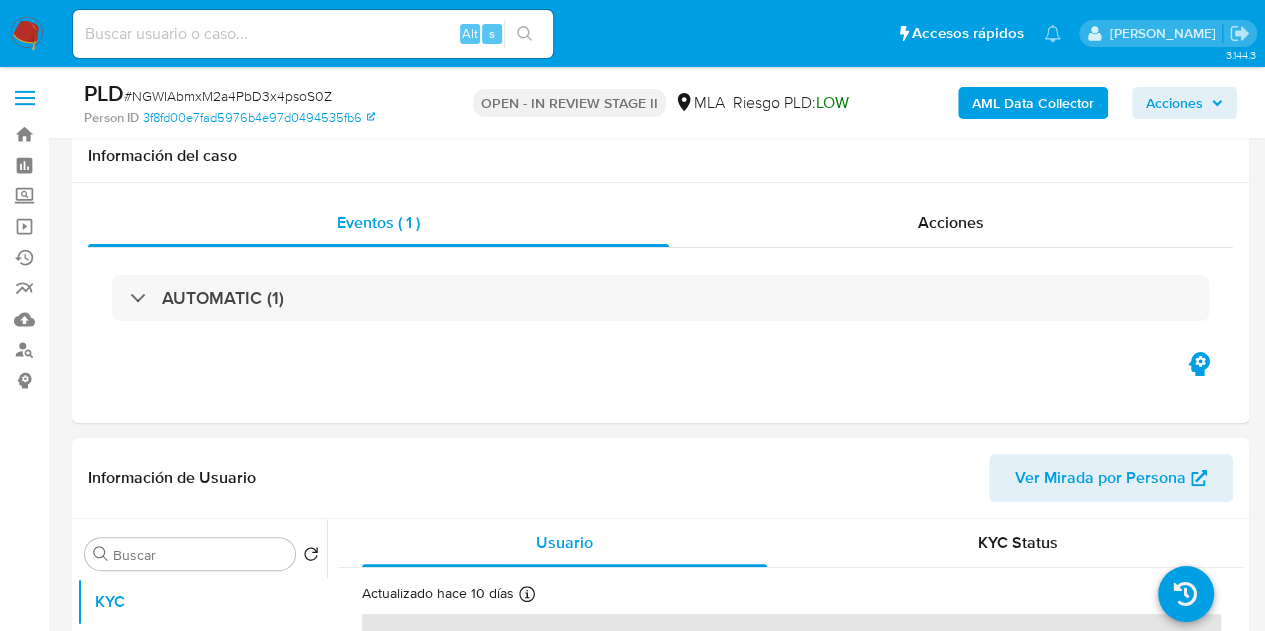 scroll, scrollTop: 456, scrollLeft: 0, axis: vertical 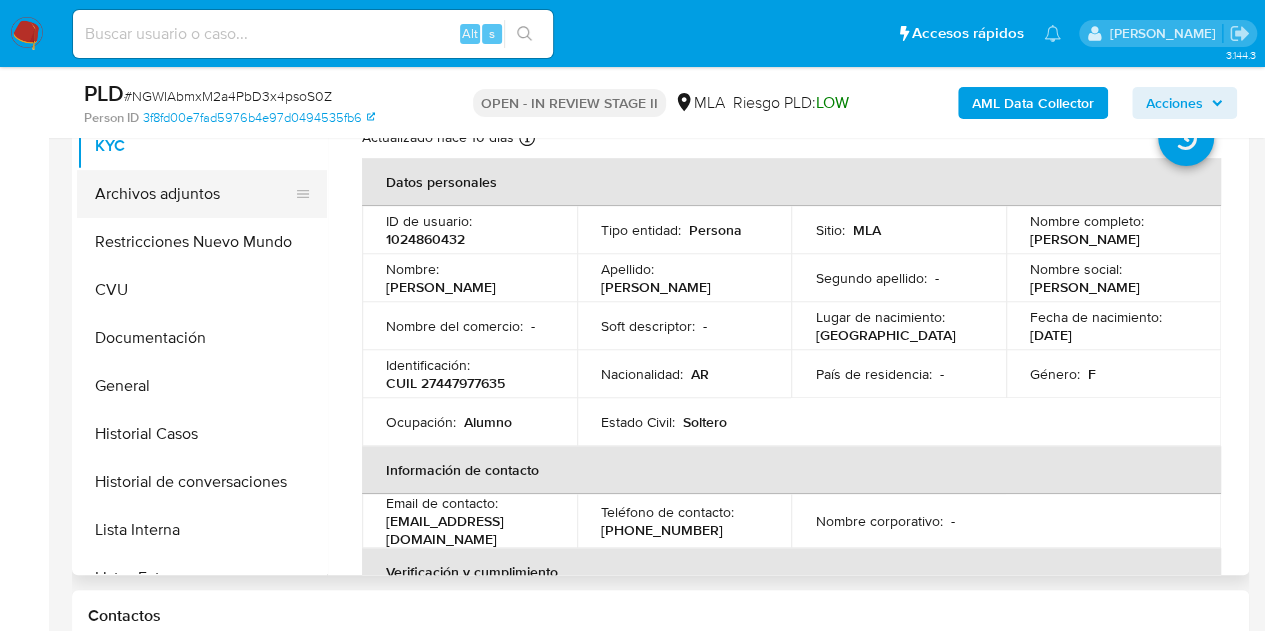 click on "Archivos adjuntos" at bounding box center (194, 194) 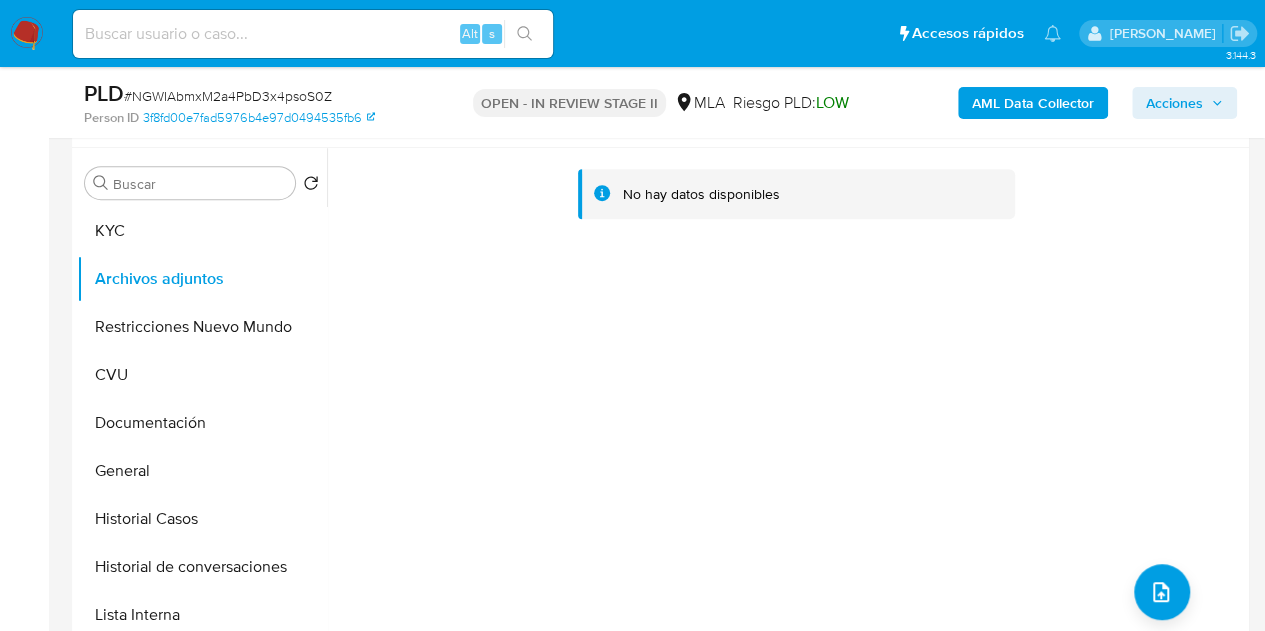 scroll, scrollTop: 300, scrollLeft: 0, axis: vertical 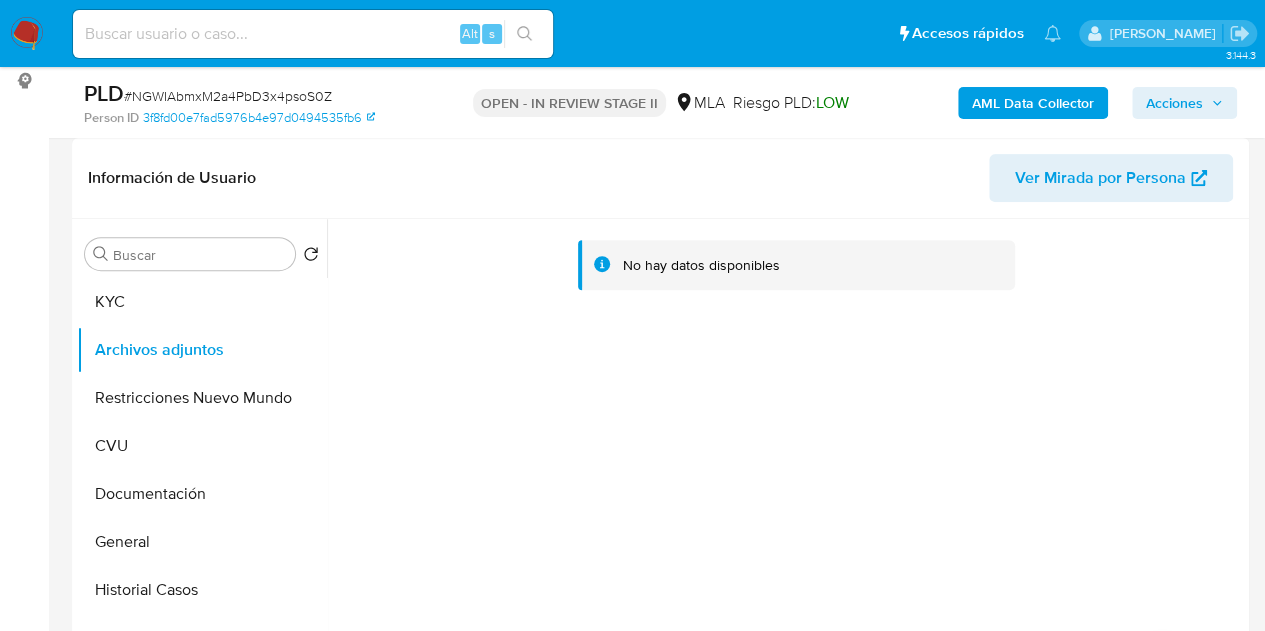 click on "AML Data Collector" at bounding box center (1033, 103) 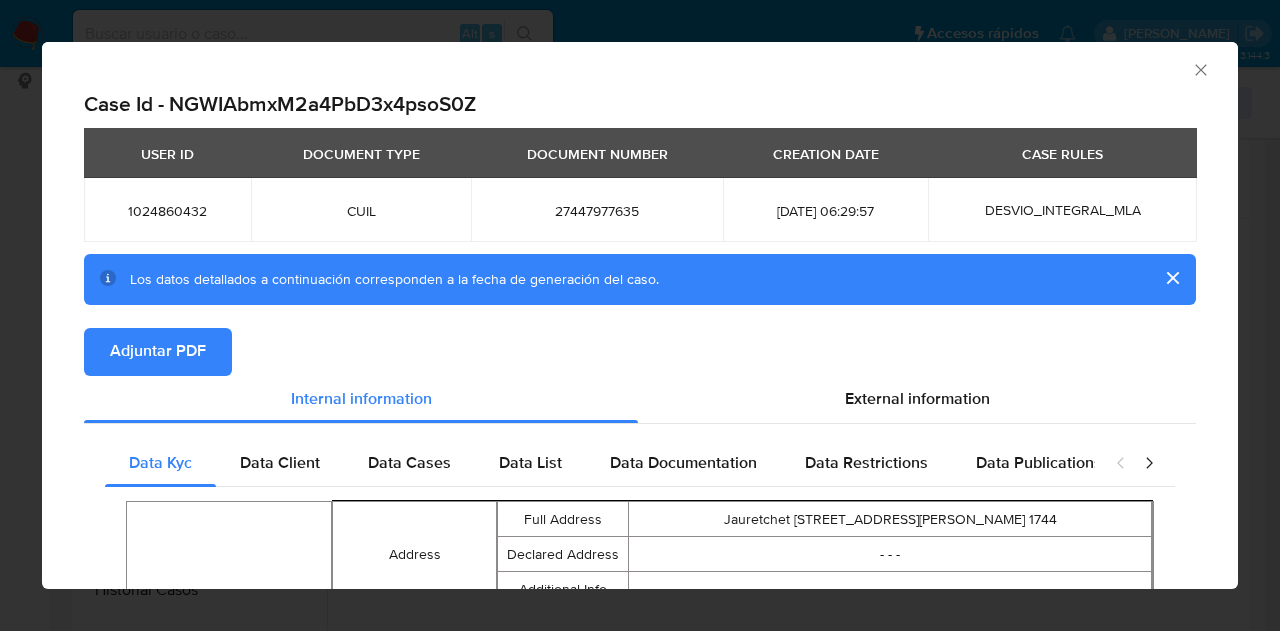 click on "Adjuntar PDF" at bounding box center [158, 352] 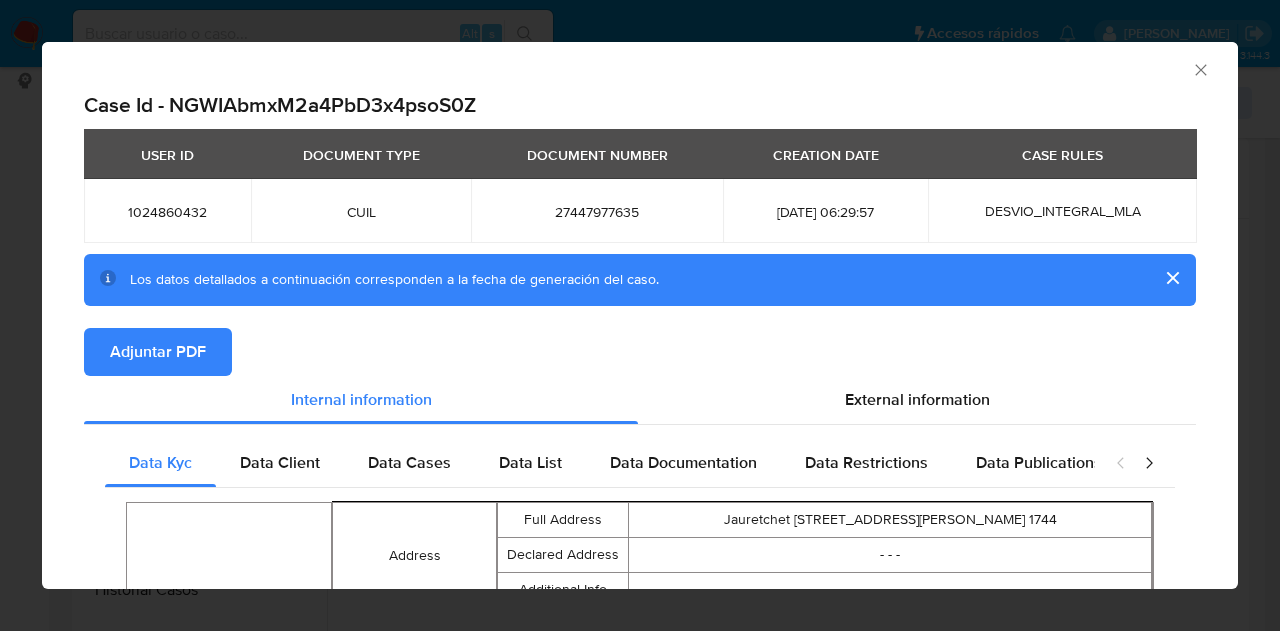 click 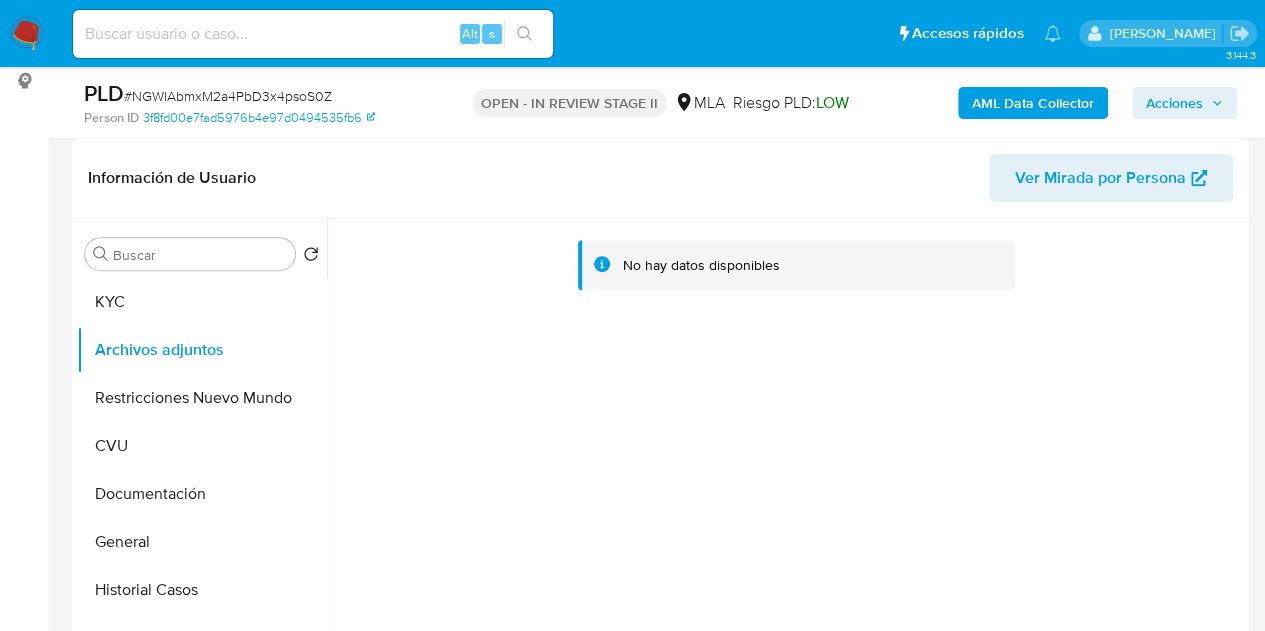 scroll, scrollTop: 324, scrollLeft: 0, axis: vertical 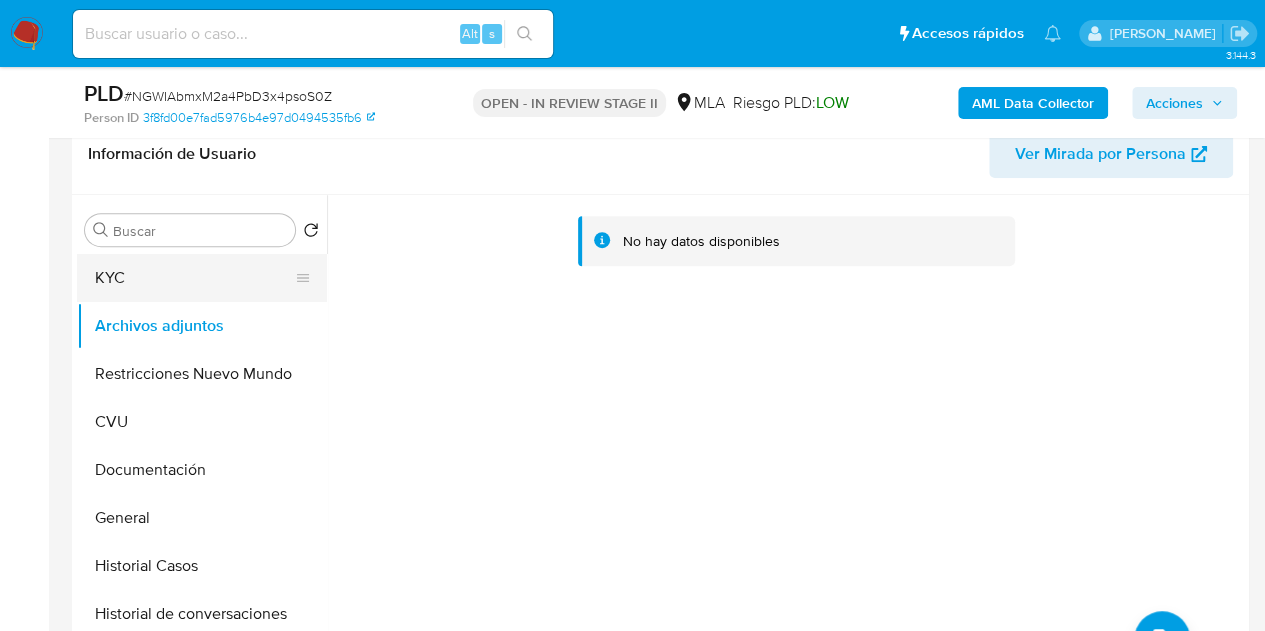 click on "KYC" at bounding box center (194, 278) 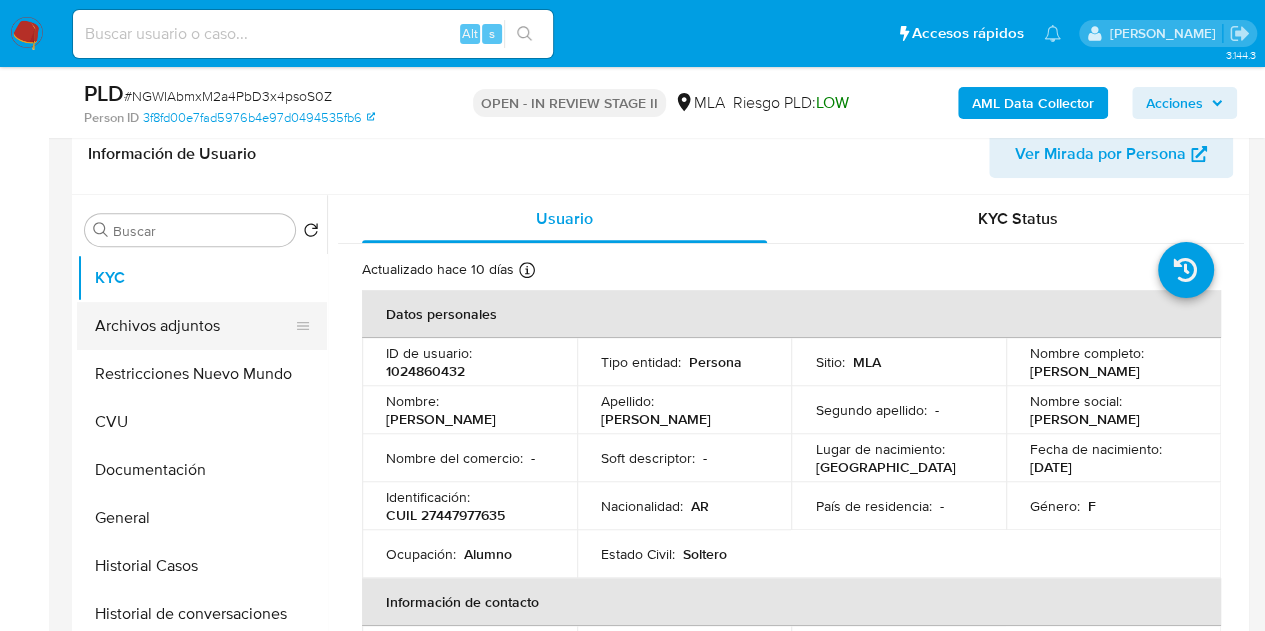 click on "Archivos adjuntos" at bounding box center [194, 326] 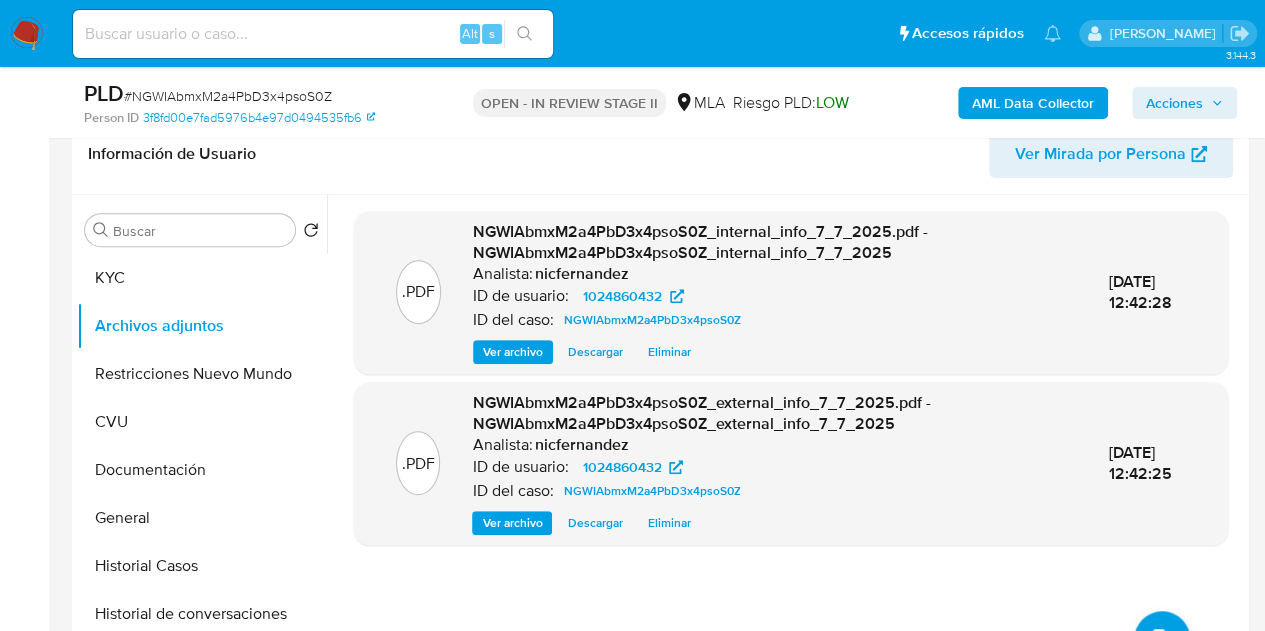 click on "NGWIAbmxM2a4PbD3x4psoS0Z_internal_info_7_7_2025.pdf - NGWIAbmxM2a4PbD3x4psoS0Z_internal_info_7_7_2025" at bounding box center [700, 242] 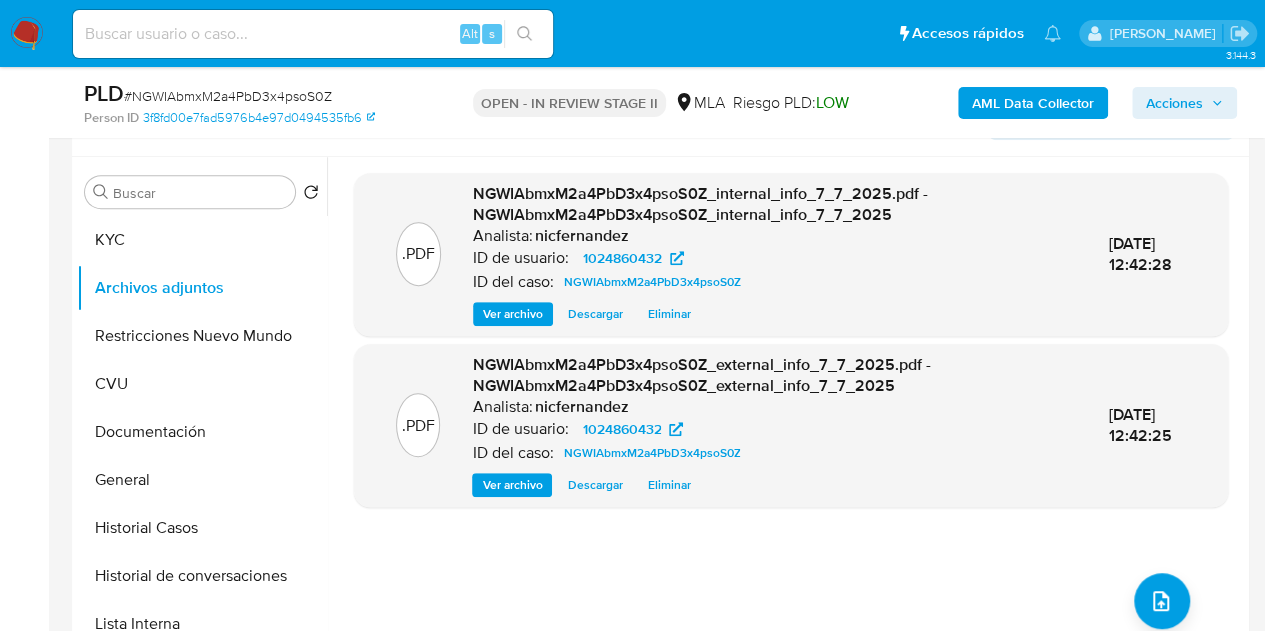 scroll, scrollTop: 296, scrollLeft: 0, axis: vertical 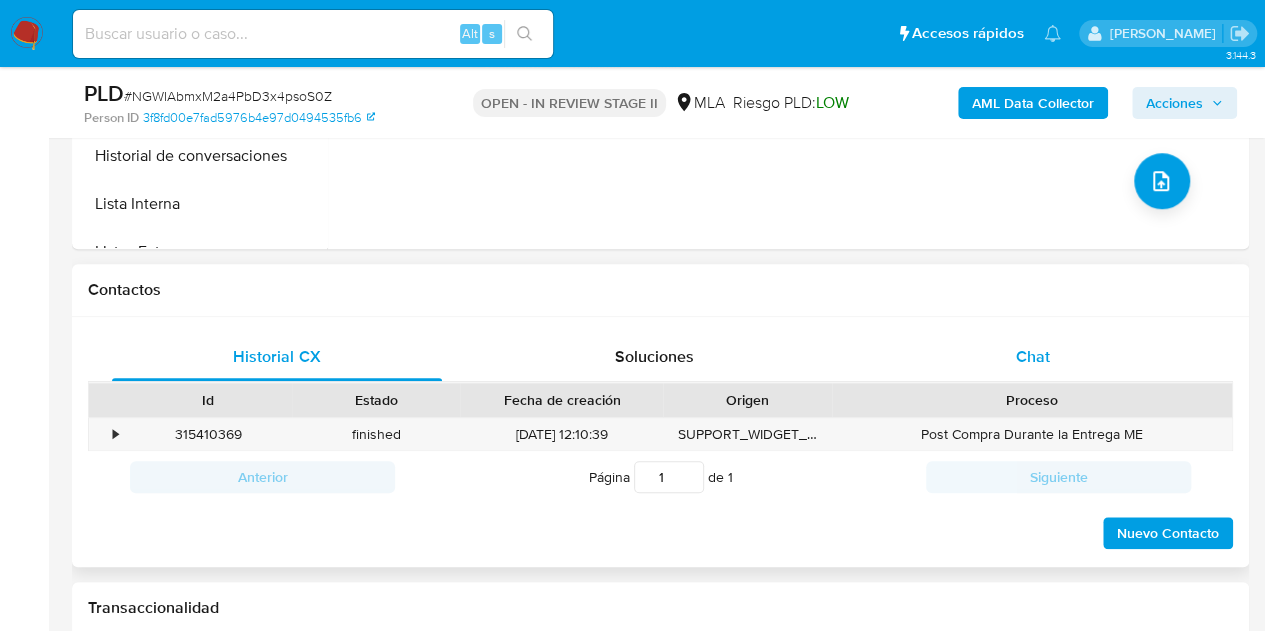 click on "Chat" at bounding box center [1033, 356] 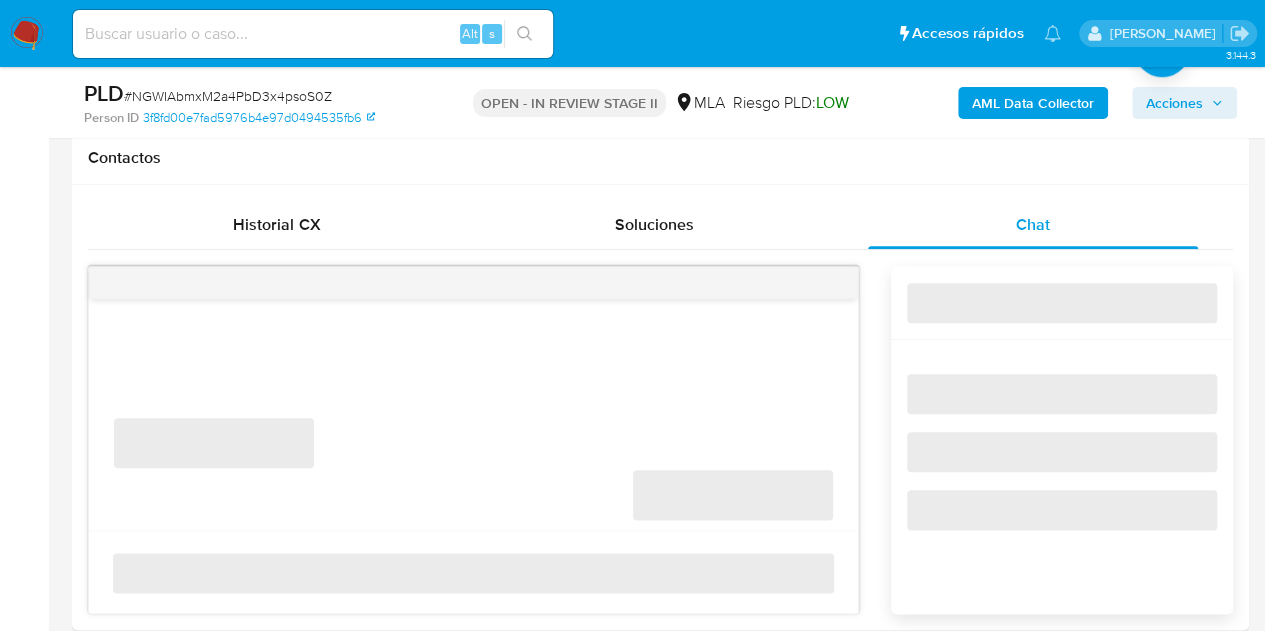 scroll, scrollTop: 946, scrollLeft: 0, axis: vertical 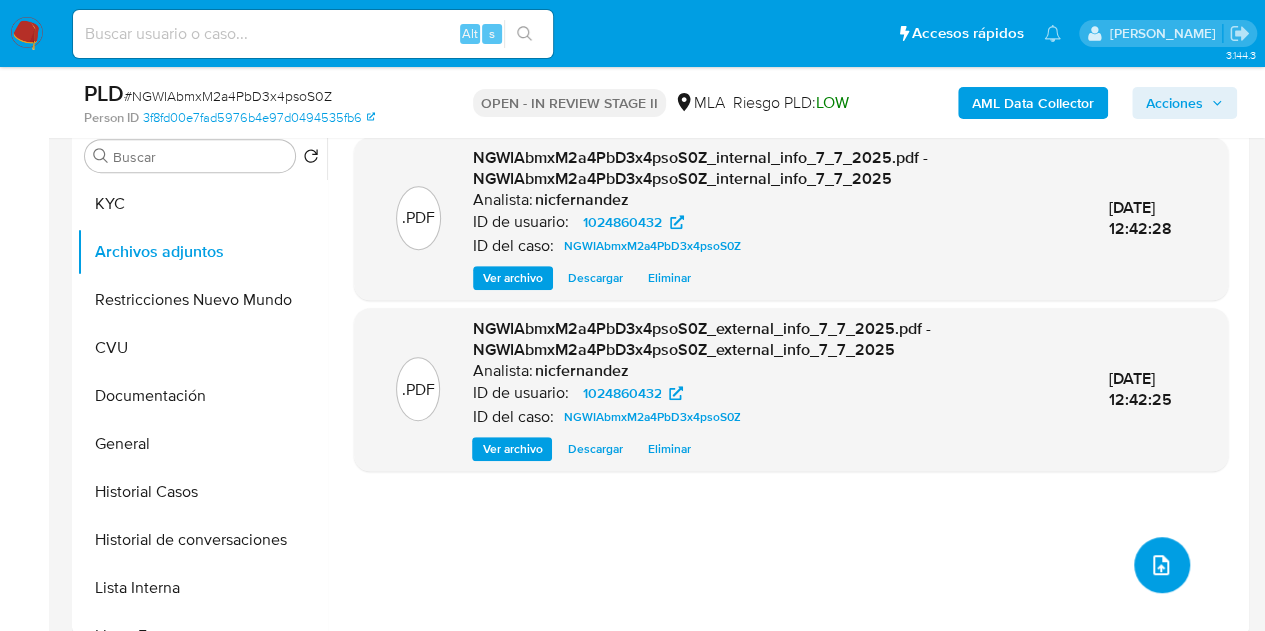click 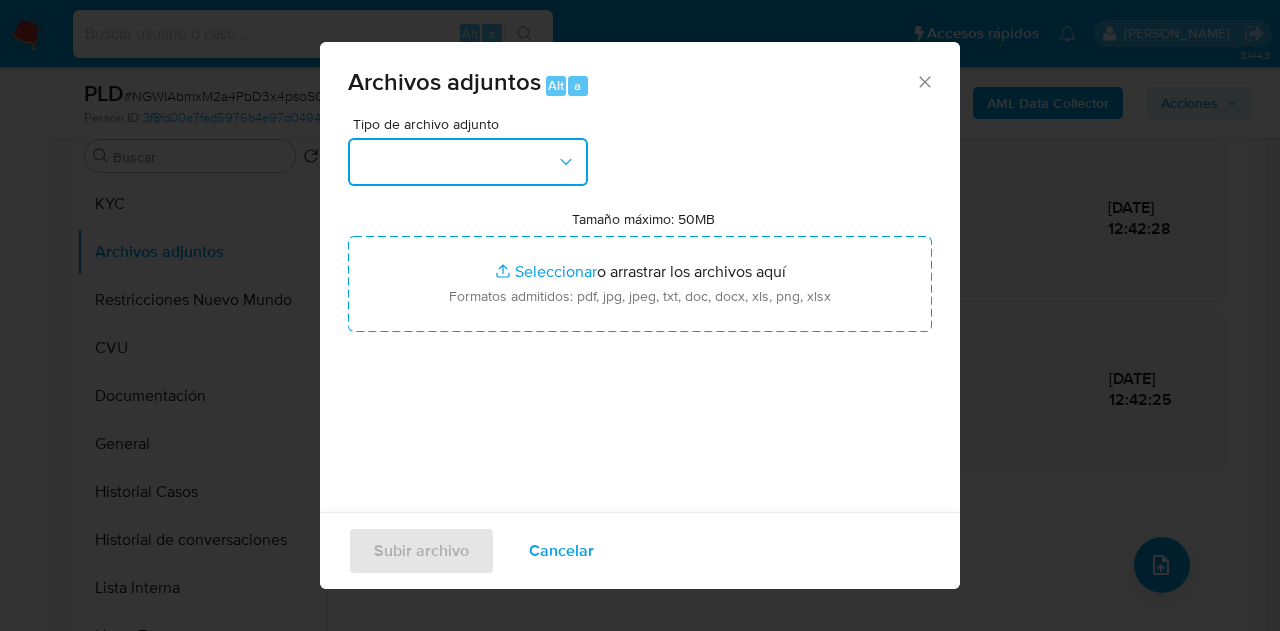 click at bounding box center (468, 162) 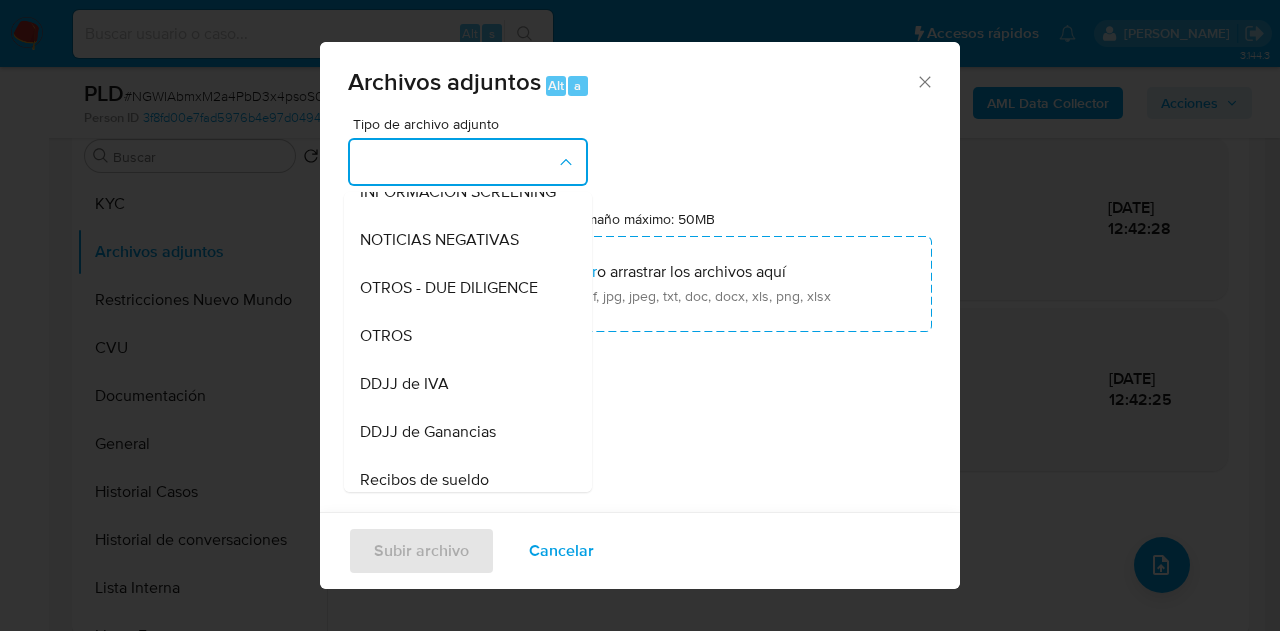 scroll, scrollTop: 395, scrollLeft: 0, axis: vertical 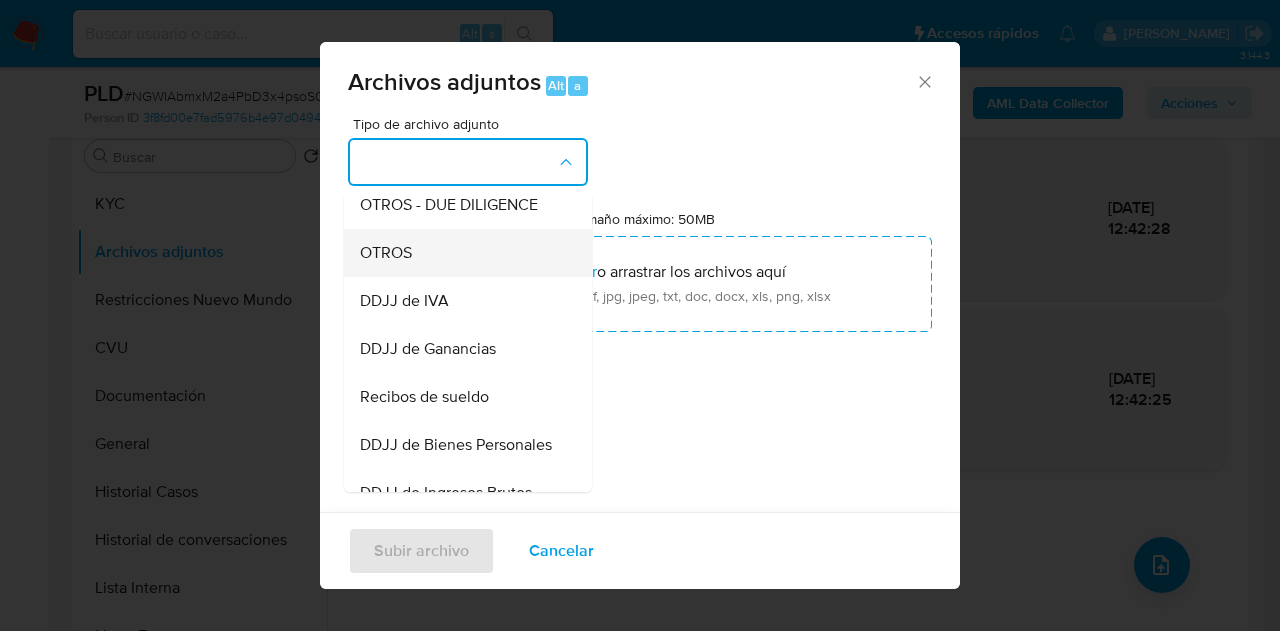 click on "OTROS" at bounding box center [462, 253] 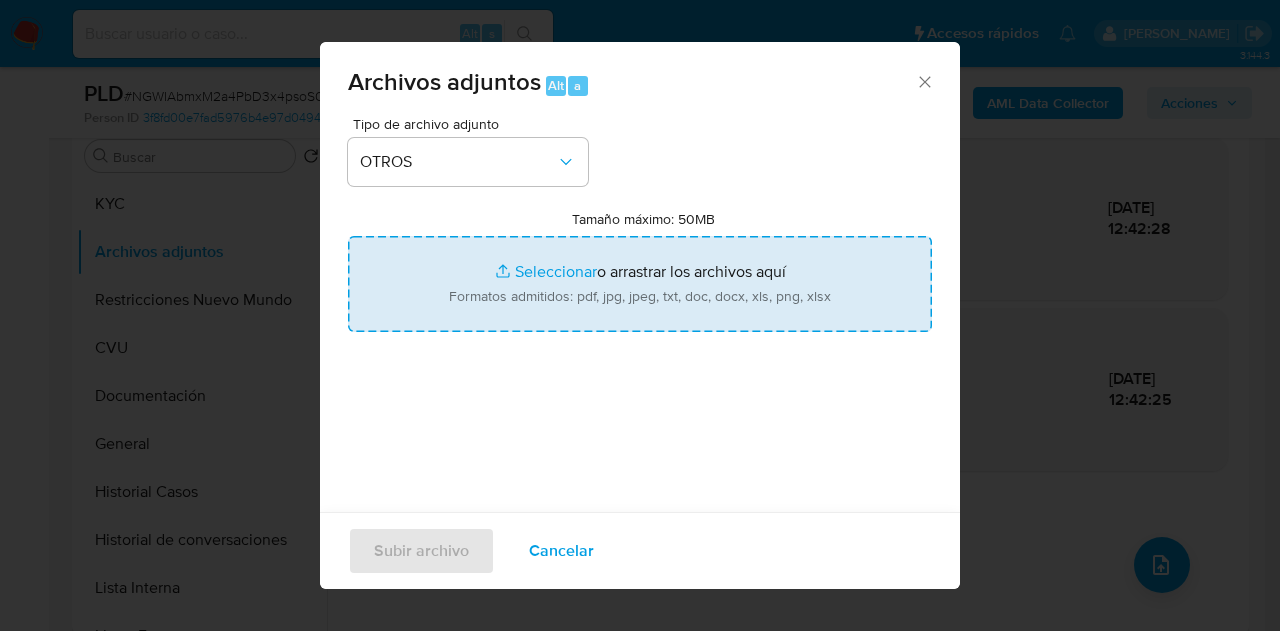click on "Tamaño máximo: 50MB Seleccionar archivos" at bounding box center [640, 284] 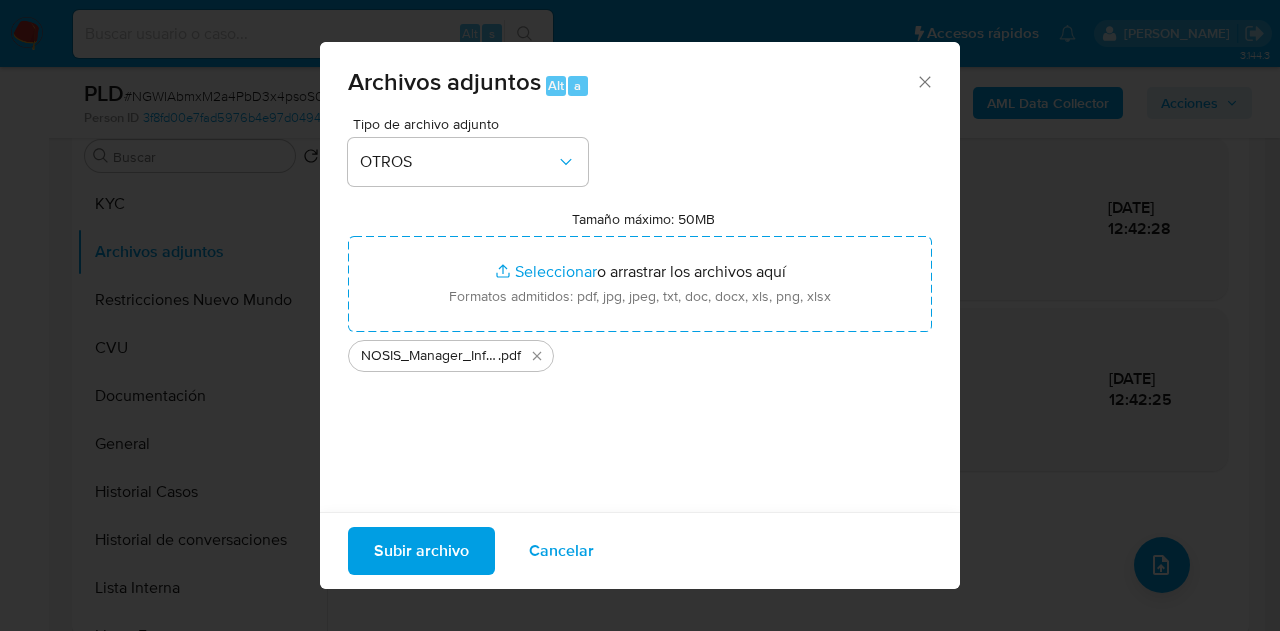 click on "Subir archivo" at bounding box center [421, 551] 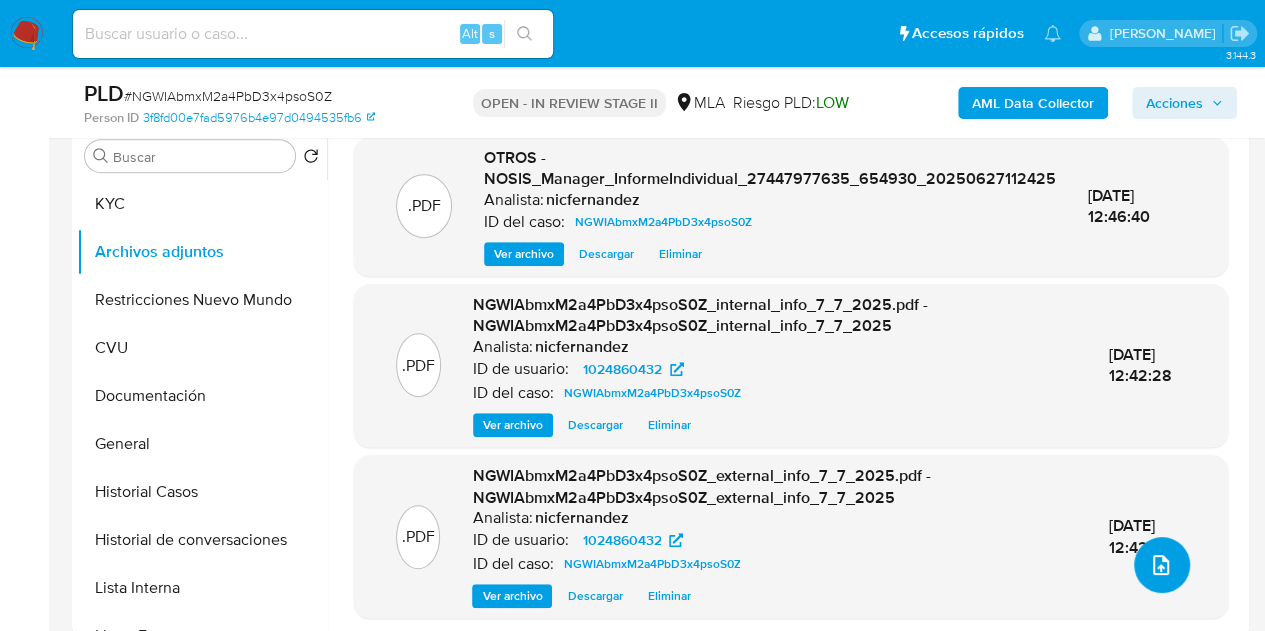 click 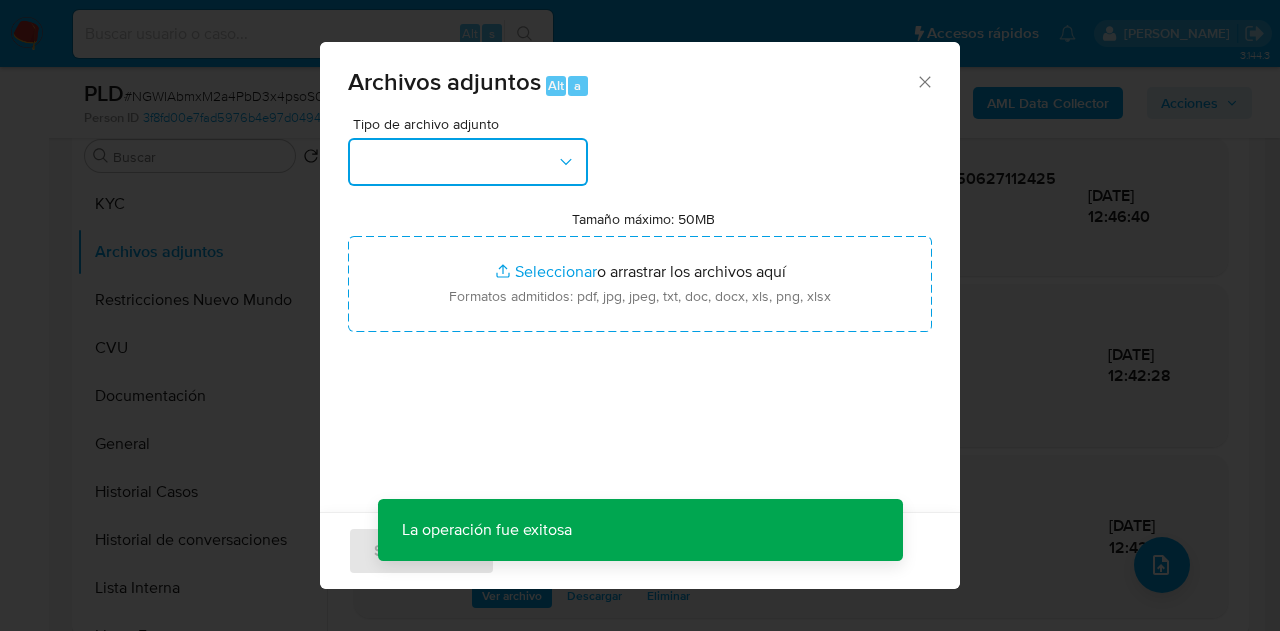 drag, startPoint x: 544, startPoint y: 152, endPoint x: 562, endPoint y: 177, distance: 30.805843 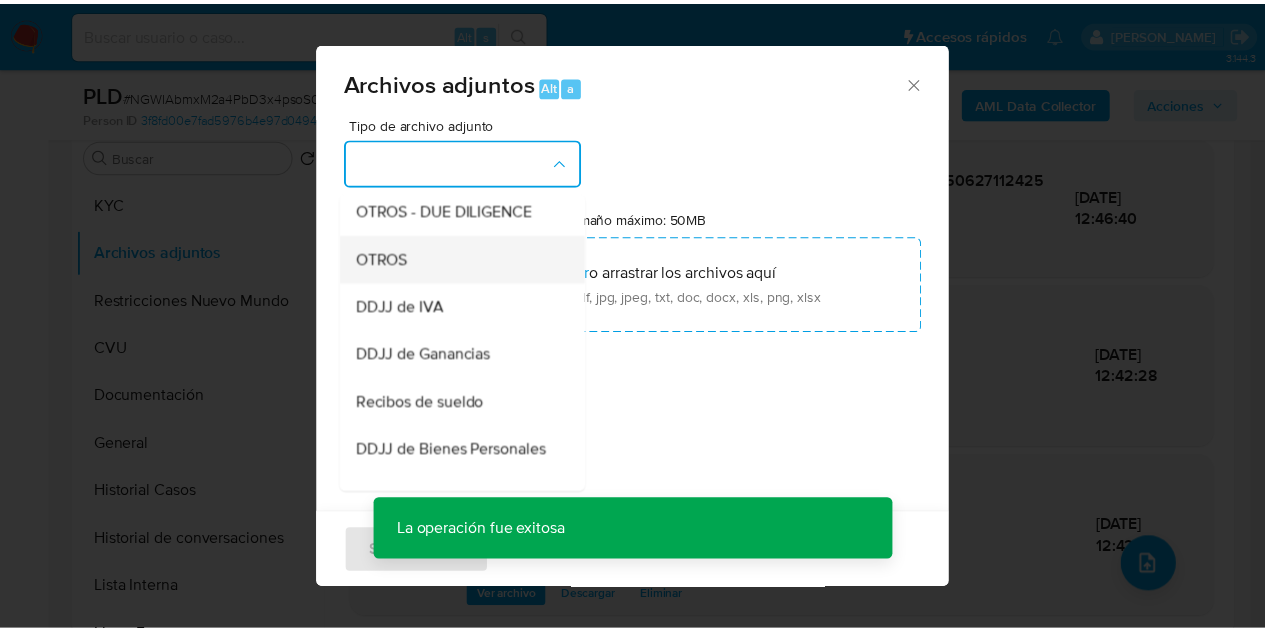 scroll, scrollTop: 381, scrollLeft: 0, axis: vertical 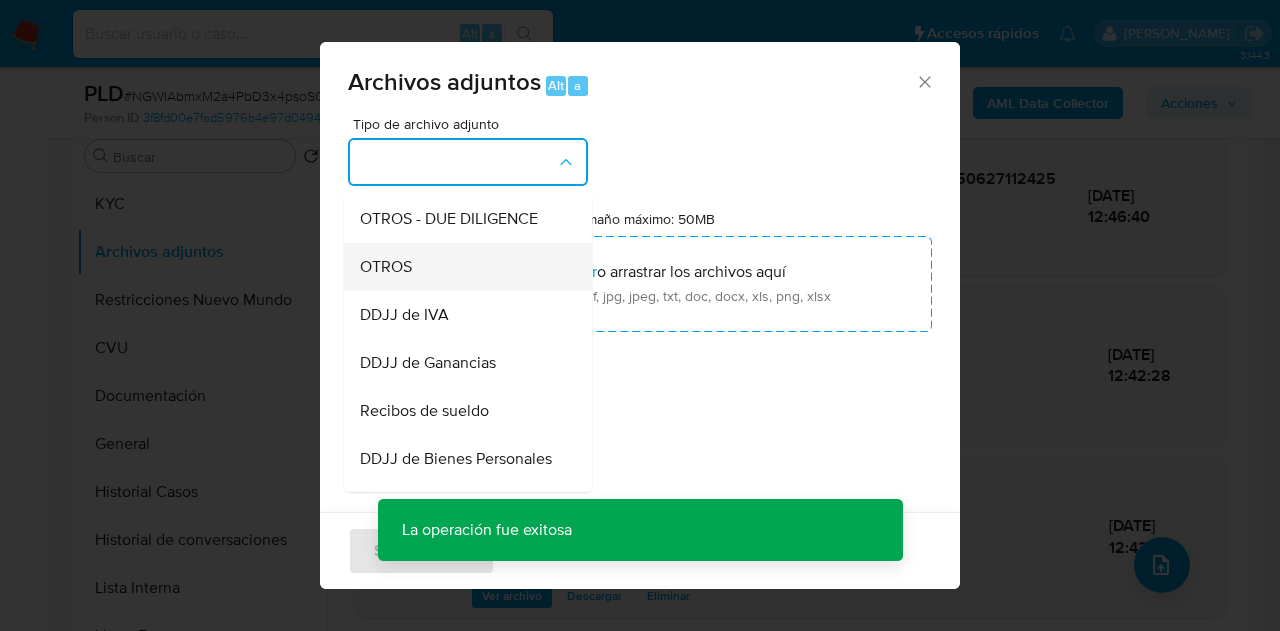 click on "OTROS" at bounding box center [462, 267] 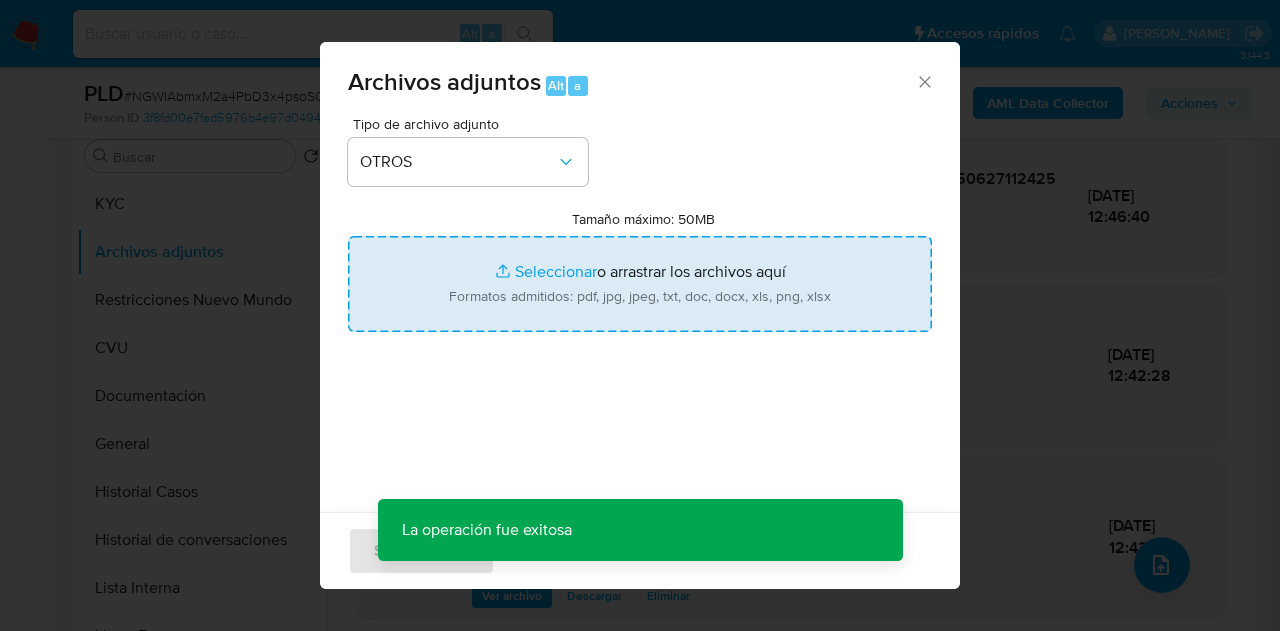 click on "Tamaño máximo: 50MB Seleccionar archivos" at bounding box center (640, 284) 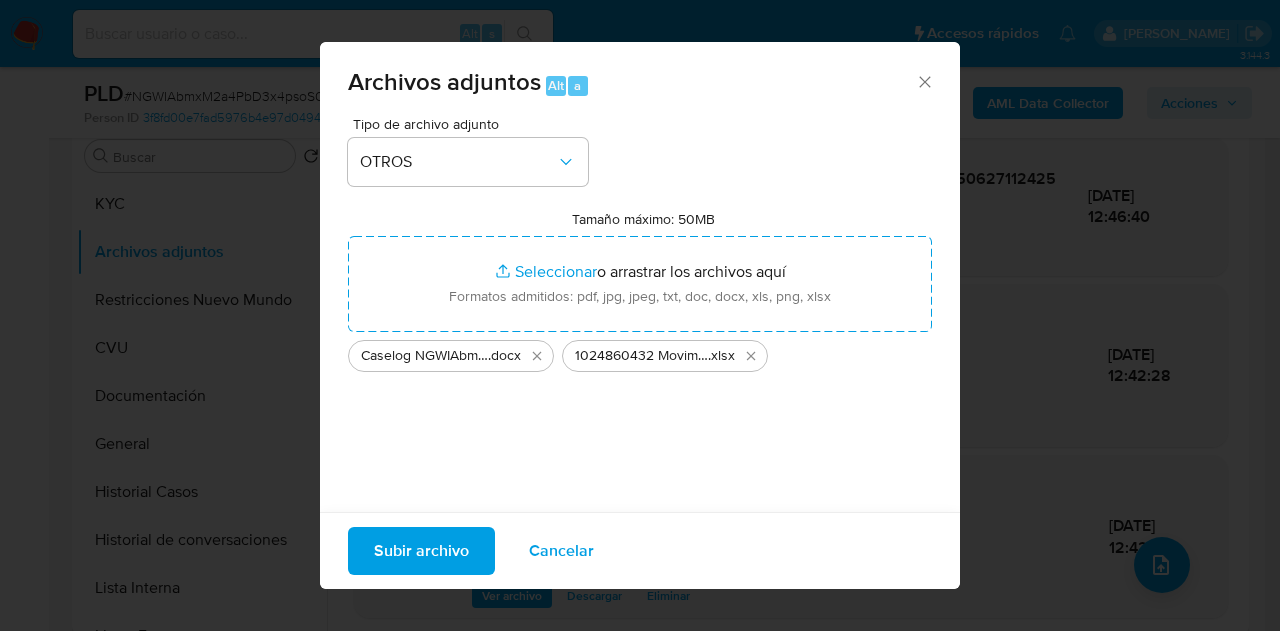 click on "Subir archivo" at bounding box center (421, 551) 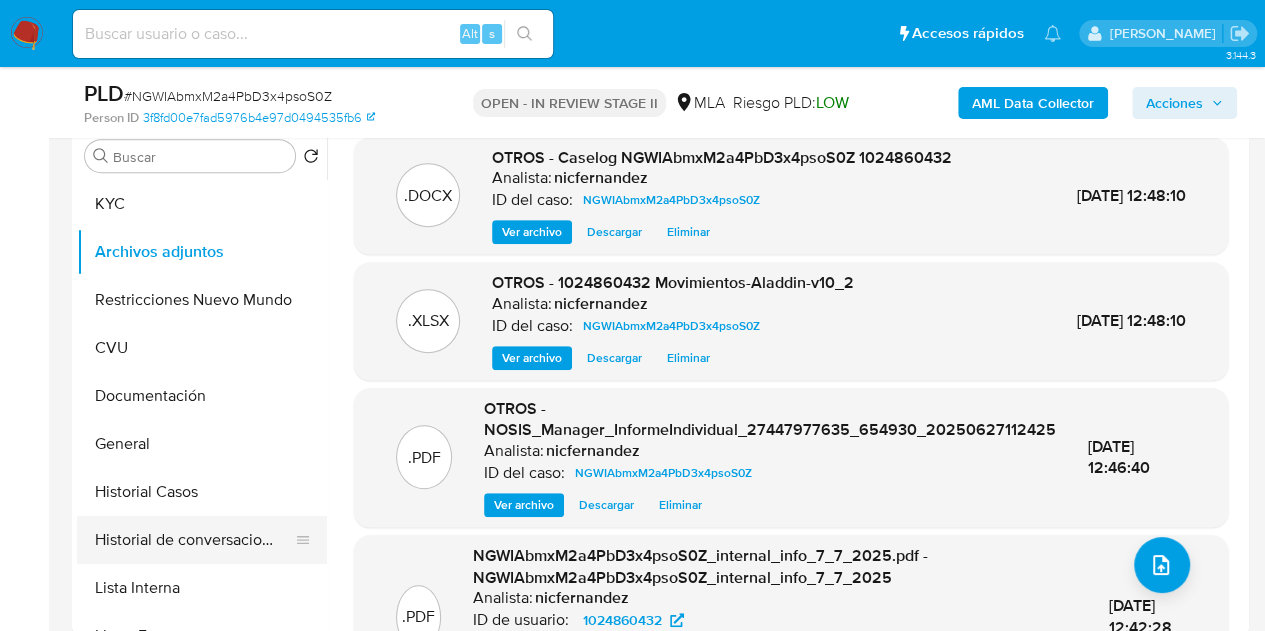click on "Historial de conversaciones" at bounding box center [194, 540] 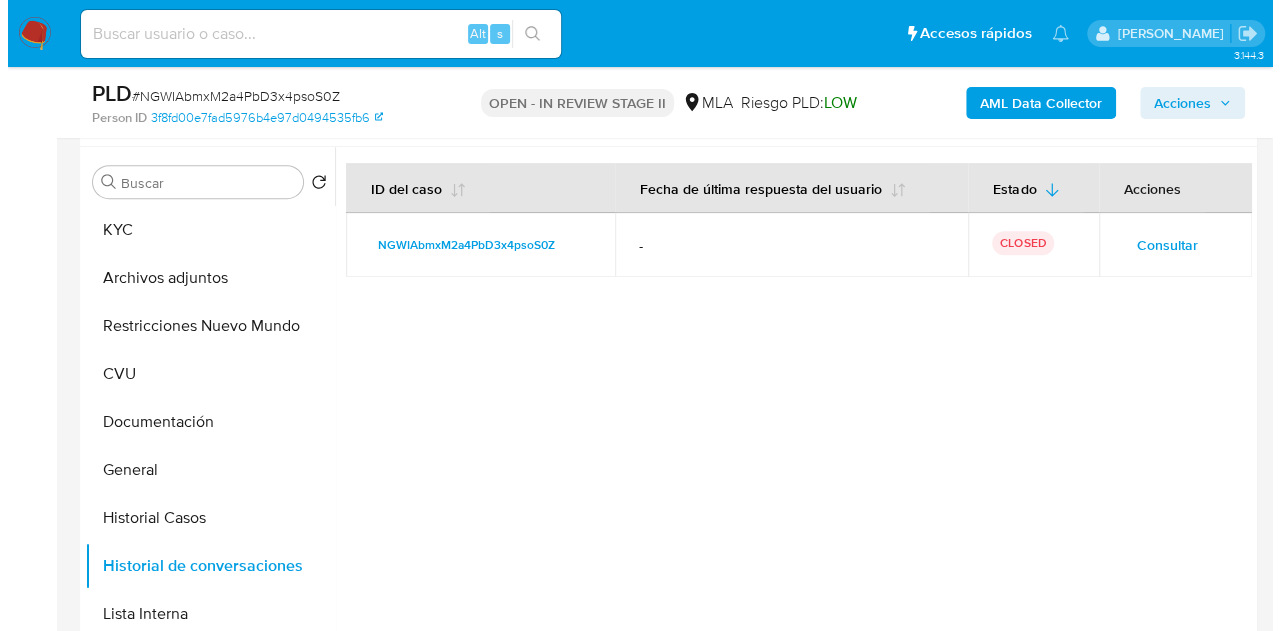 scroll, scrollTop: 353, scrollLeft: 0, axis: vertical 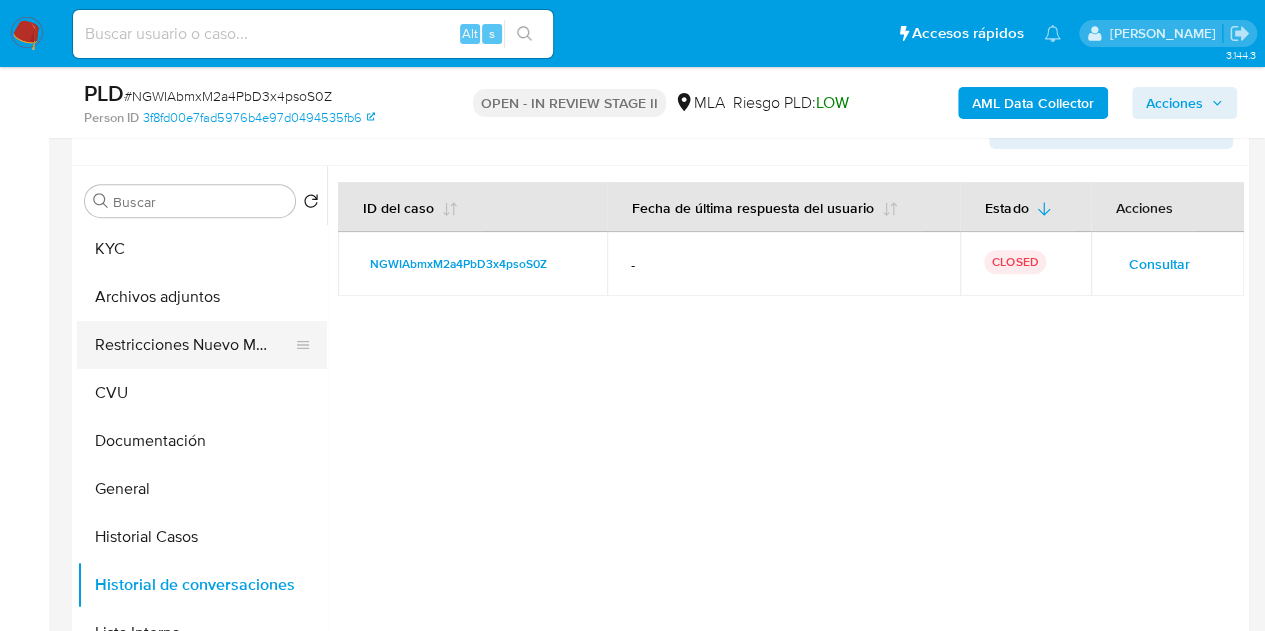 click on "Restricciones Nuevo Mundo" at bounding box center [194, 345] 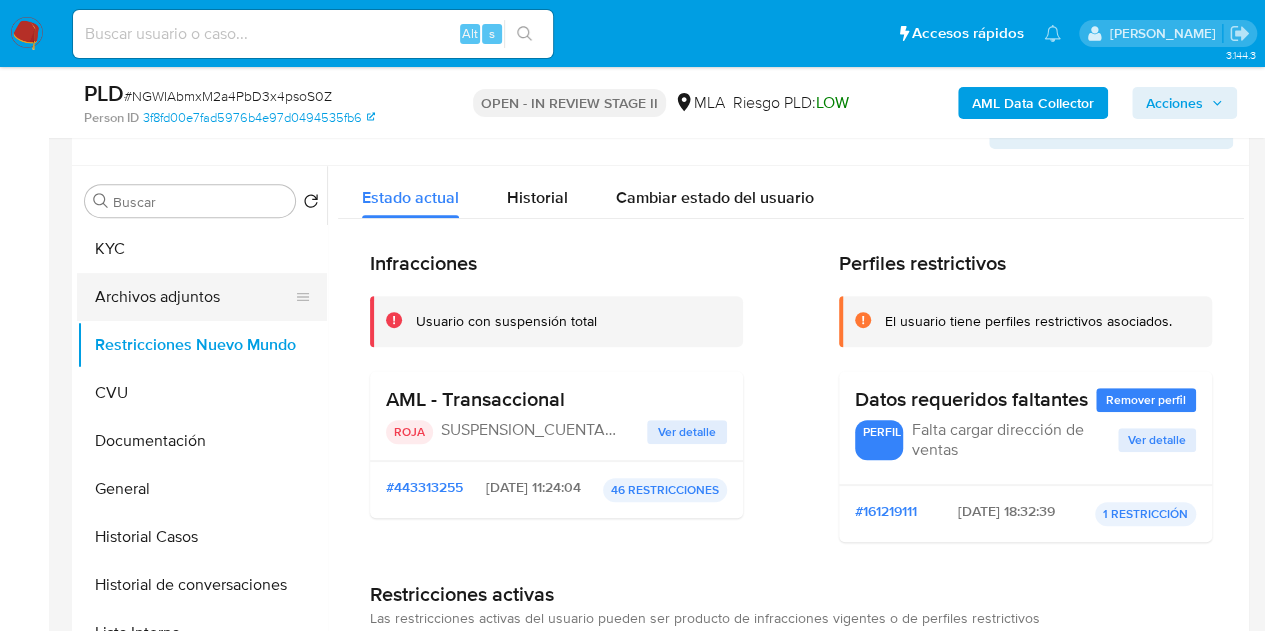 click on "Archivos adjuntos" at bounding box center (194, 297) 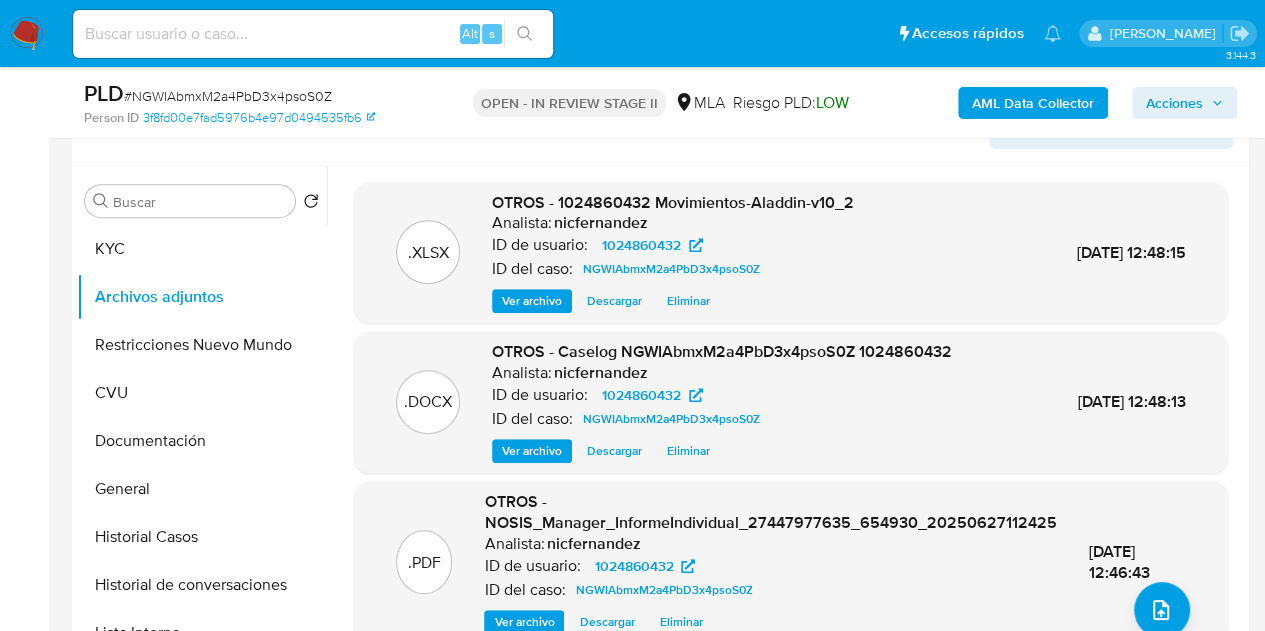 click on "Ver archivo" at bounding box center [532, 451] 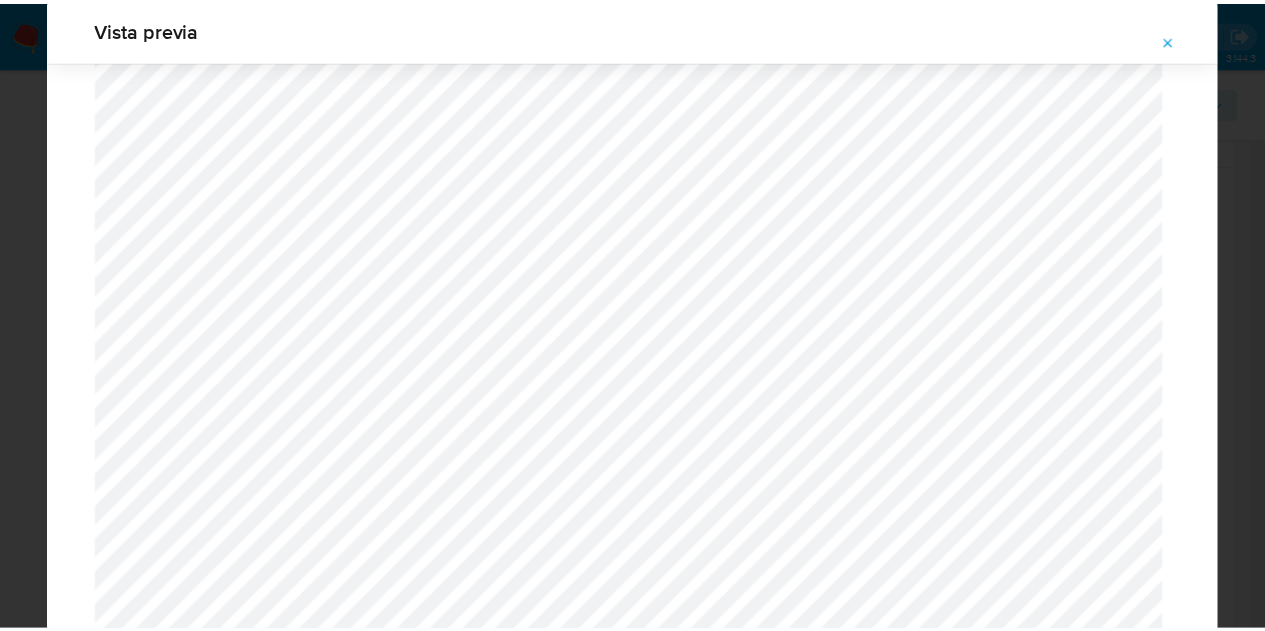 scroll, scrollTop: 0, scrollLeft: 0, axis: both 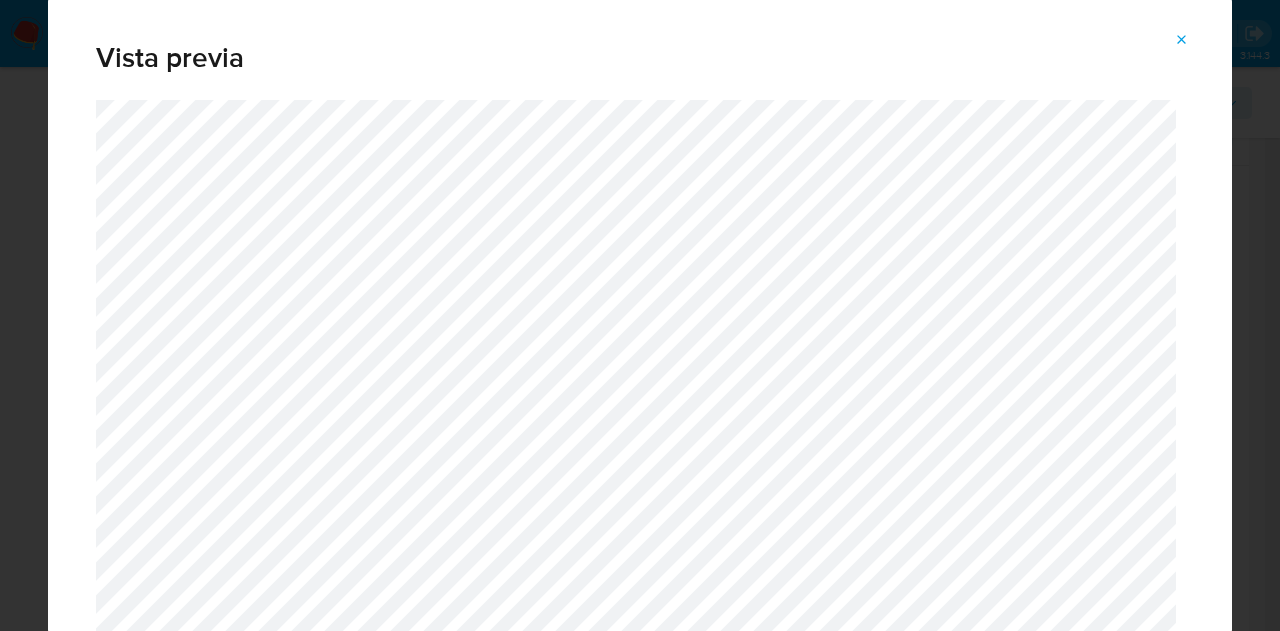 click at bounding box center (1182, 40) 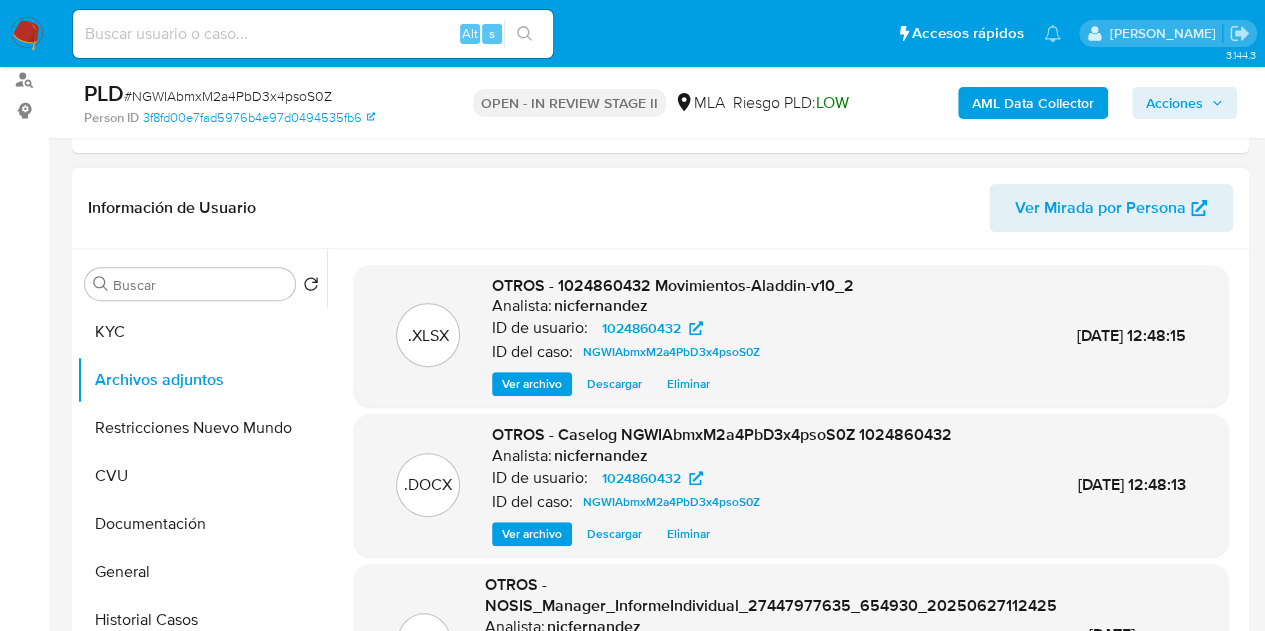 scroll, scrollTop: 180, scrollLeft: 0, axis: vertical 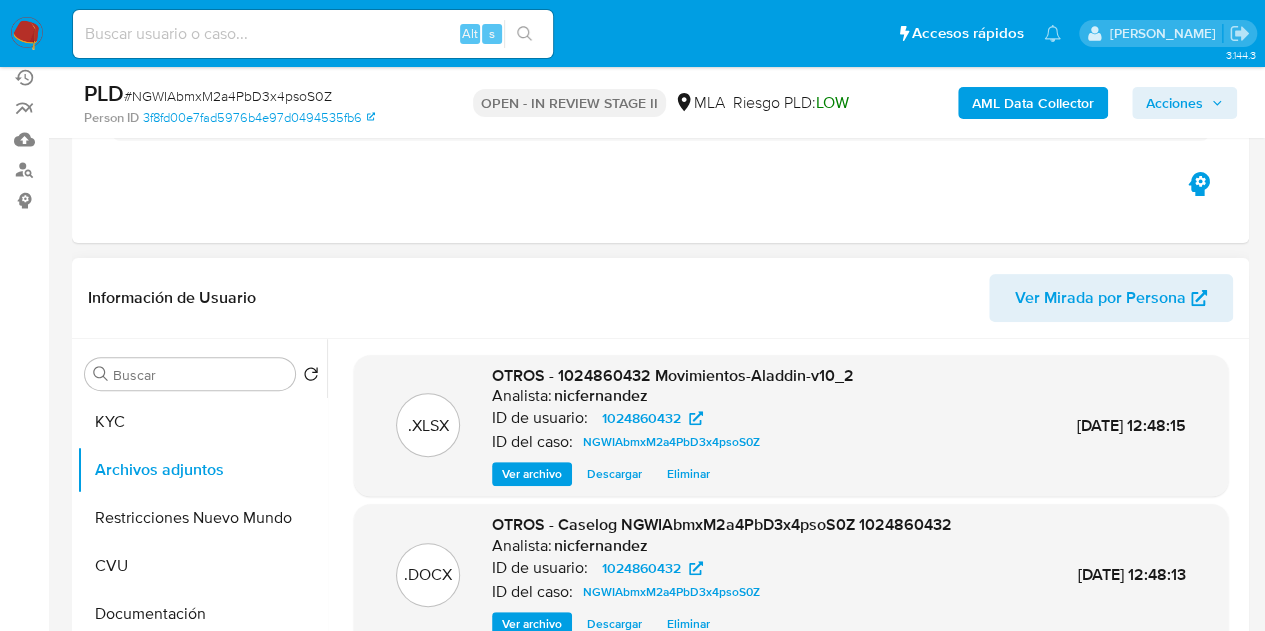 click on "Acciones" at bounding box center [1174, 103] 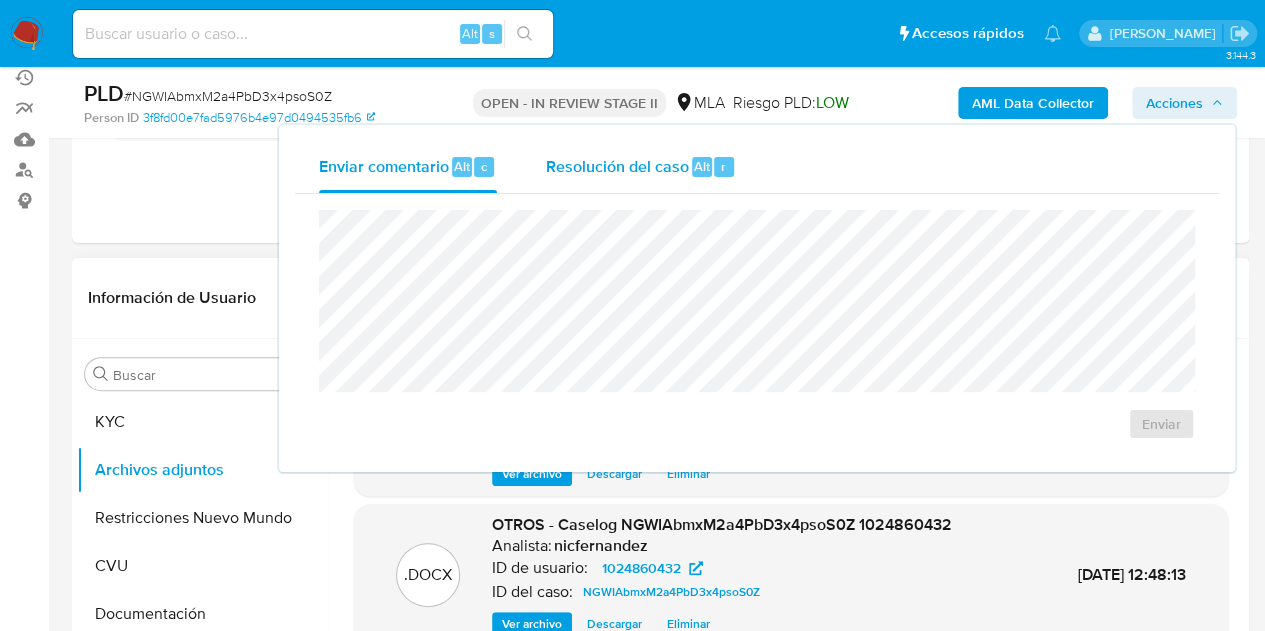 click on "Resolución del caso" at bounding box center [616, 165] 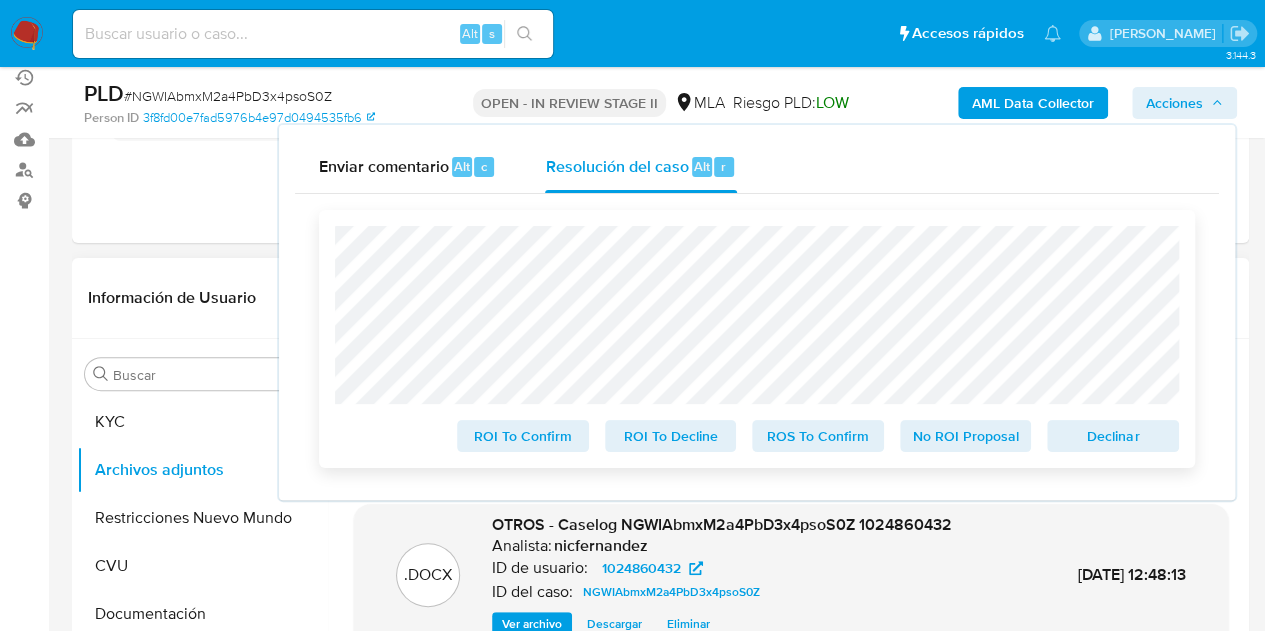 click on "Declinar" at bounding box center [1113, 436] 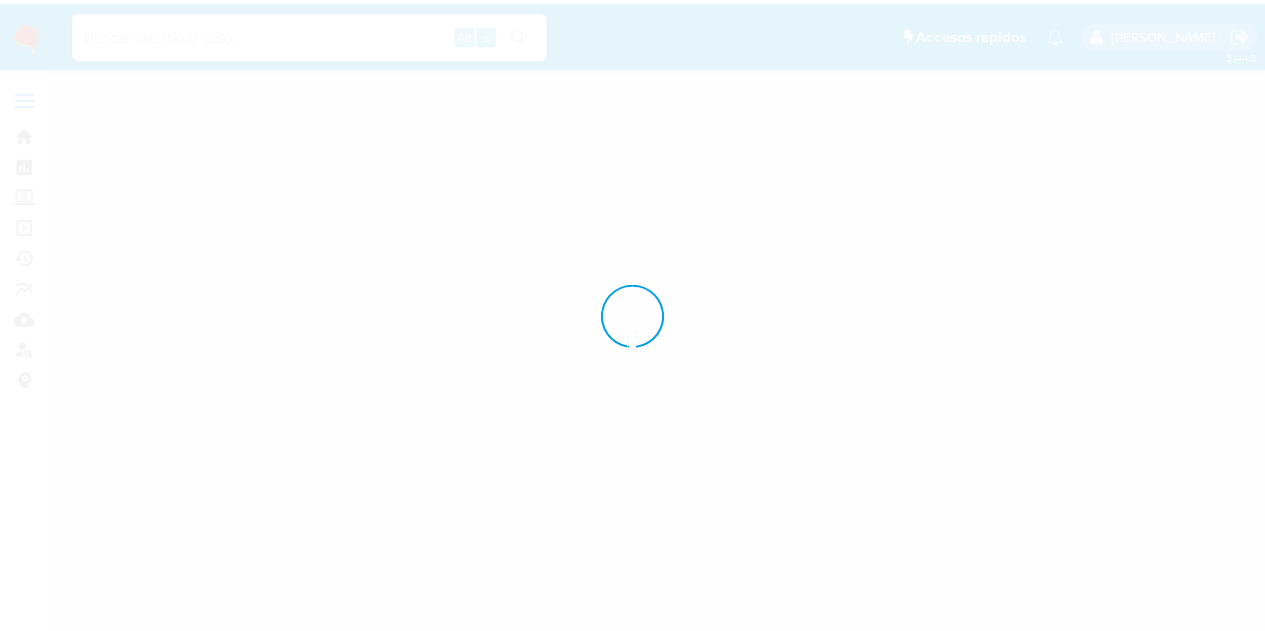 scroll, scrollTop: 0, scrollLeft: 0, axis: both 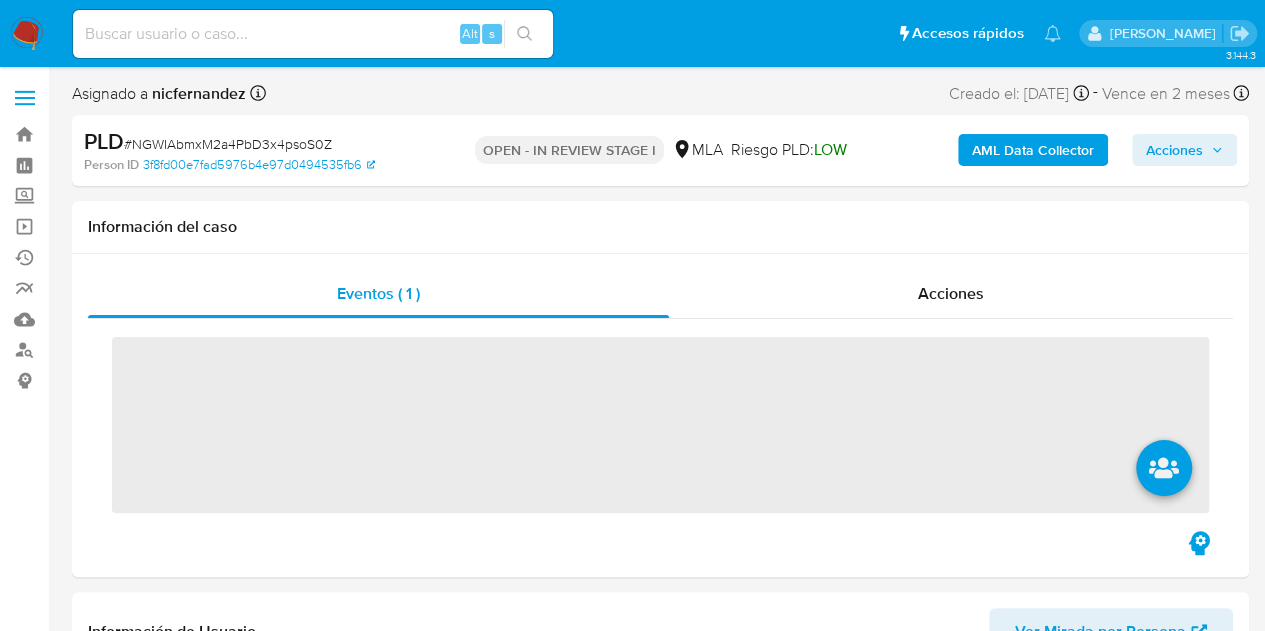 click on "Acciones" at bounding box center [1174, 150] 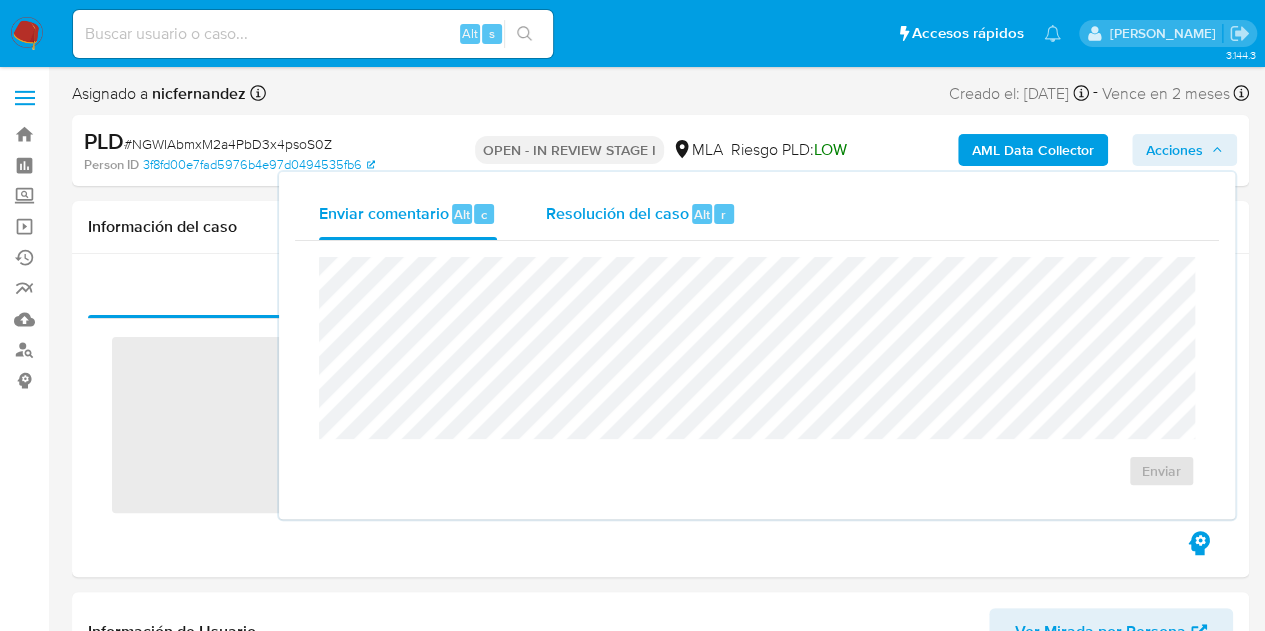 click on "Resolución del caso" at bounding box center [616, 213] 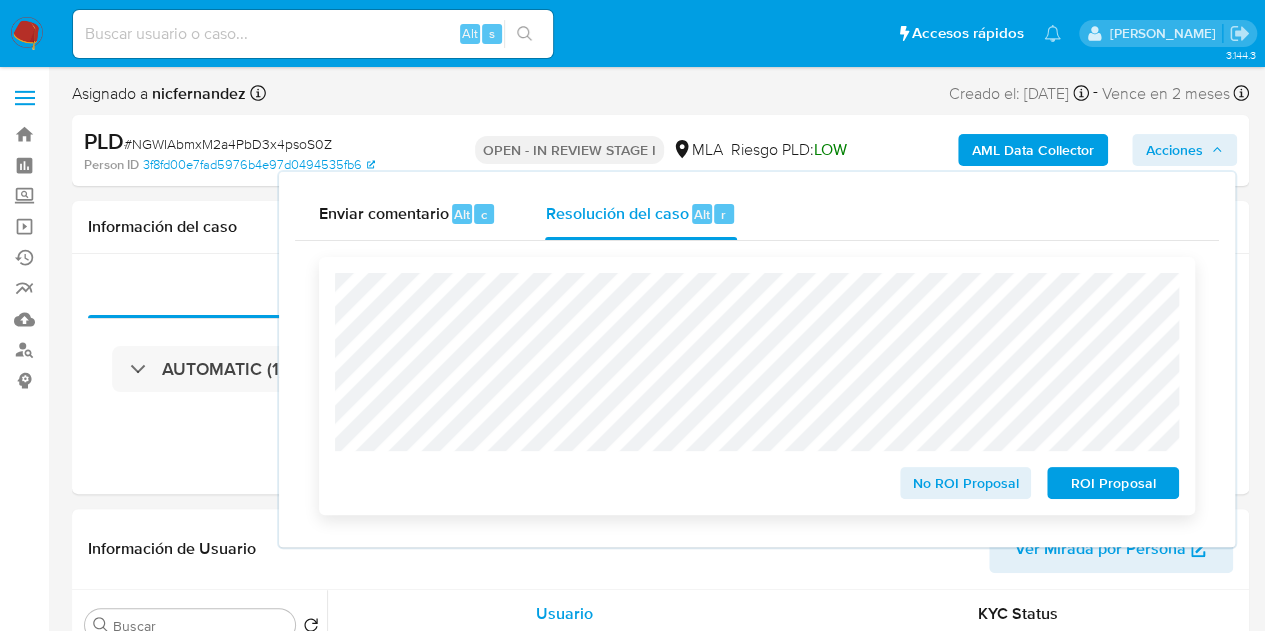 click on "ROI Proposal" at bounding box center (1113, 483) 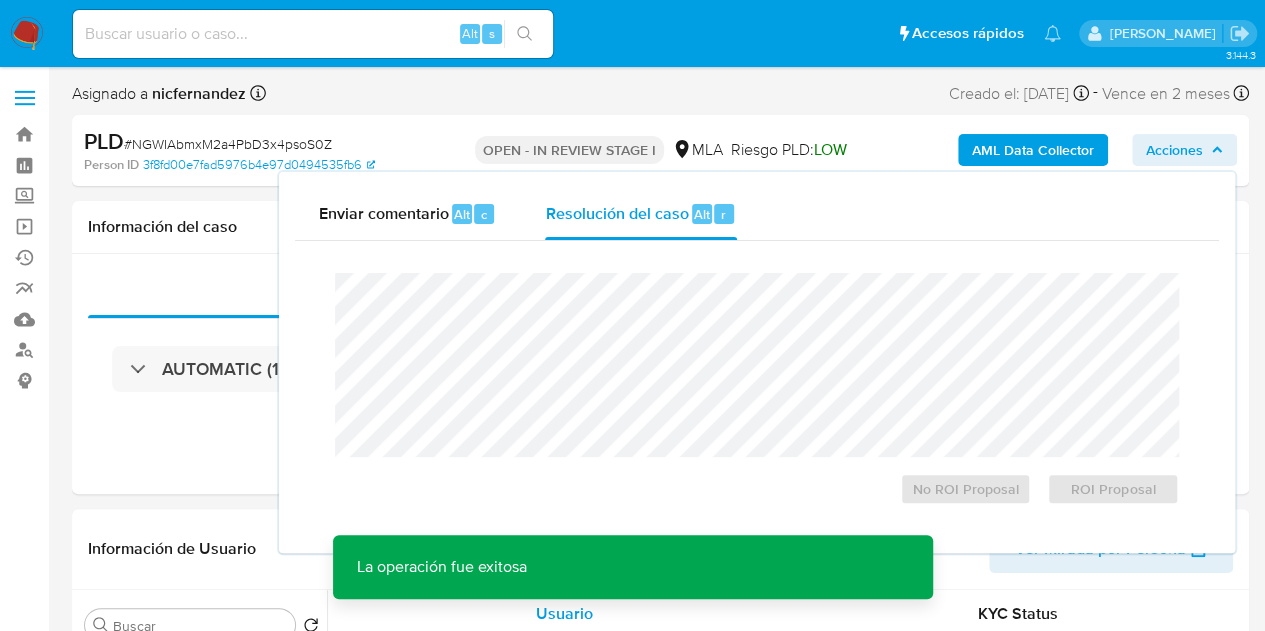 select on "10" 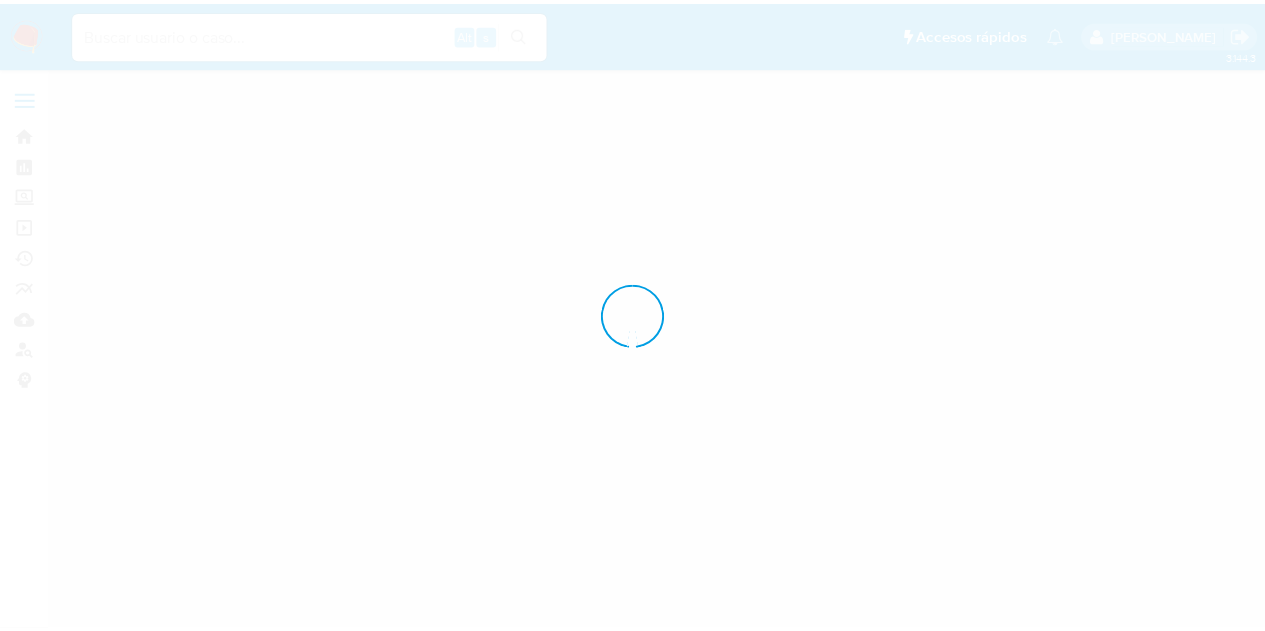 scroll, scrollTop: 0, scrollLeft: 0, axis: both 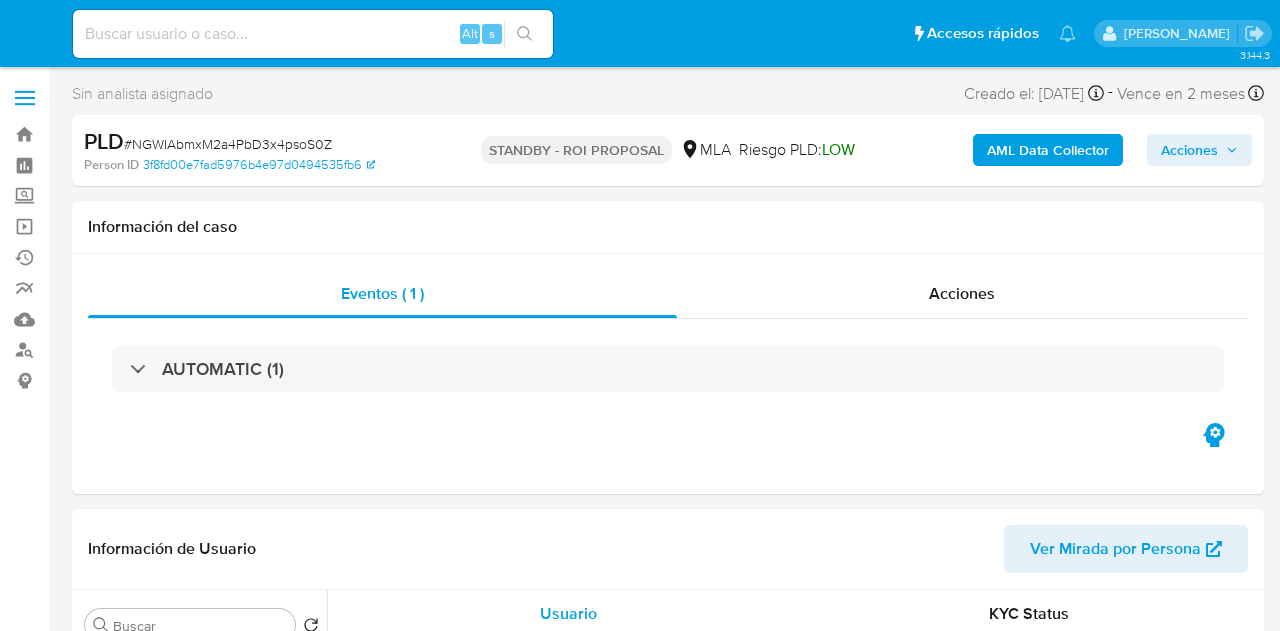 select on "10" 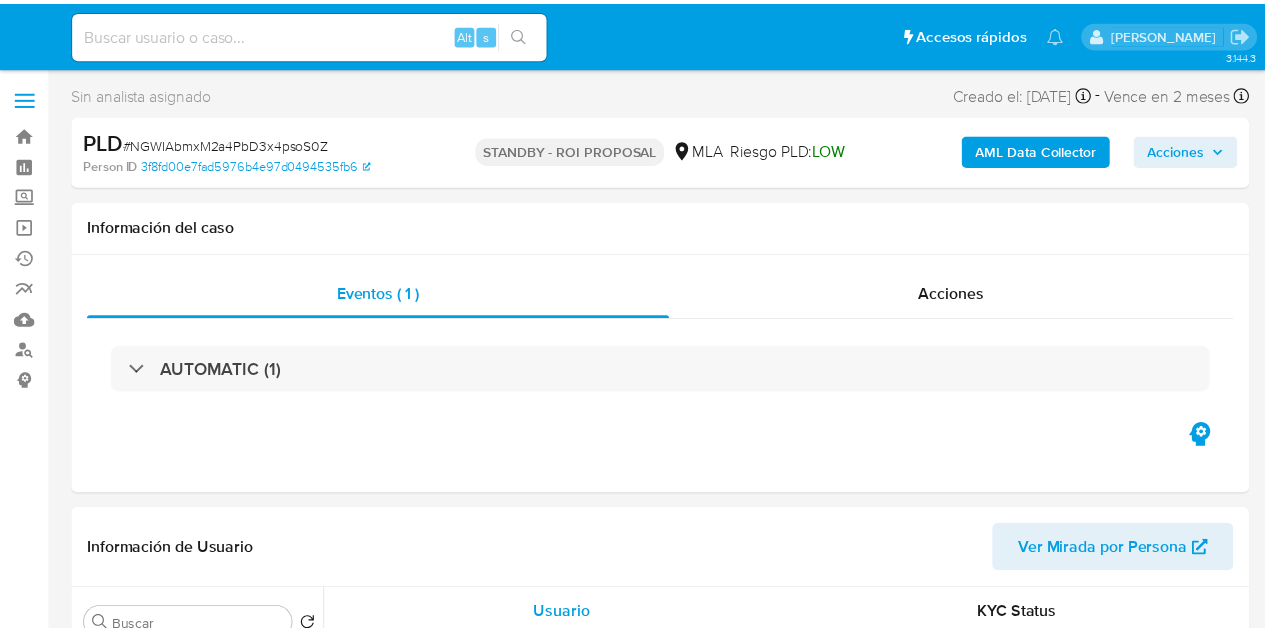 scroll, scrollTop: 0, scrollLeft: 0, axis: both 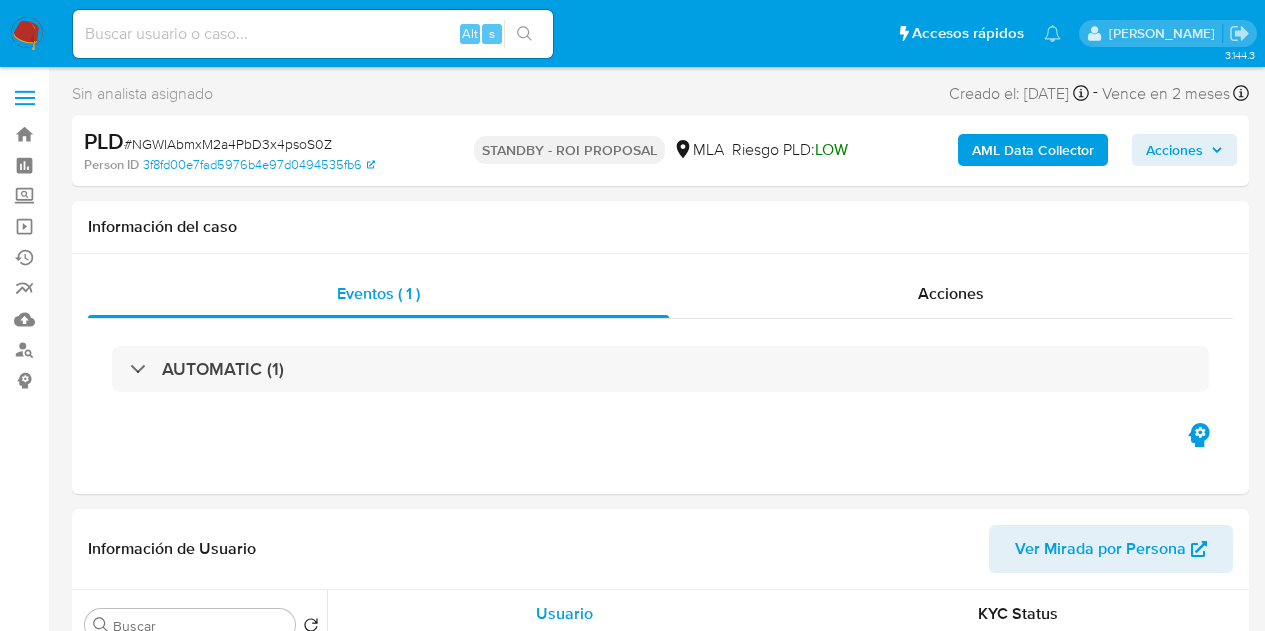 select on "10" 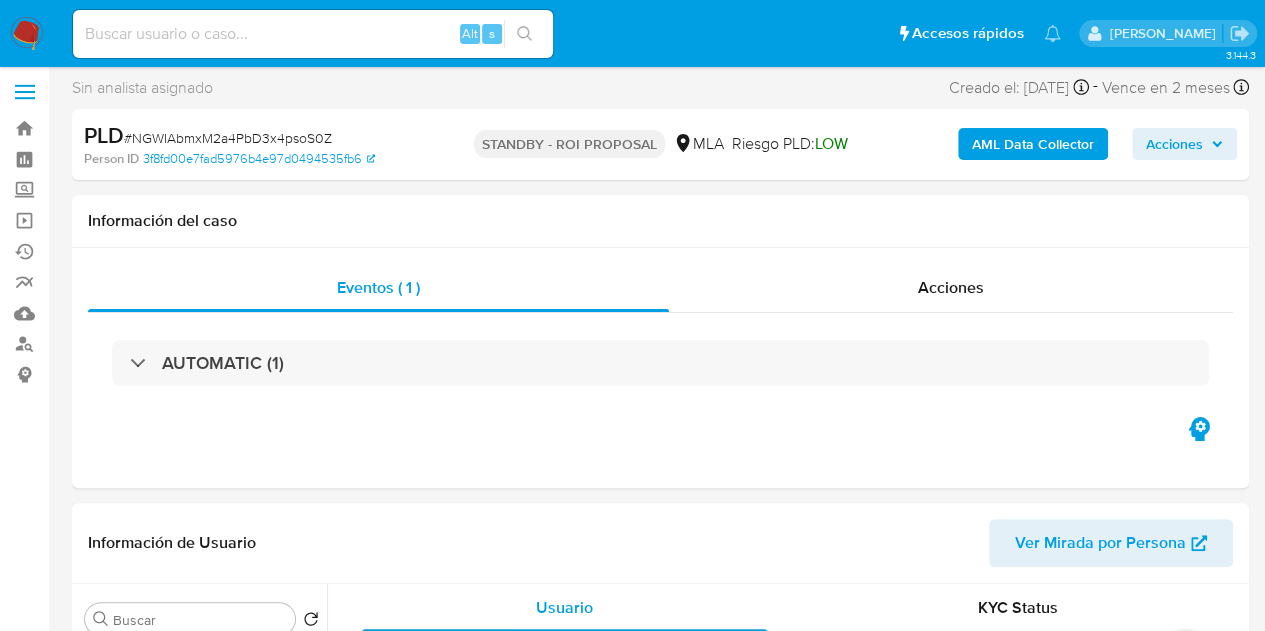 scroll, scrollTop: 174, scrollLeft: 0, axis: vertical 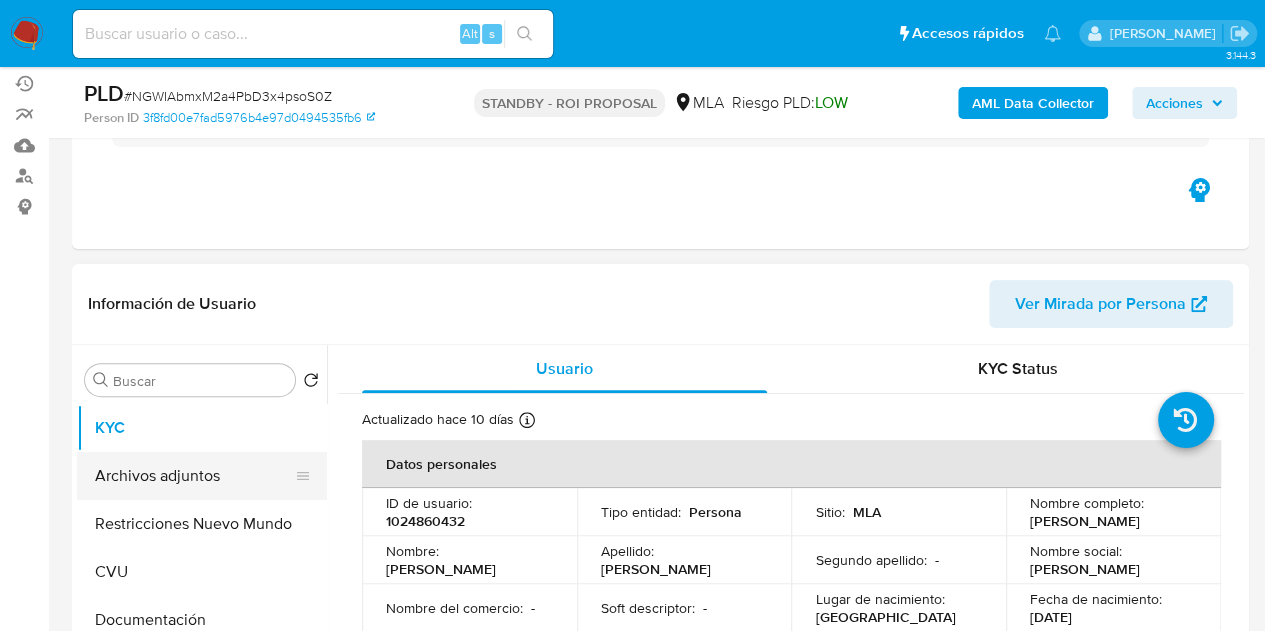 click on "Archivos adjuntos" at bounding box center (194, 476) 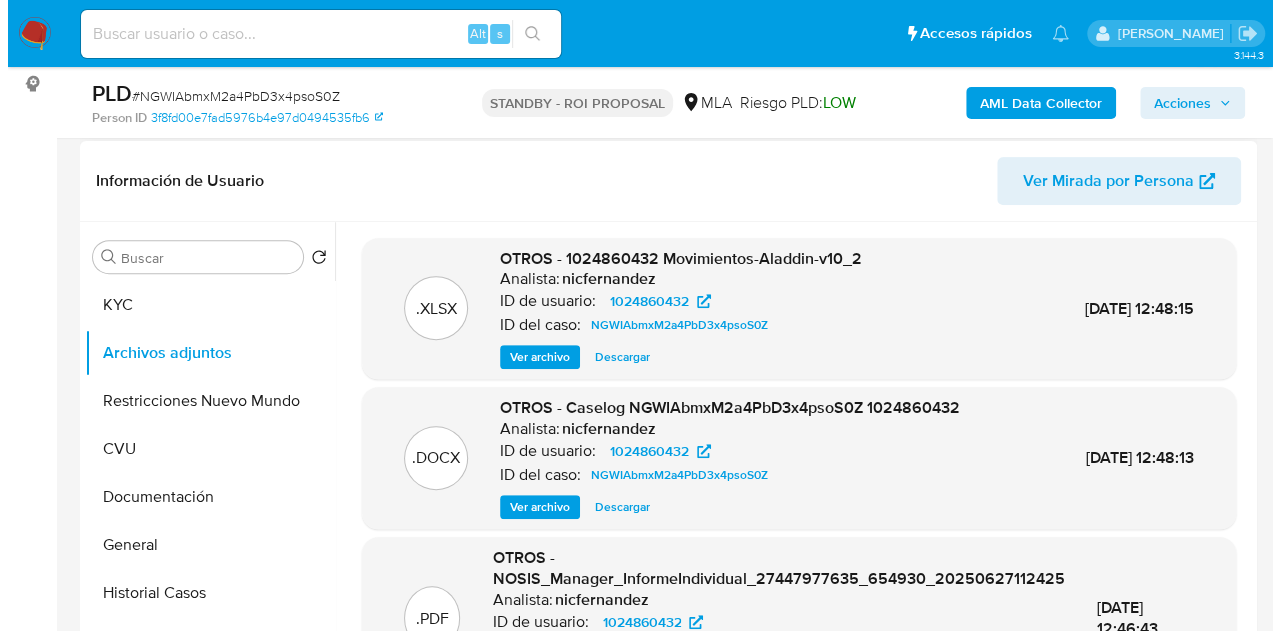 scroll, scrollTop: 300, scrollLeft: 0, axis: vertical 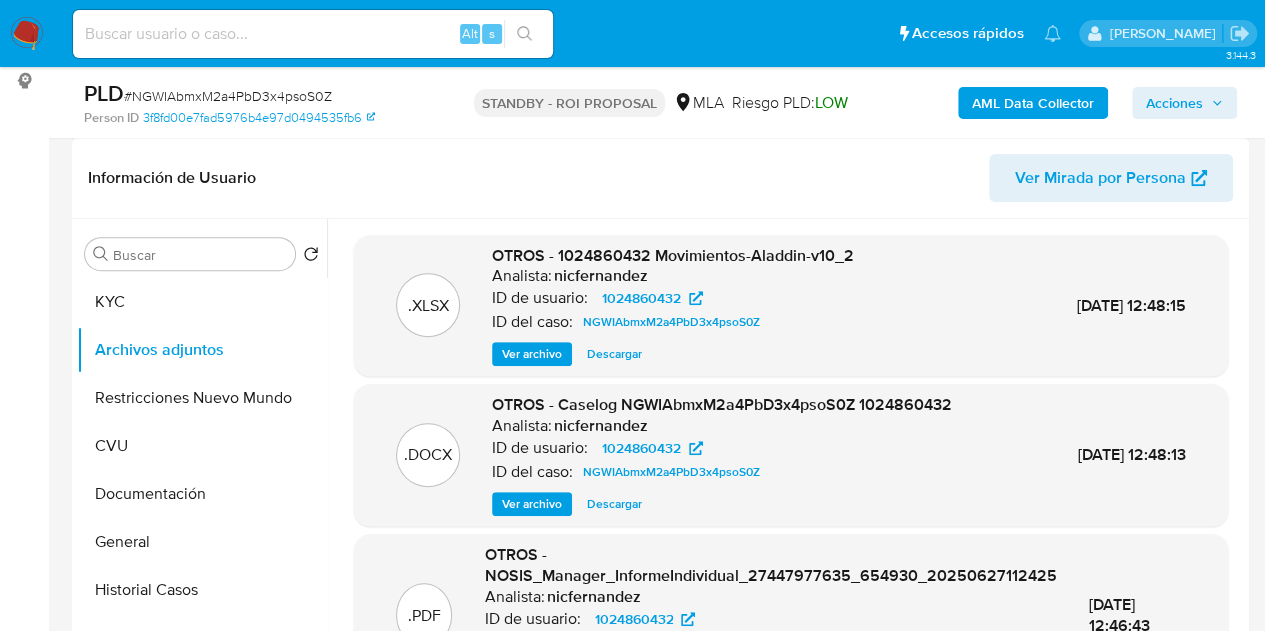 click on "Ver archivo" at bounding box center [532, 504] 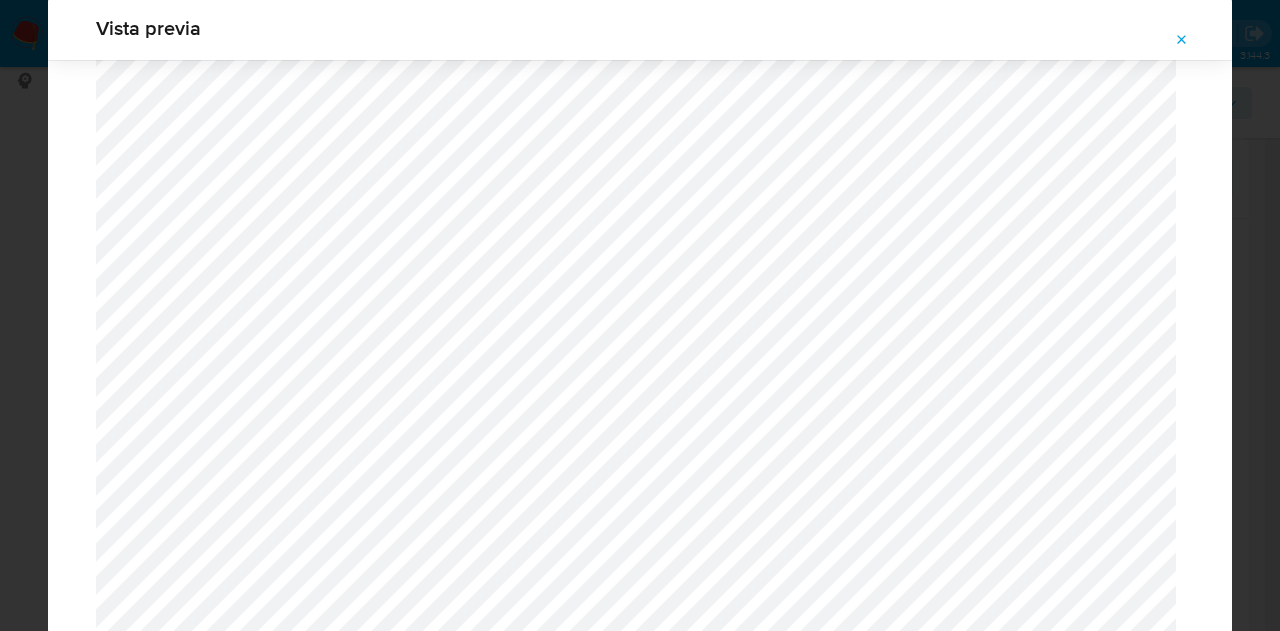 scroll, scrollTop: 2112, scrollLeft: 0, axis: vertical 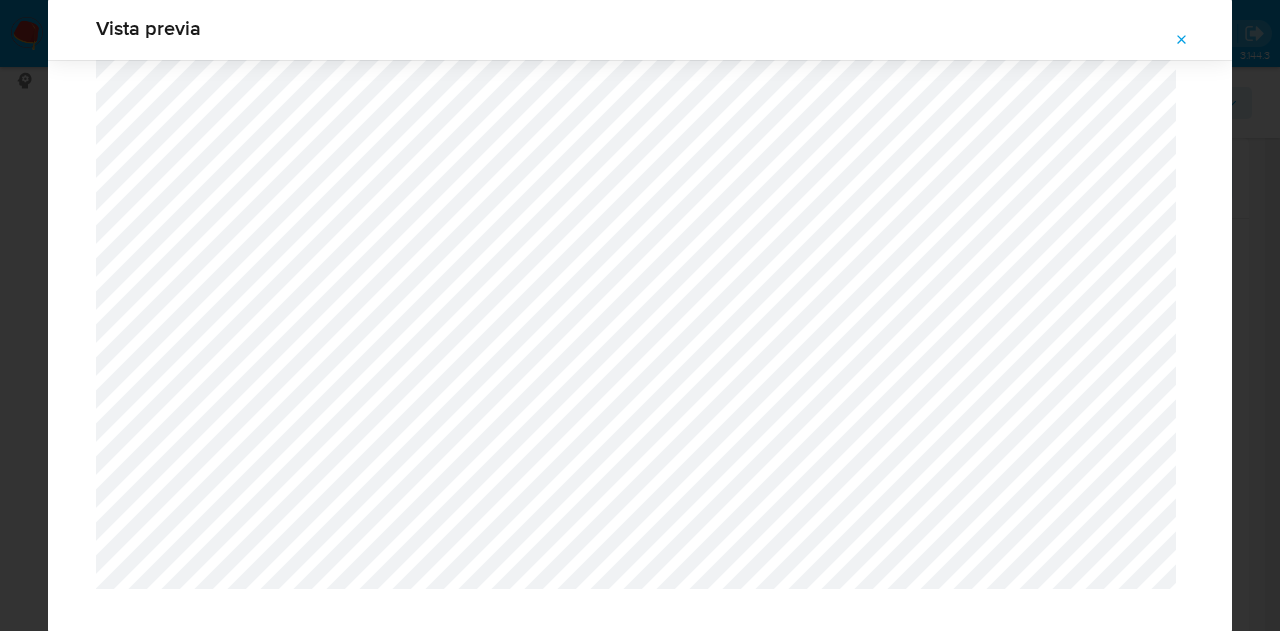 click 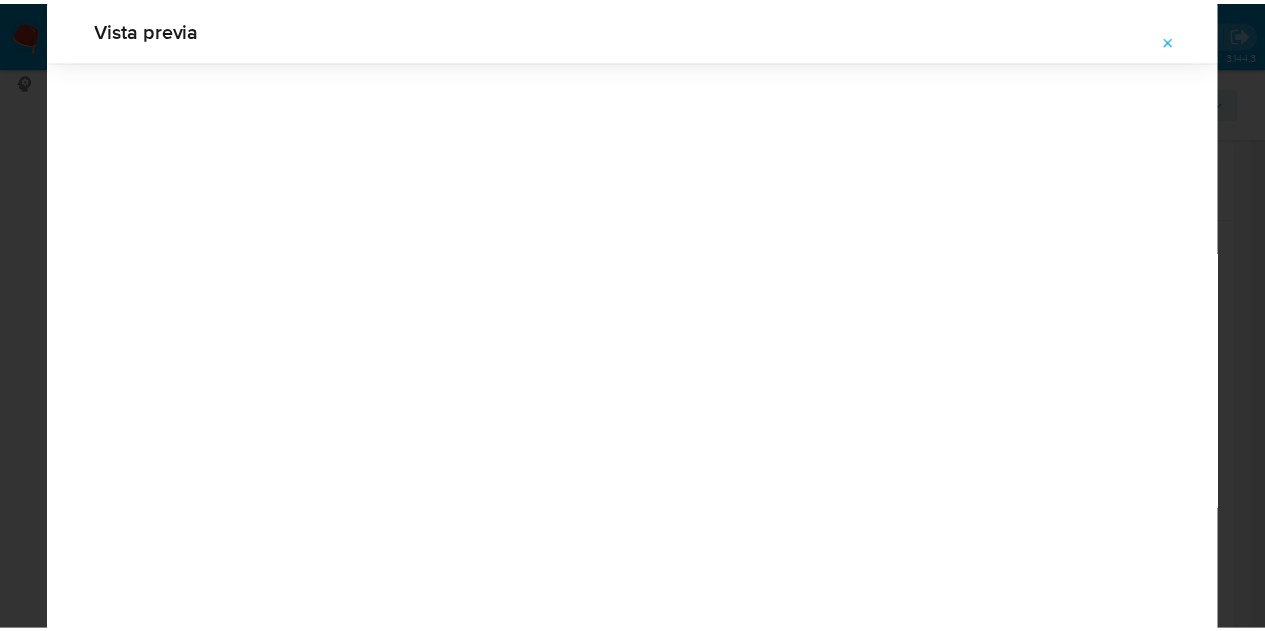 scroll, scrollTop: 64, scrollLeft: 0, axis: vertical 